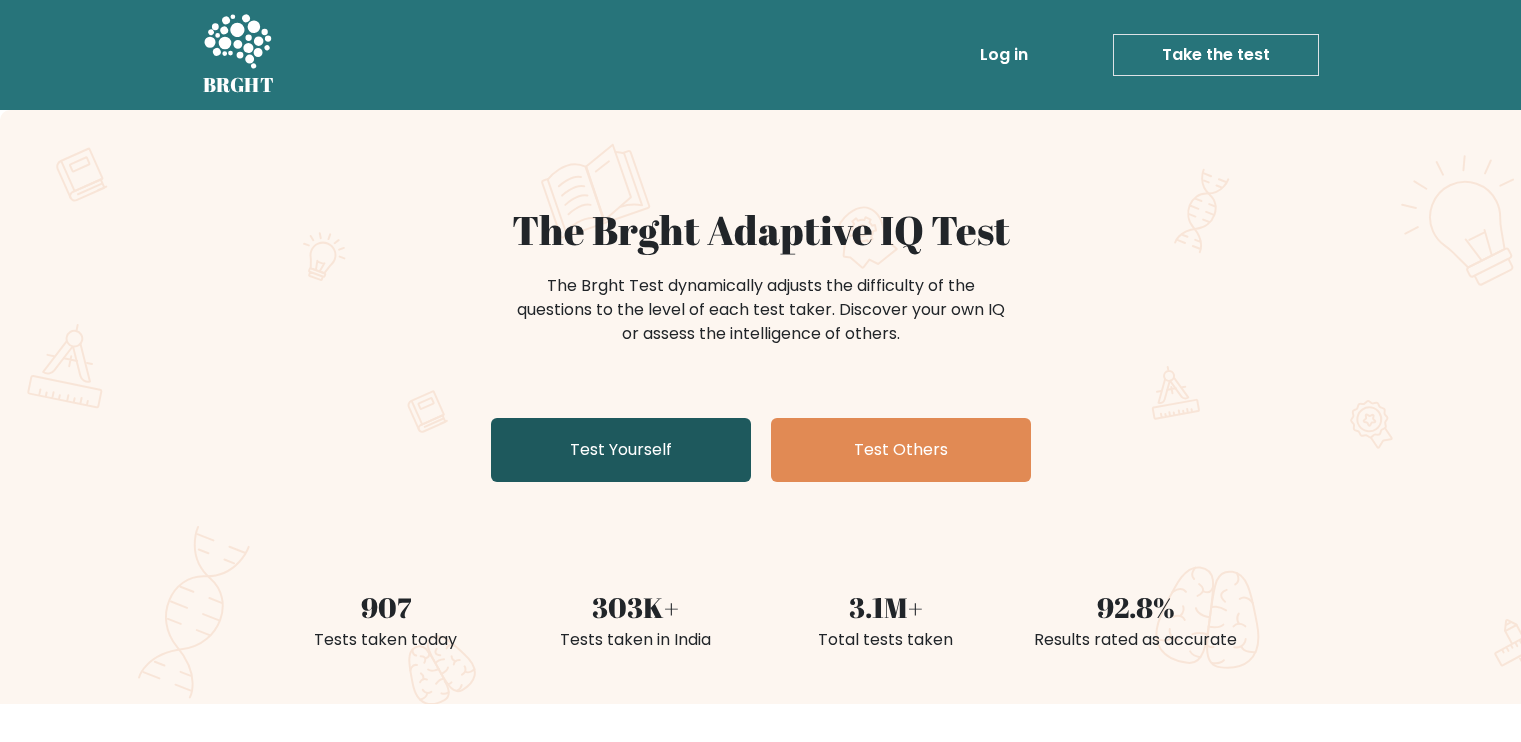 scroll, scrollTop: 0, scrollLeft: 0, axis: both 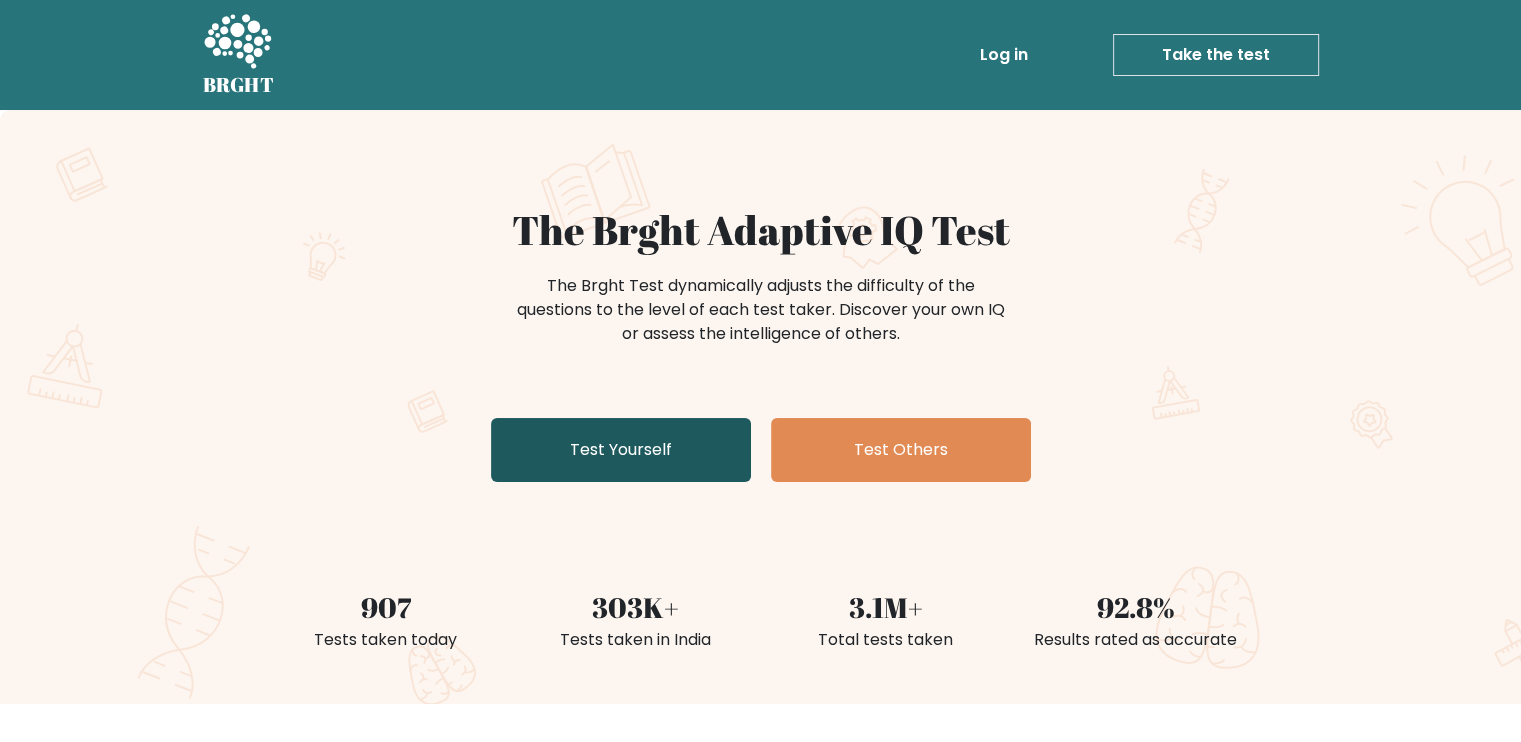 click on "Test Yourself" at bounding box center (621, 450) 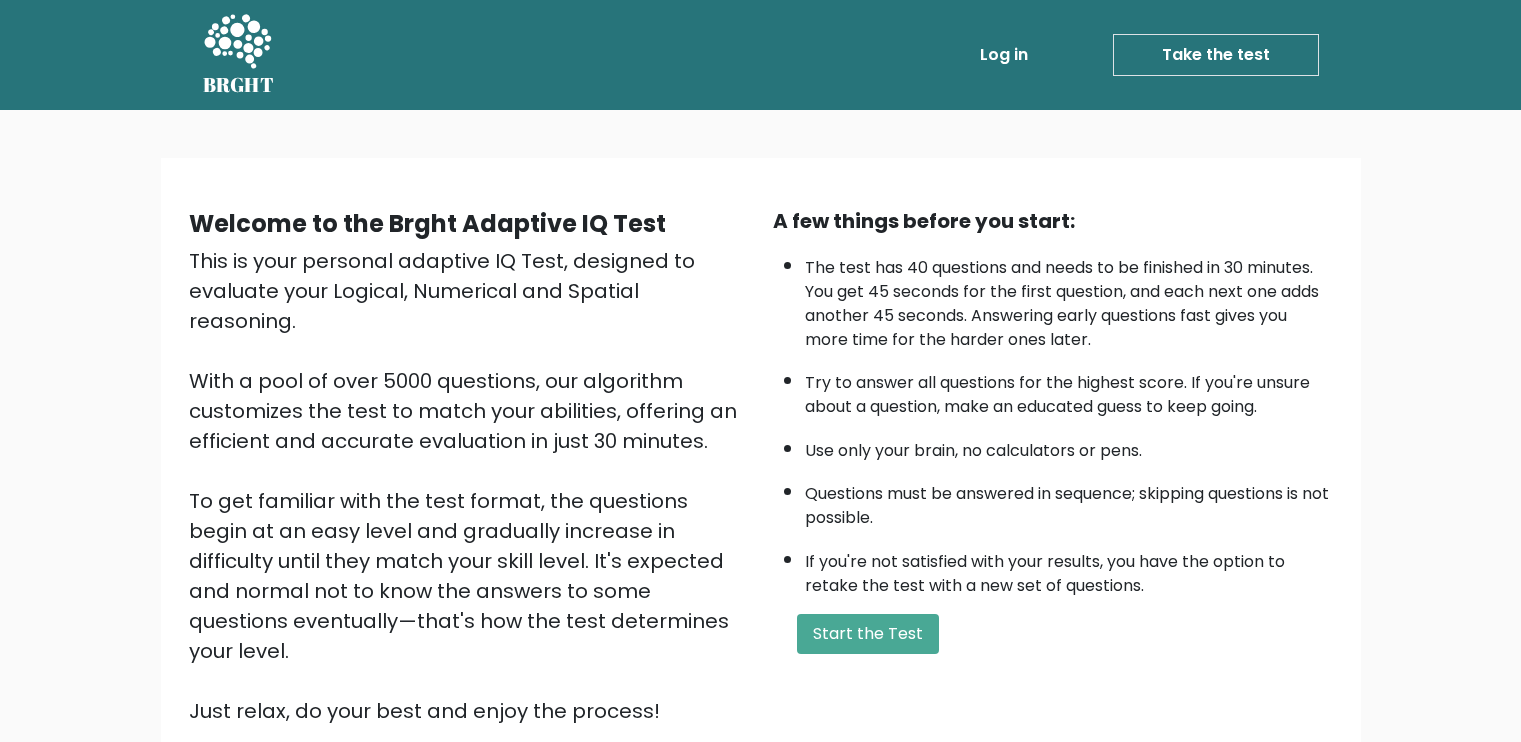 scroll, scrollTop: 0, scrollLeft: 0, axis: both 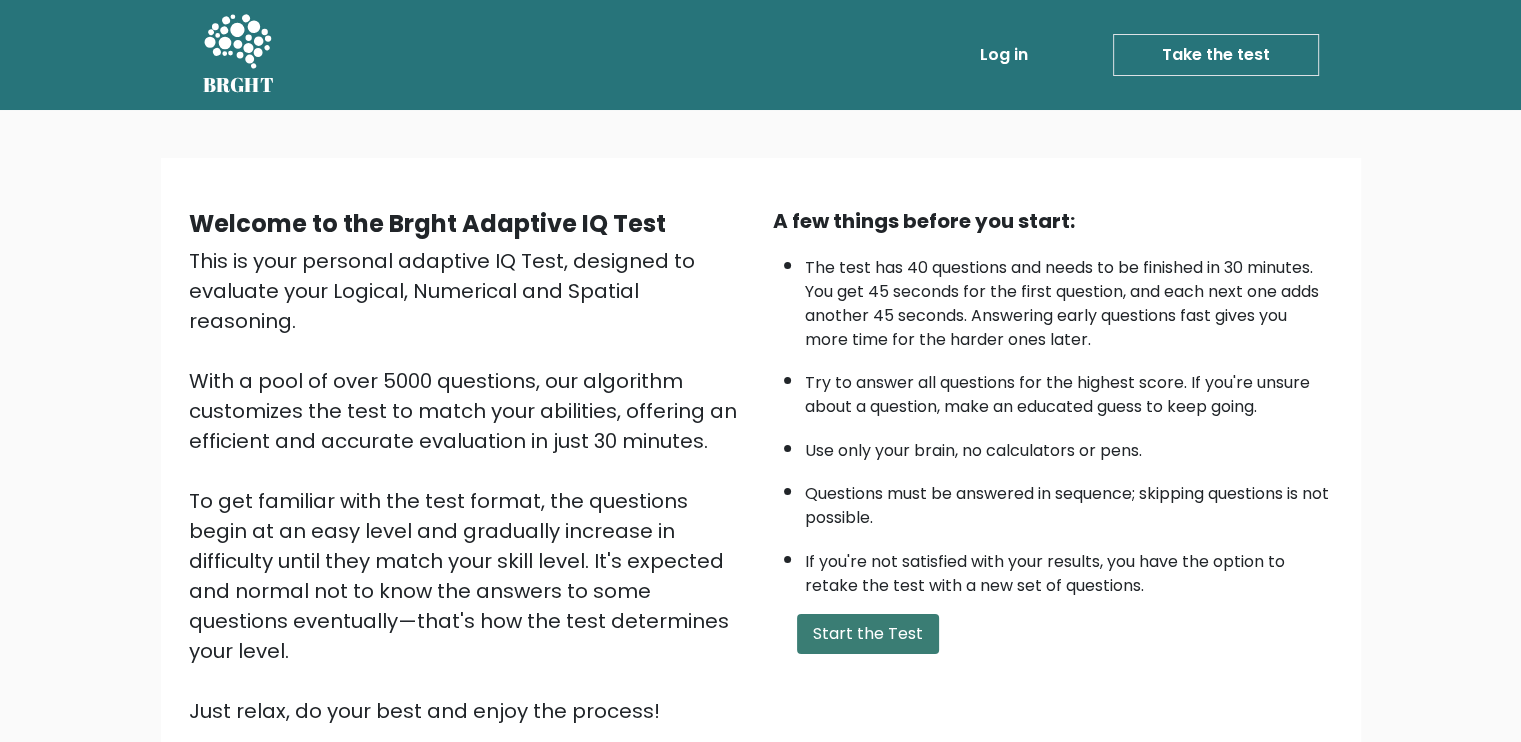 click on "Start the Test" at bounding box center [868, 634] 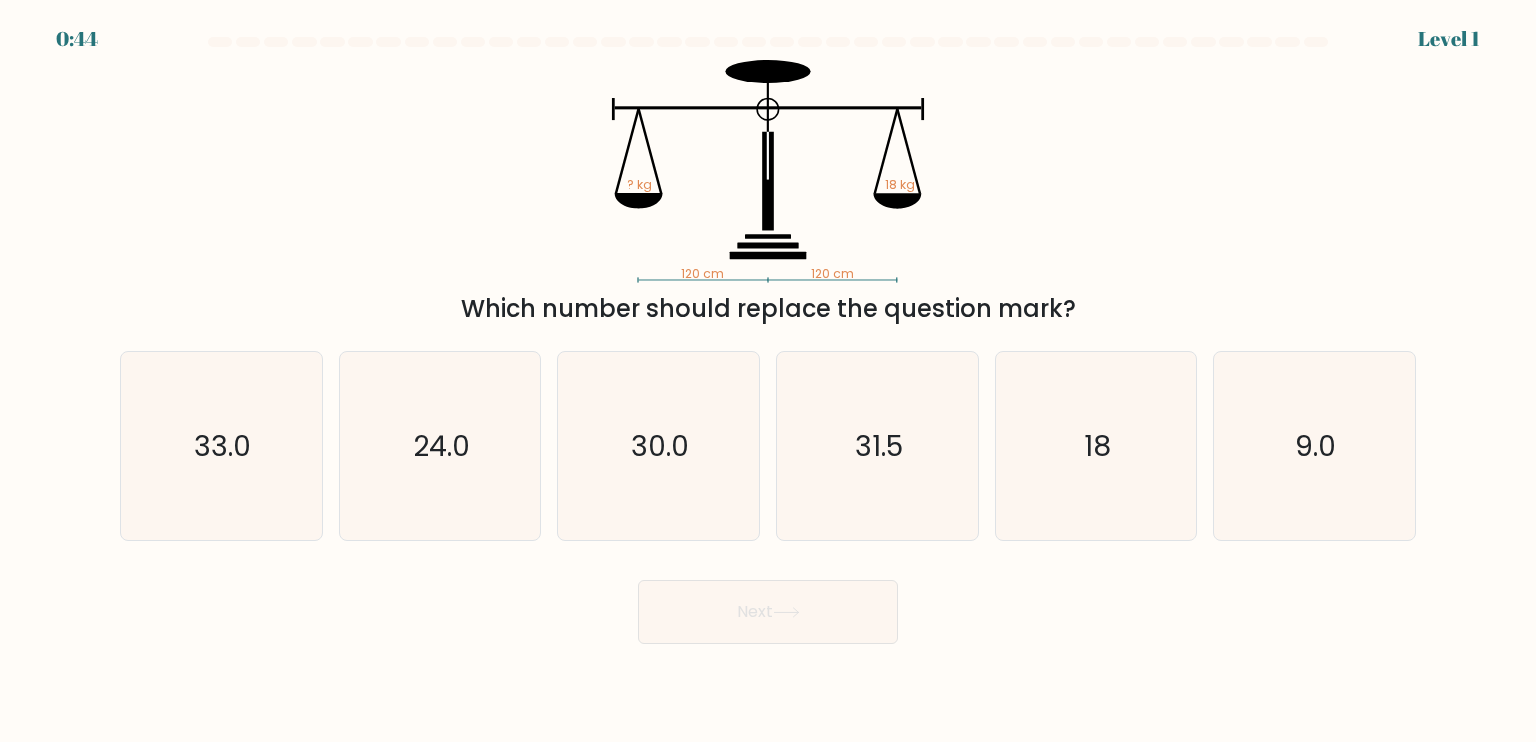 scroll, scrollTop: 0, scrollLeft: 0, axis: both 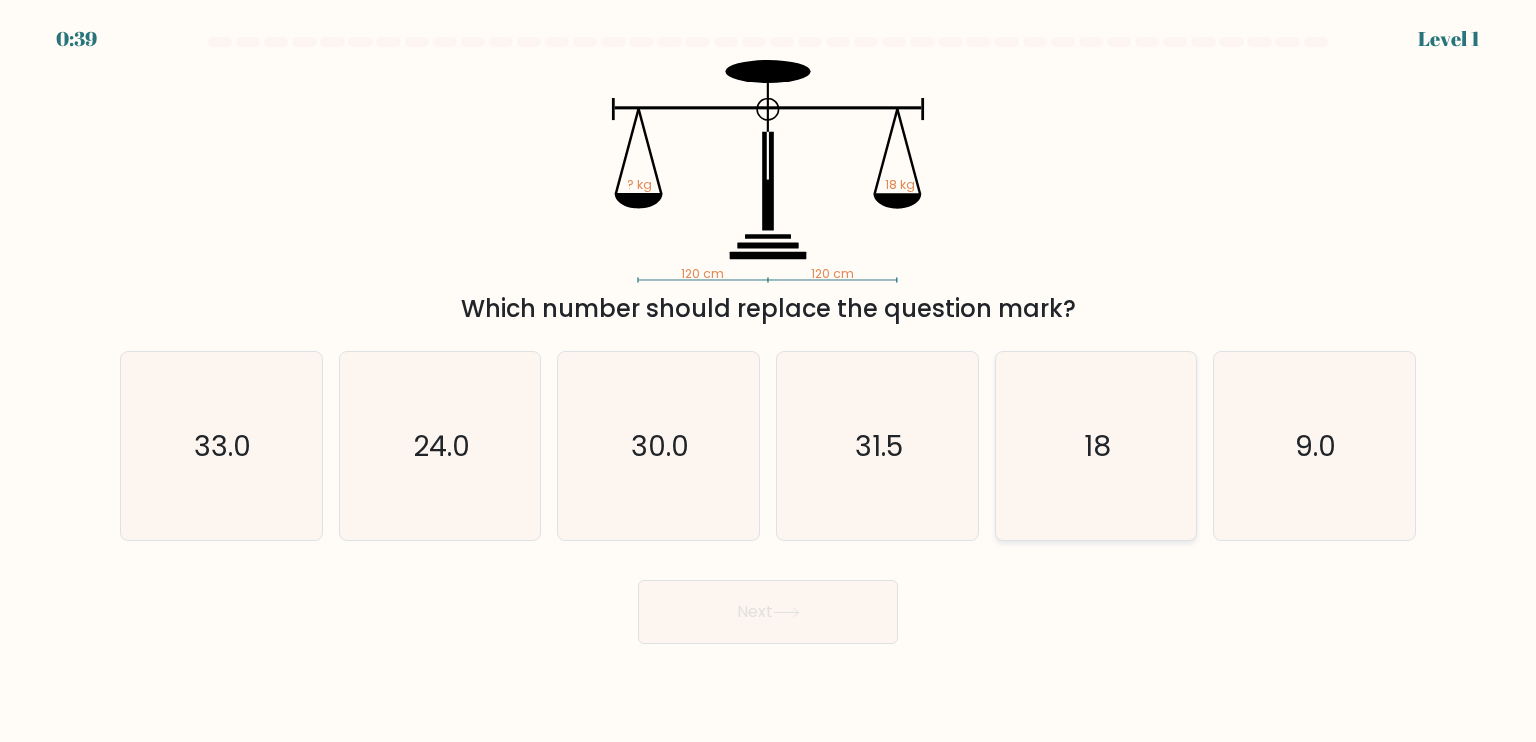 click on "18" 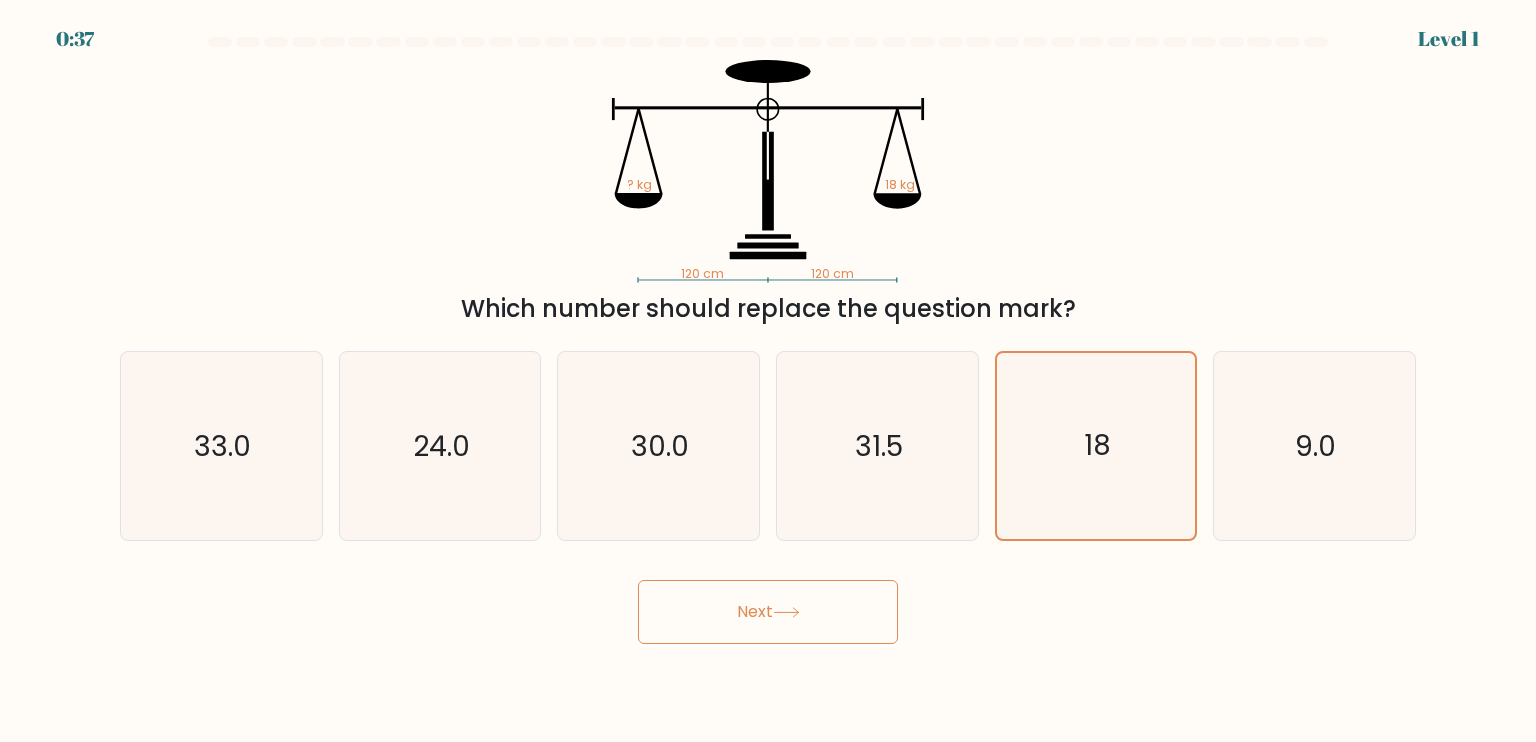 click on "Next" at bounding box center [768, 612] 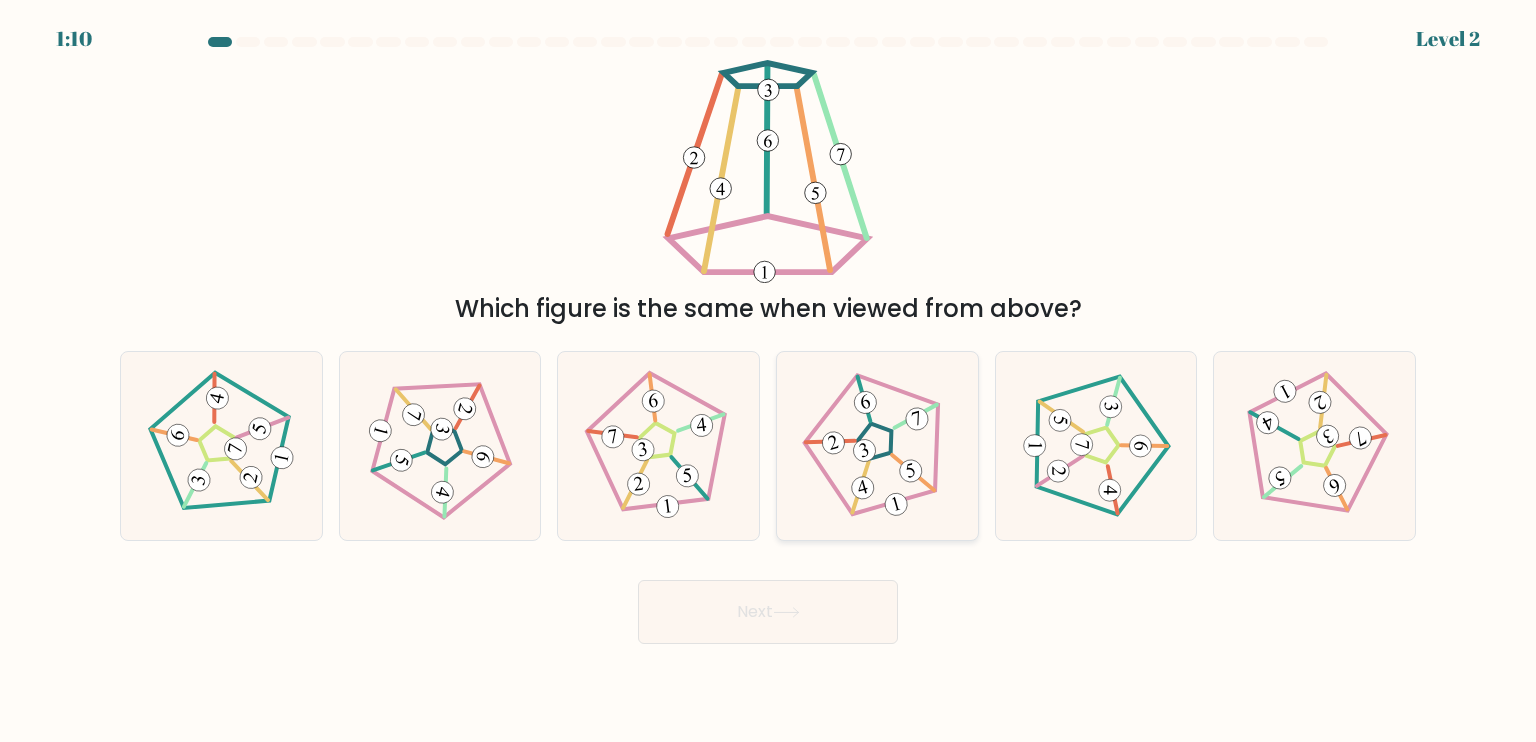 click 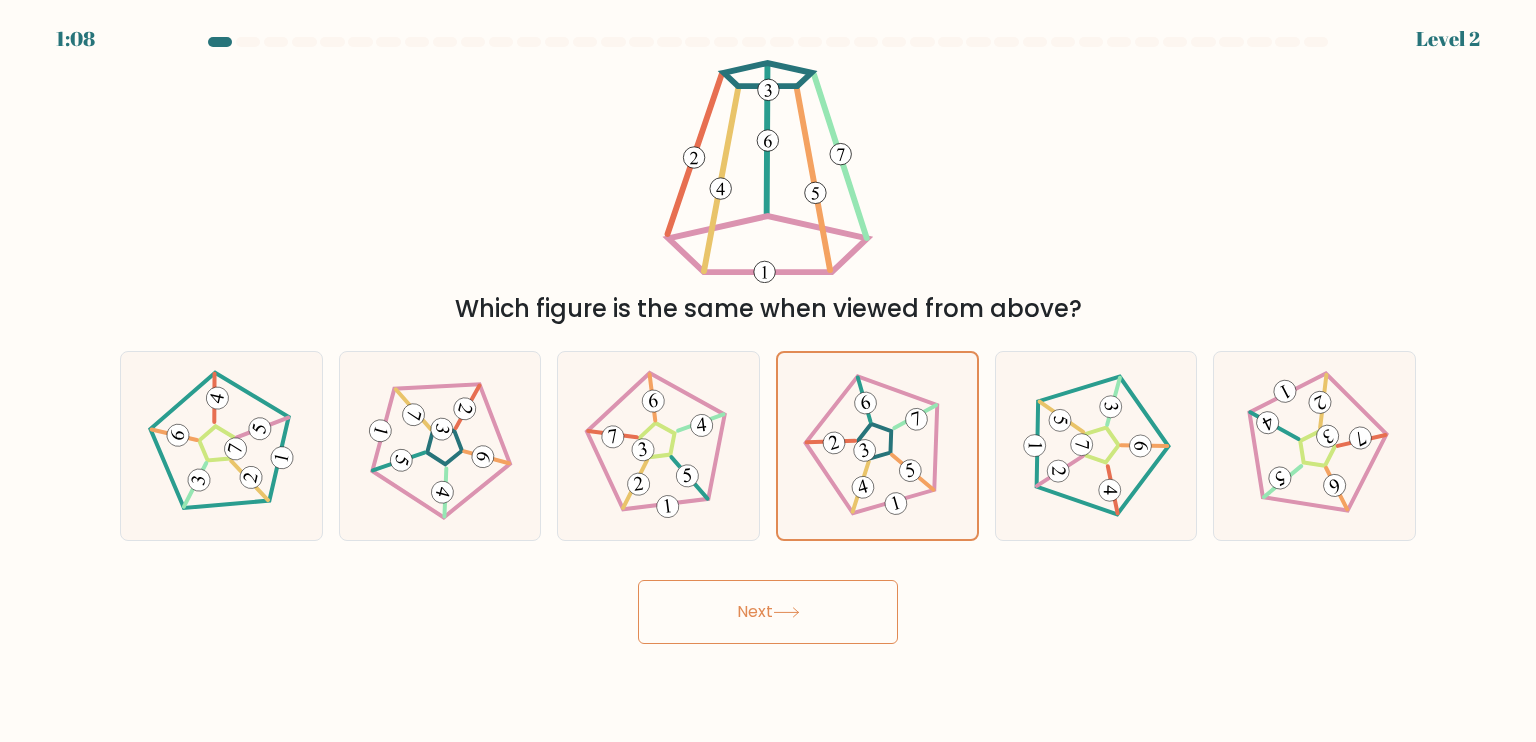 click 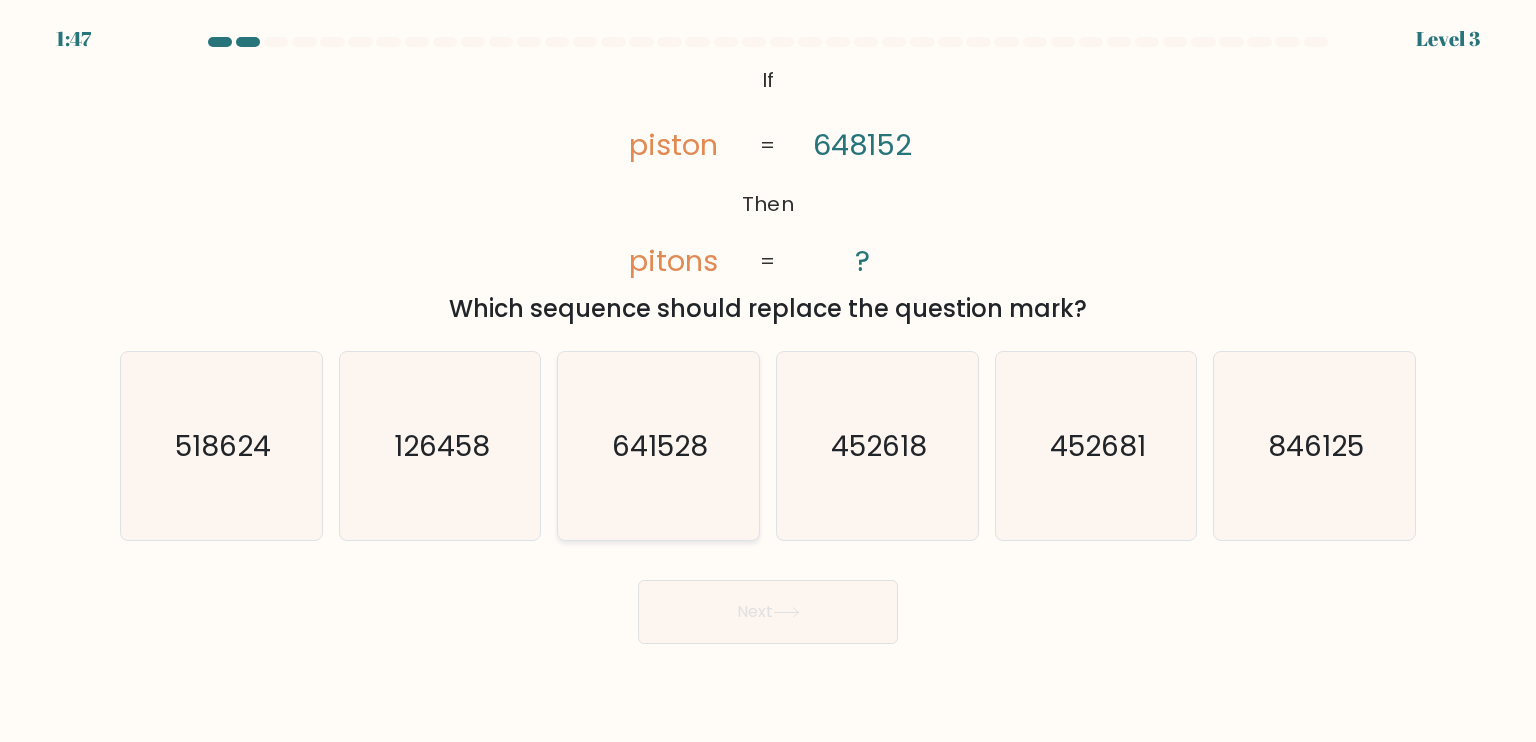 click on "641528" 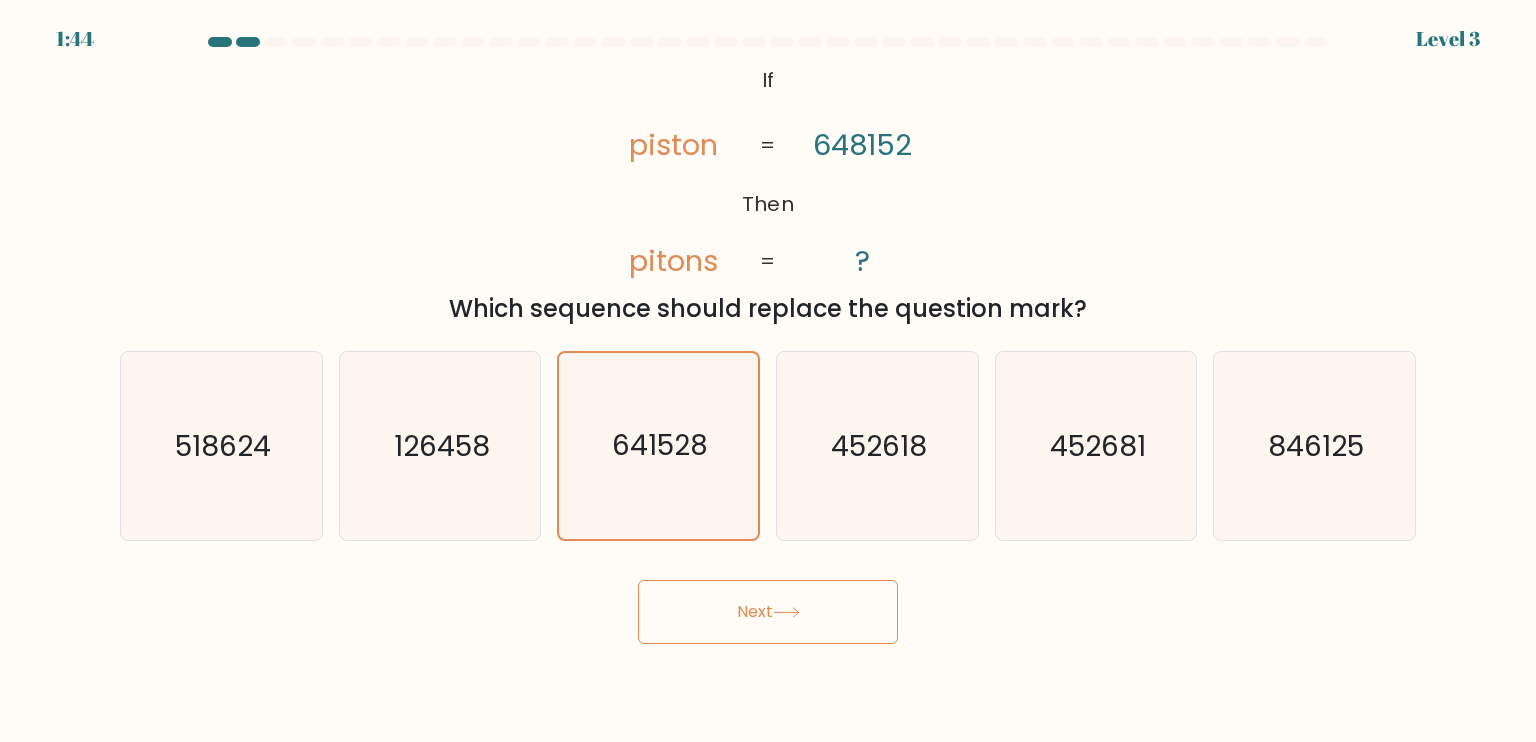 click on "Next" at bounding box center [768, 612] 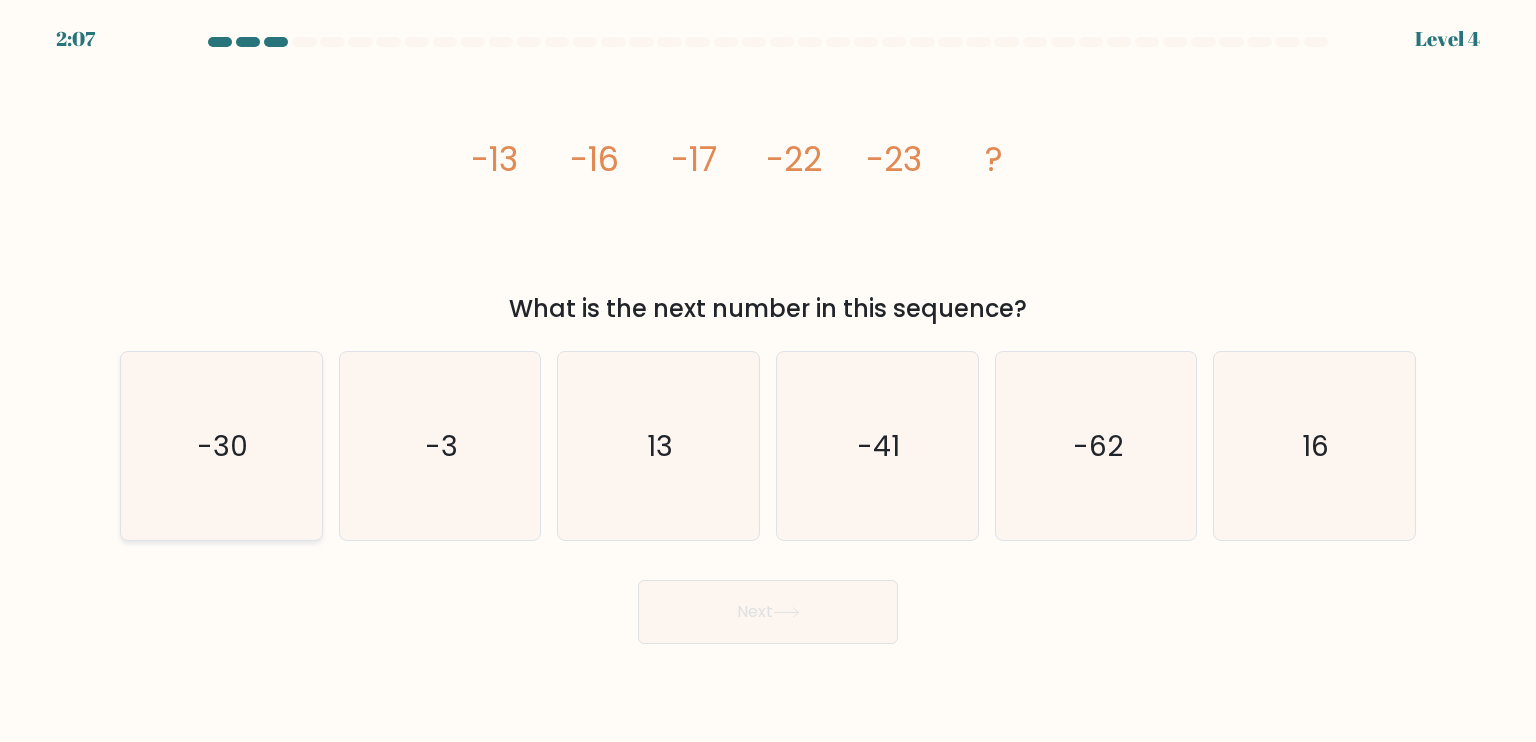 click on "-30" 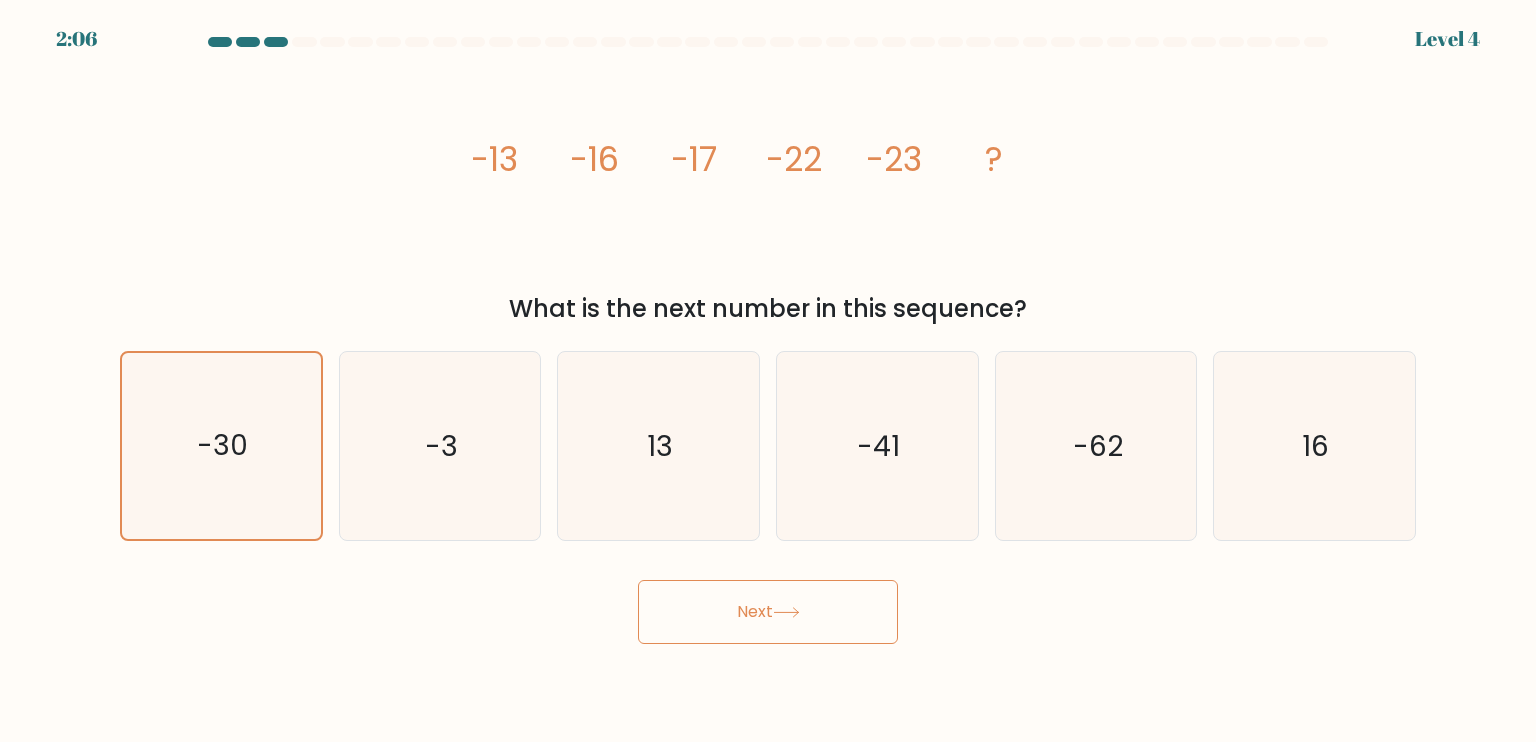 click on "Next" at bounding box center (768, 612) 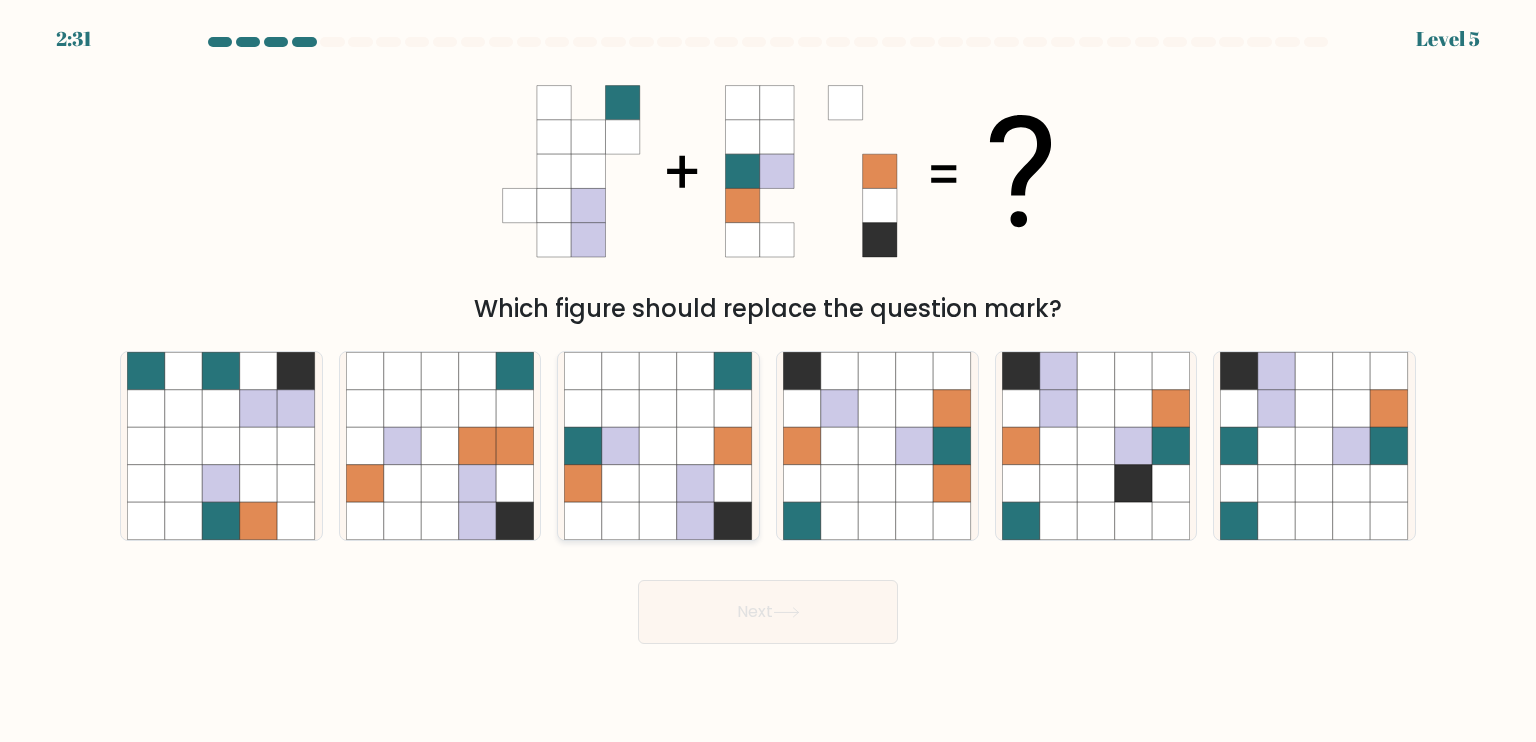 click 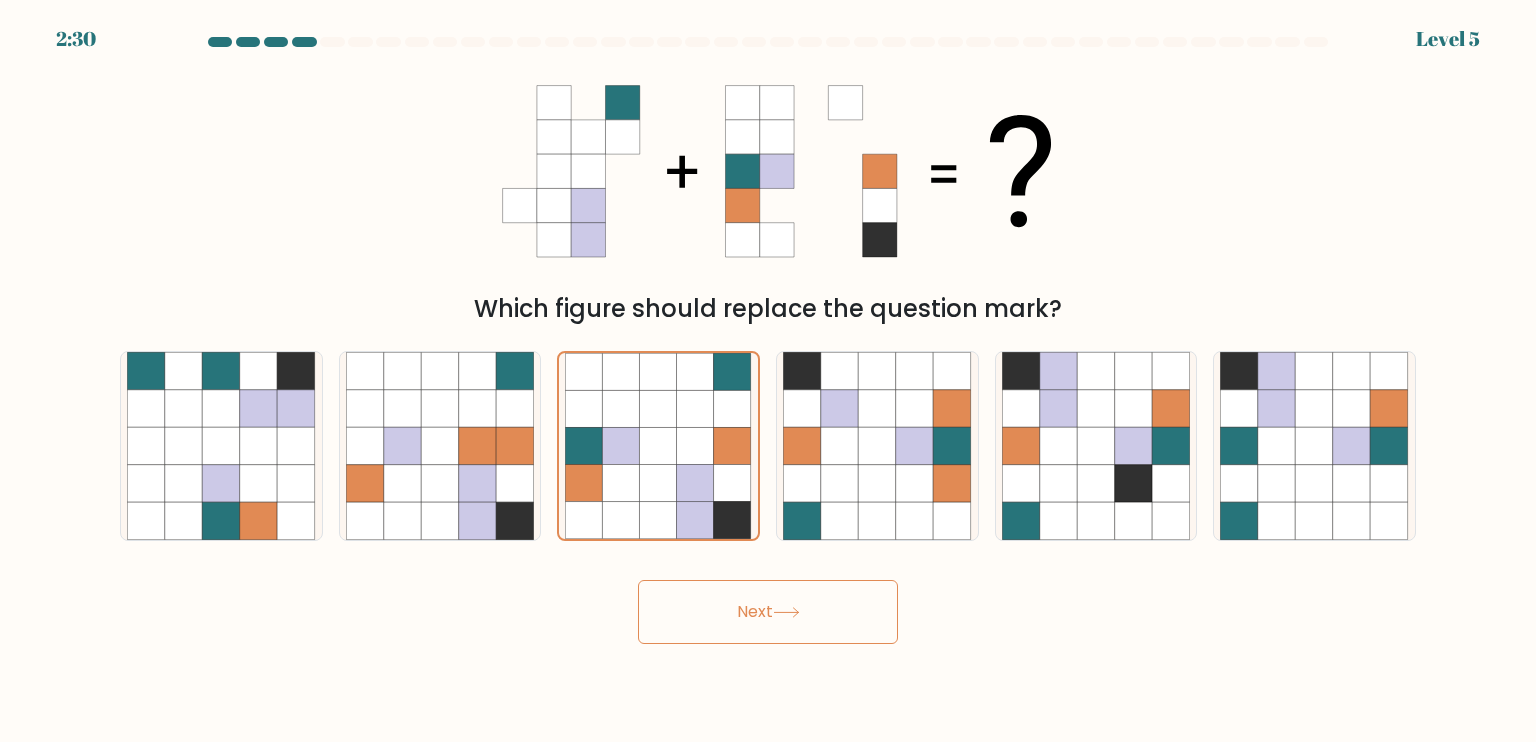 click on "Next" at bounding box center (768, 612) 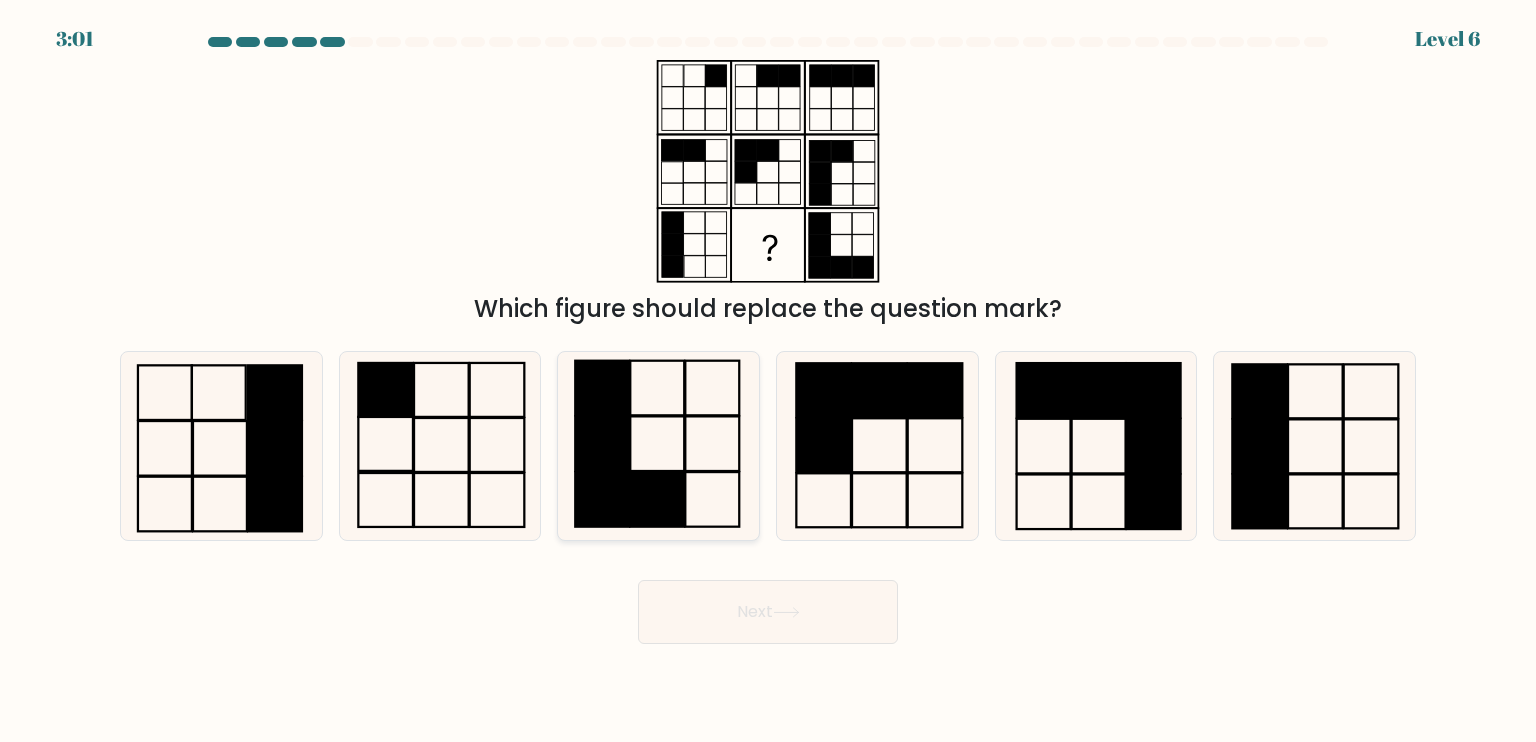 click 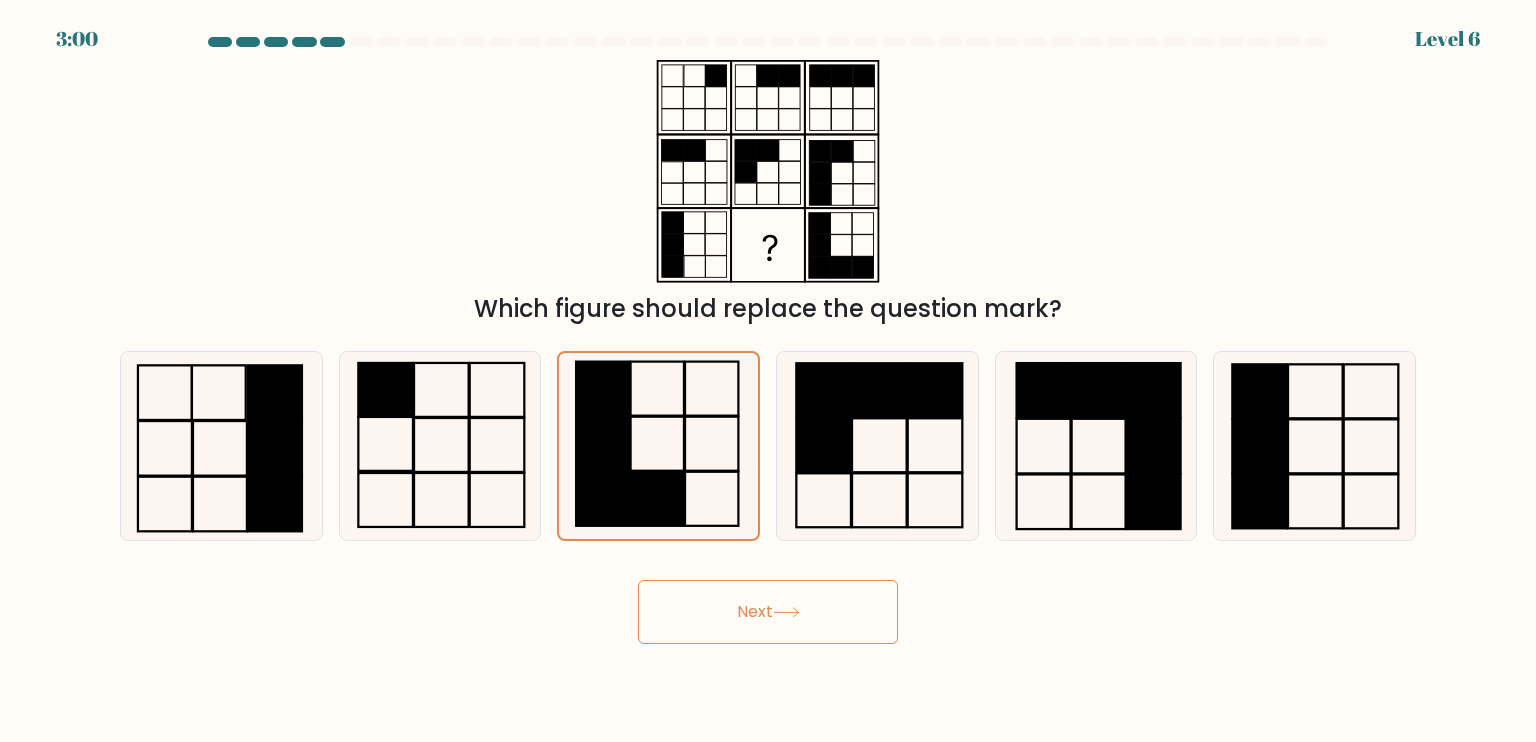click on "Next" at bounding box center (768, 612) 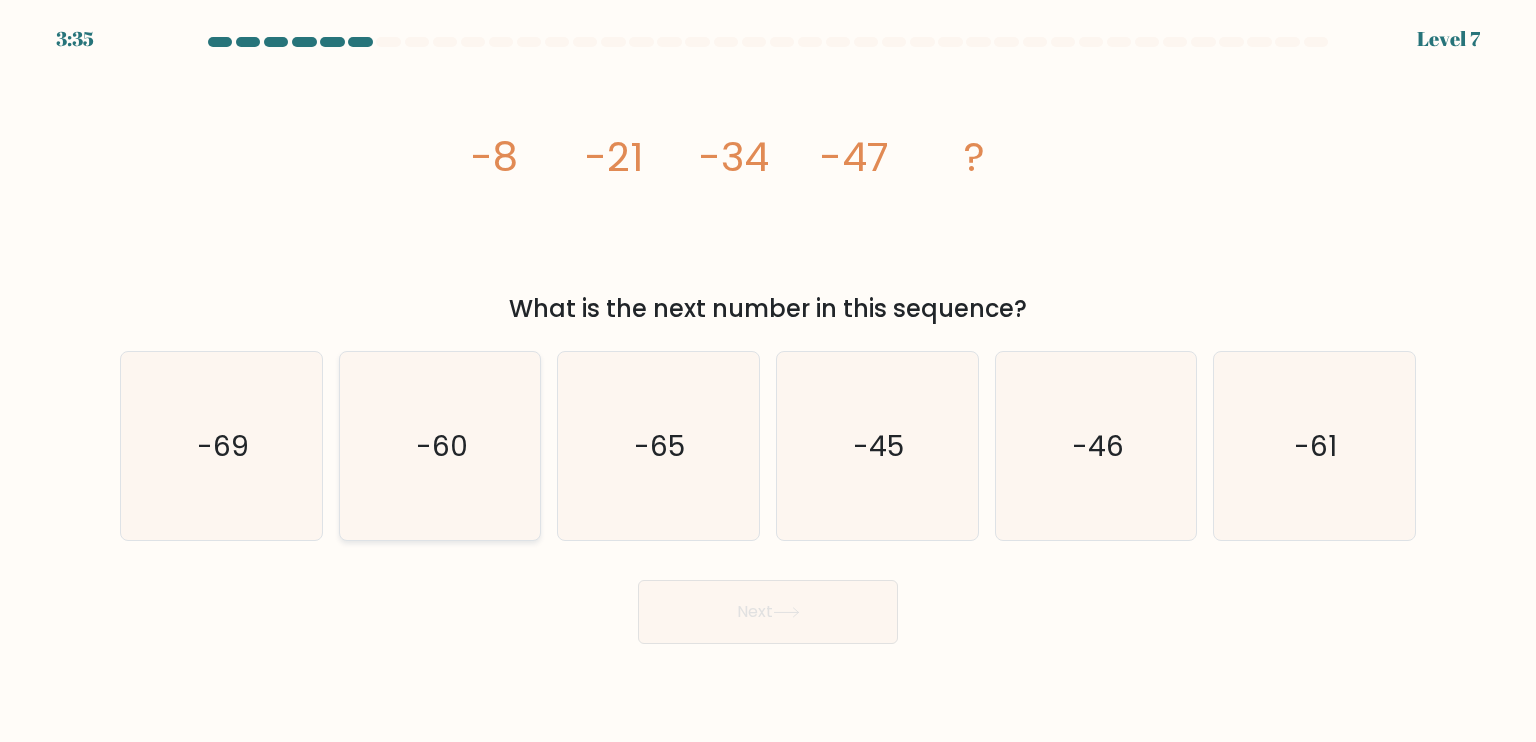 click on "-60" 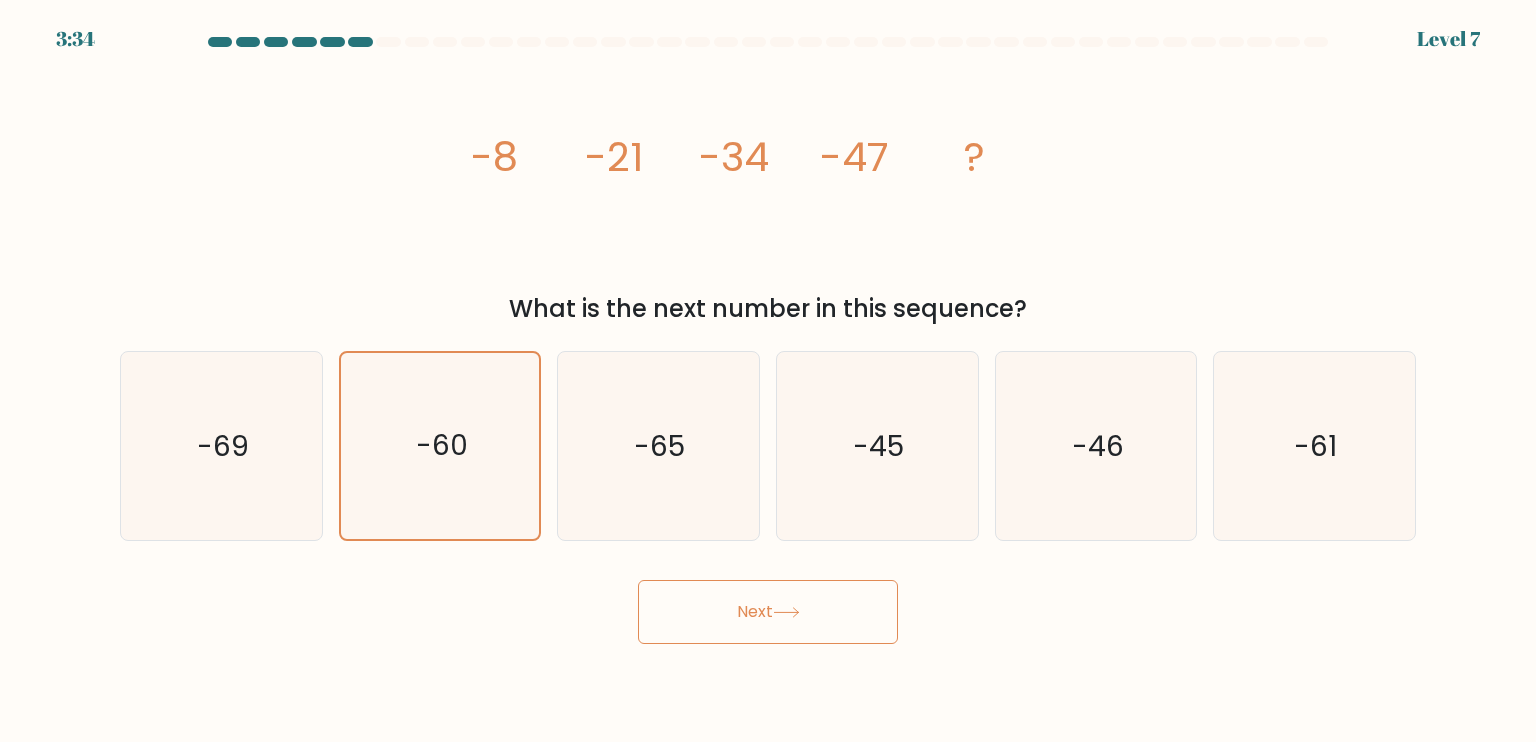 click on "Next" at bounding box center [768, 612] 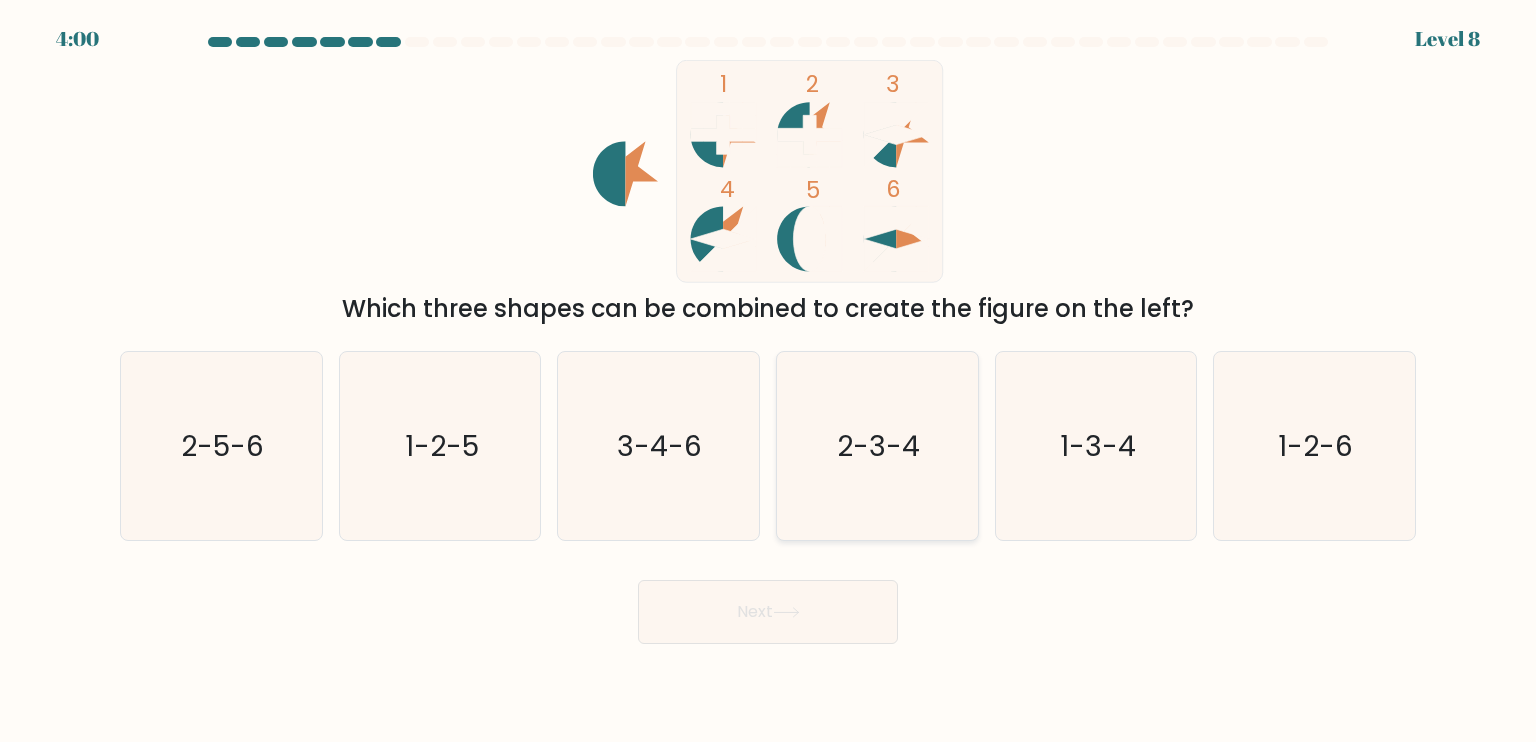 click on "2-3-4" 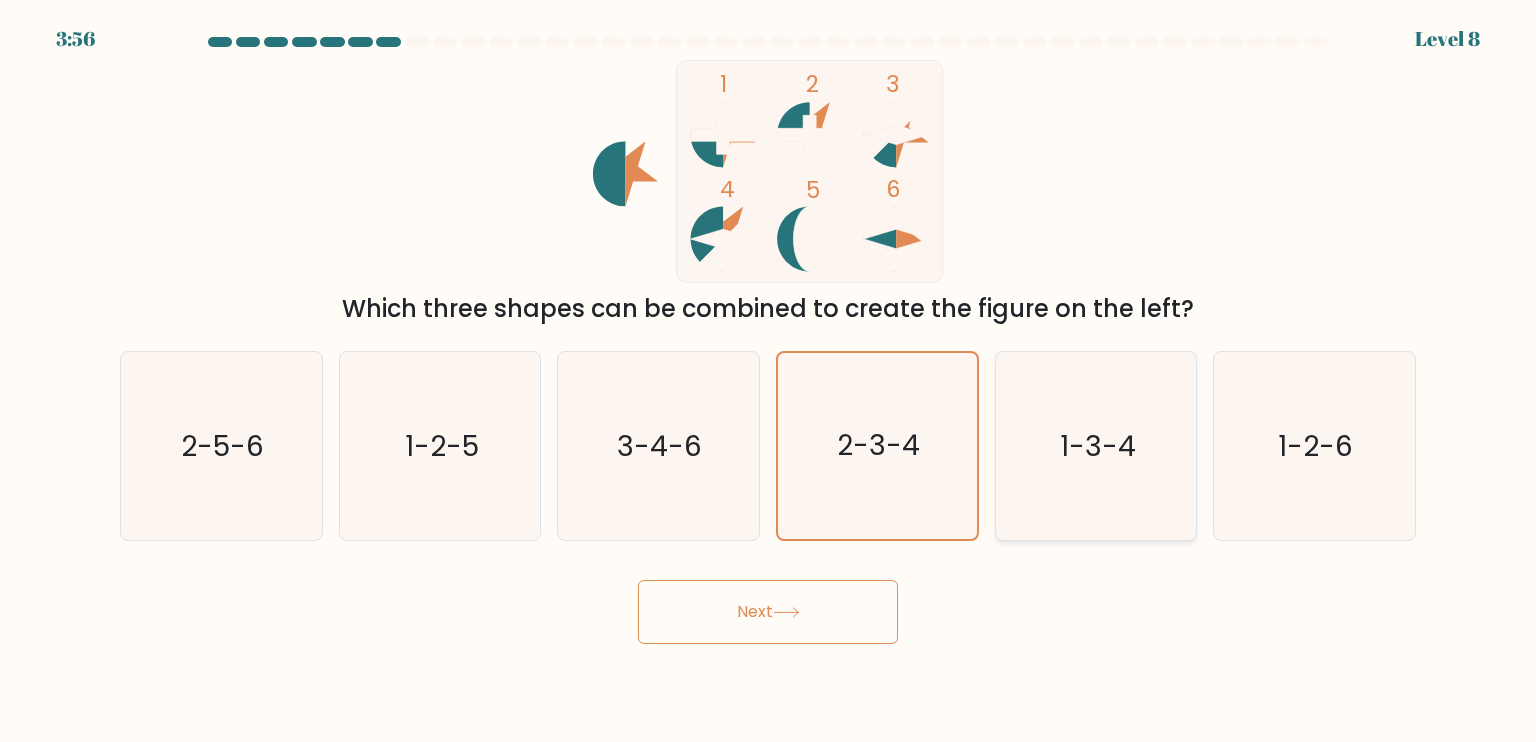 click on "1-3-4" 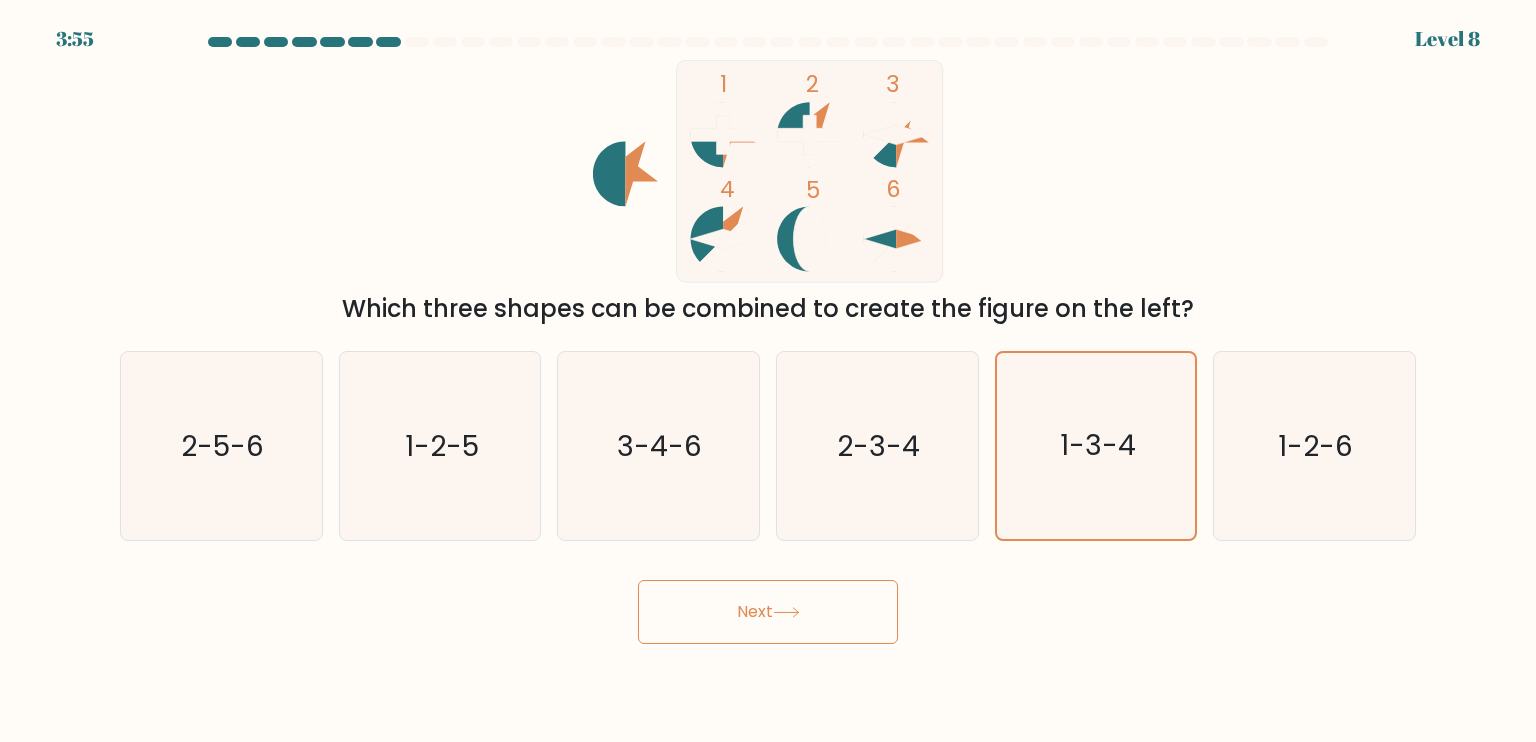 click on "Next" at bounding box center (768, 612) 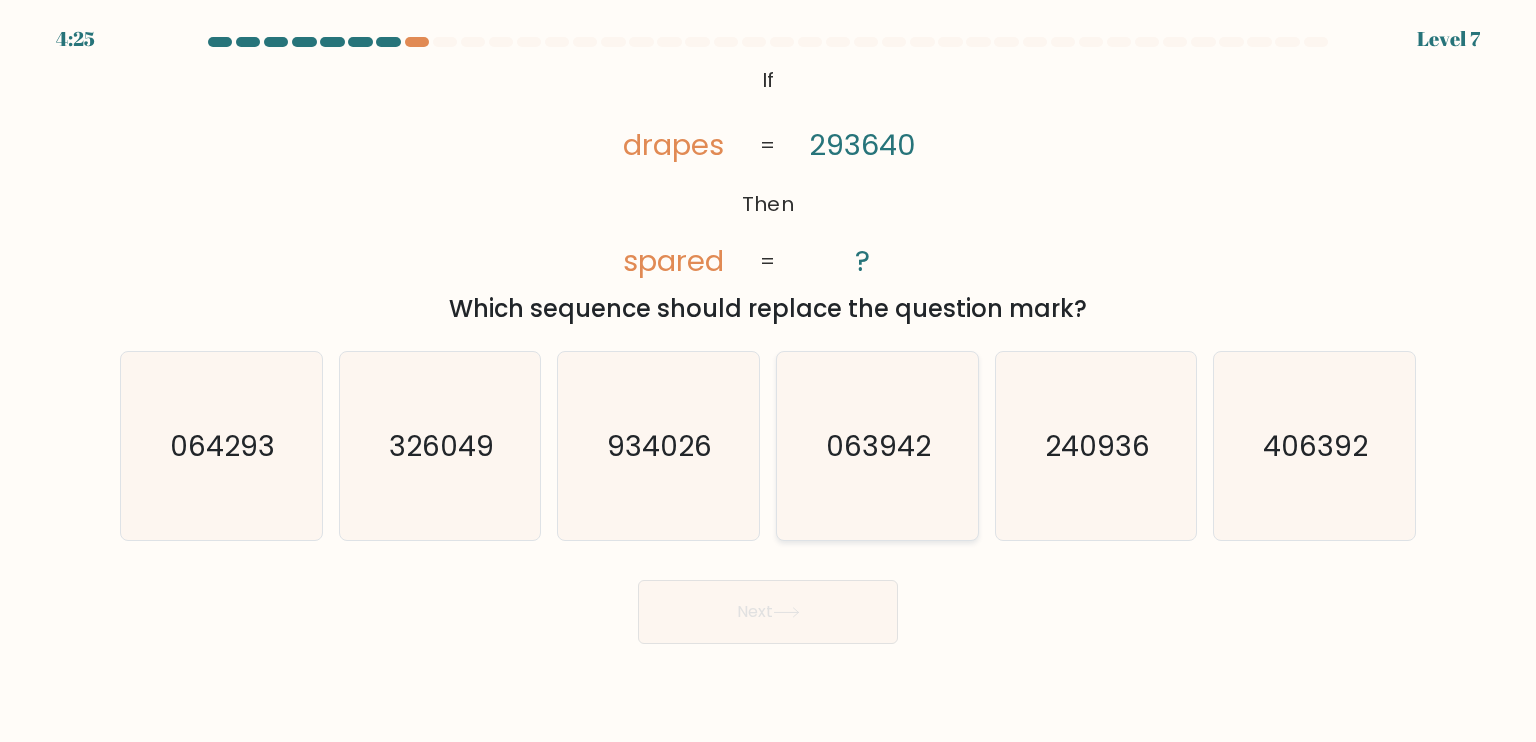 click on "063942" 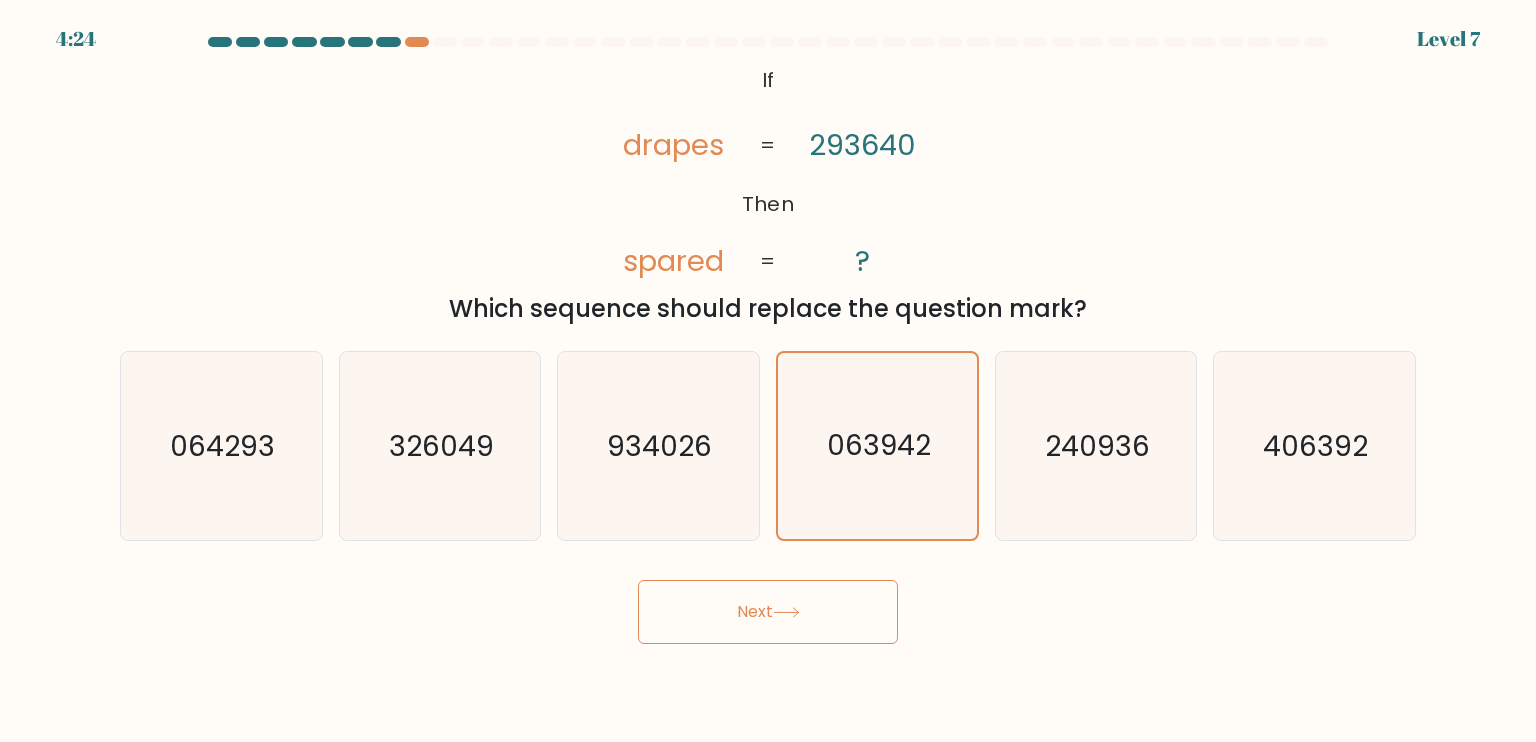 click on "Next" at bounding box center (768, 612) 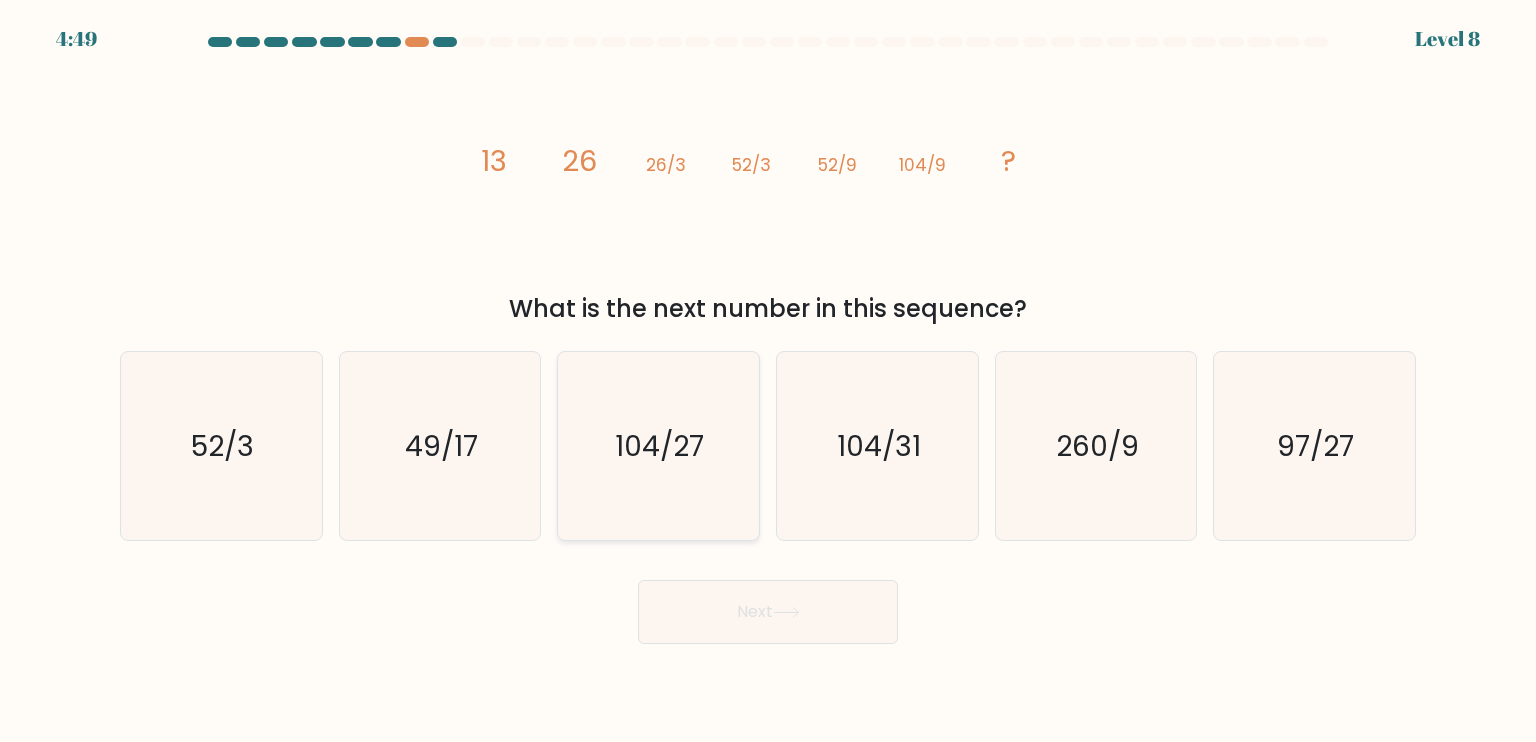 click on "104/27" 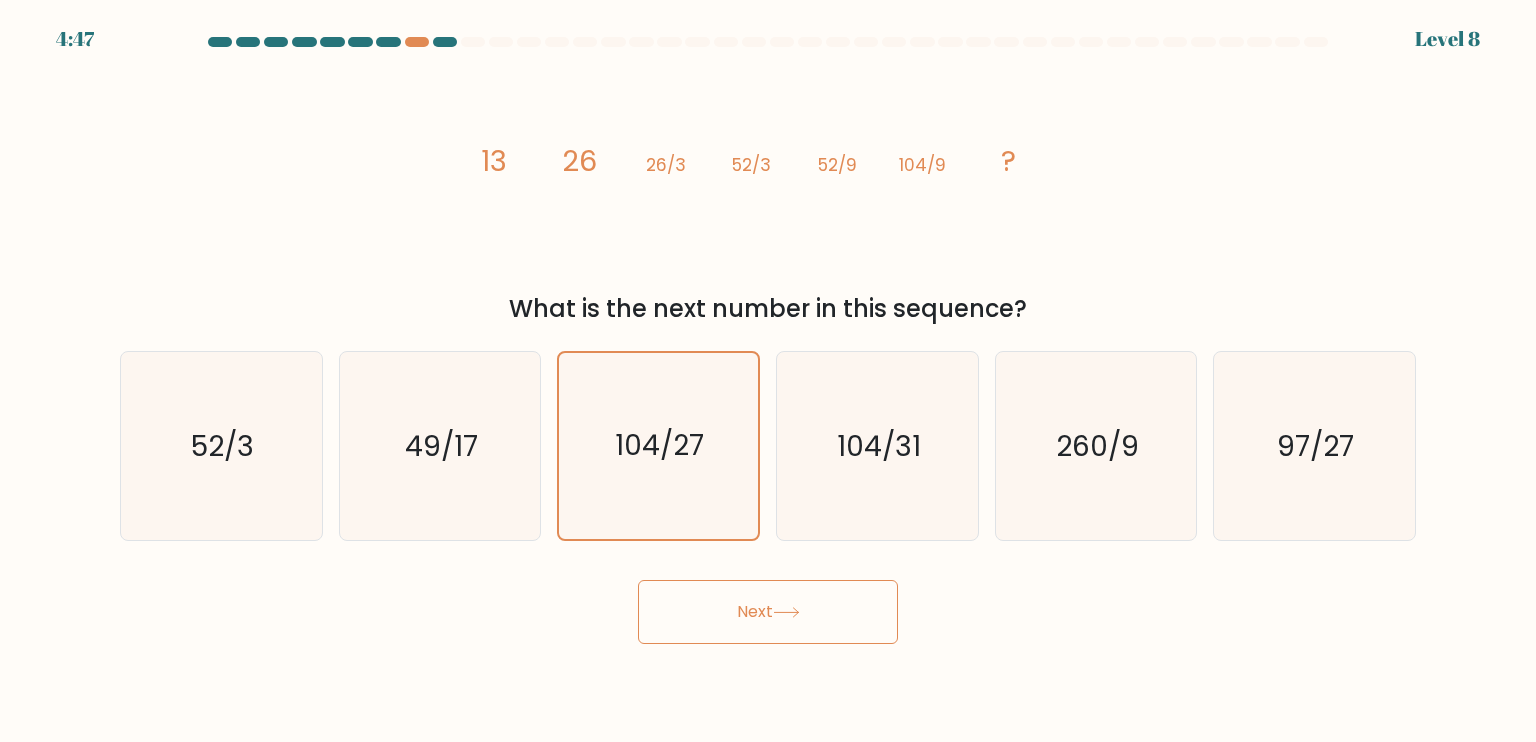 click on "Next" at bounding box center (768, 612) 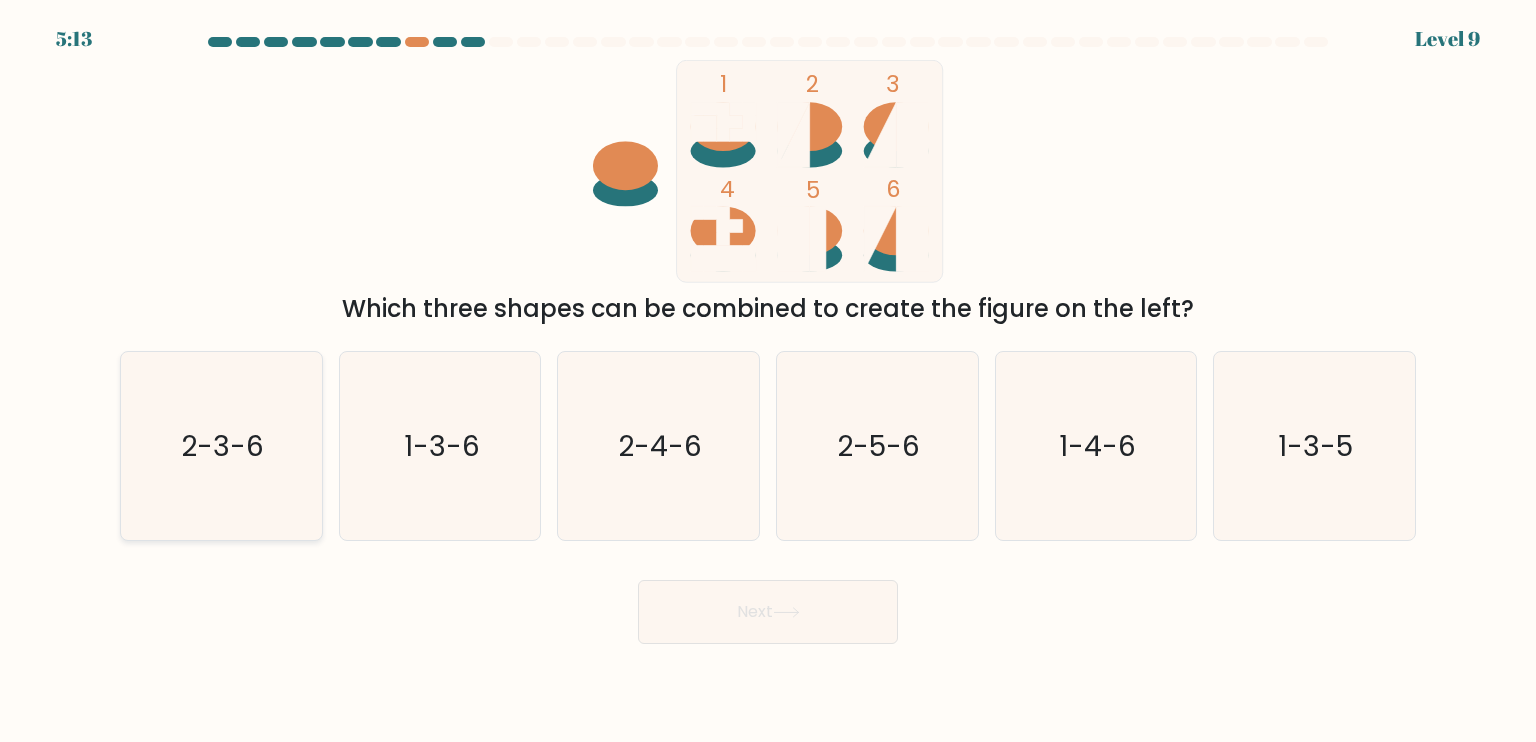 click on "2-3-6" 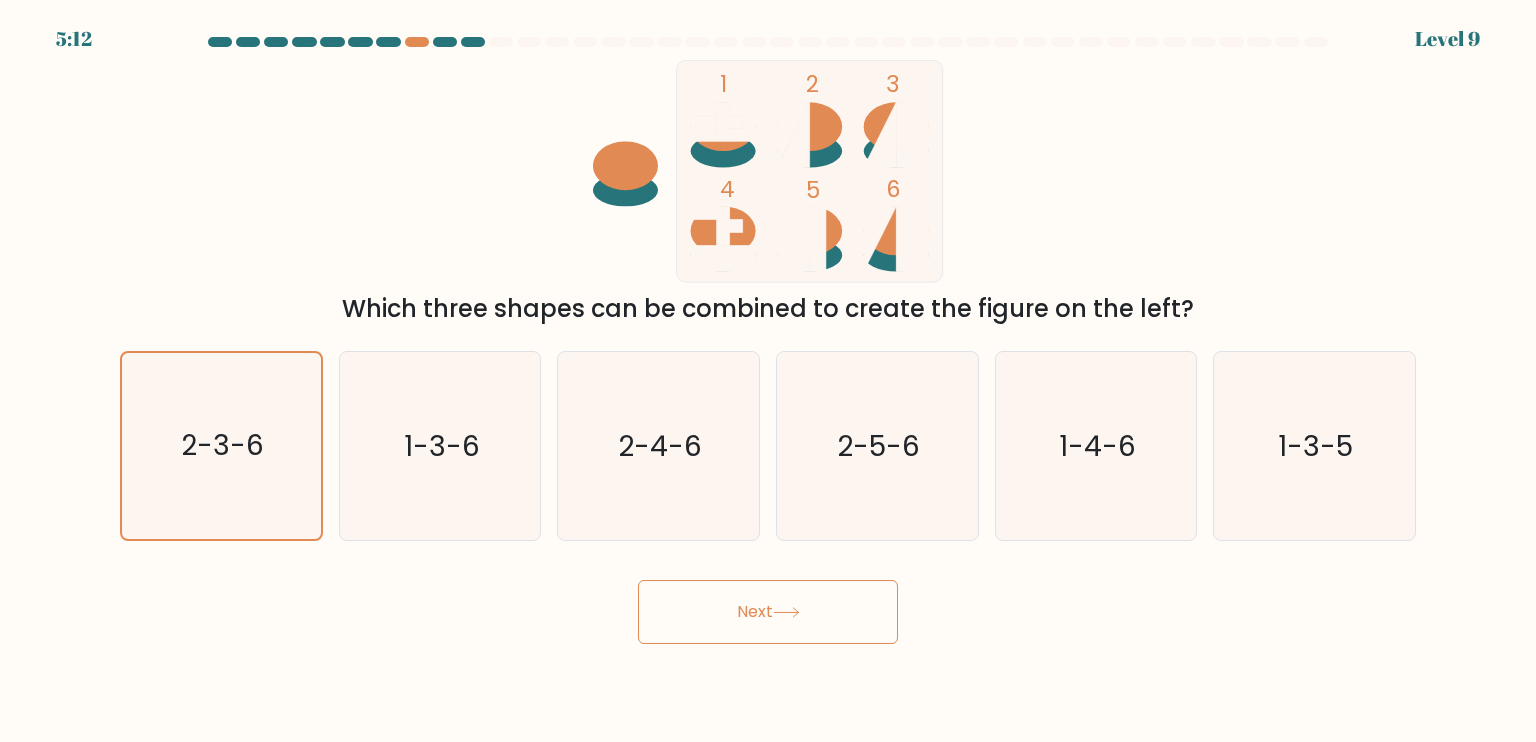 click on "Next" at bounding box center (768, 612) 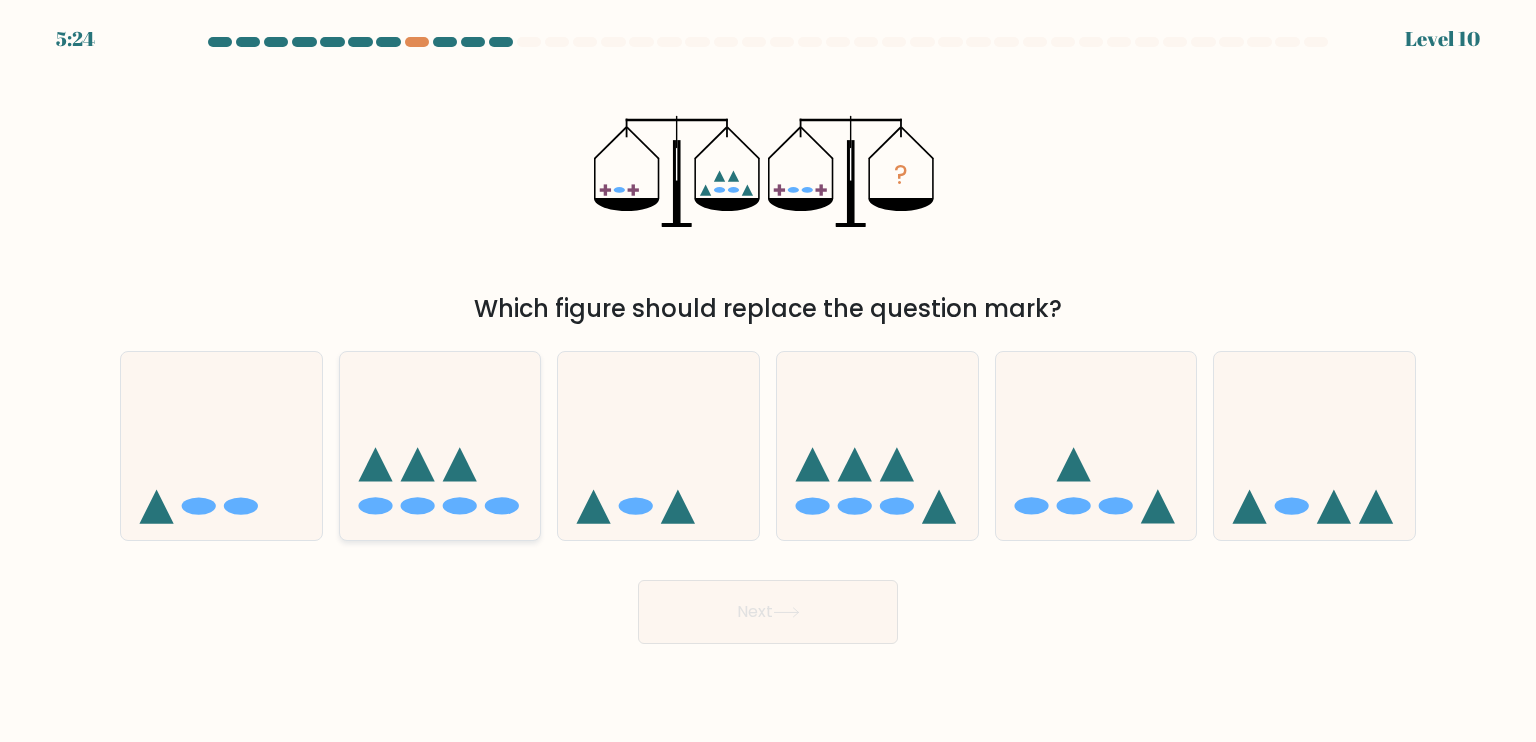 click 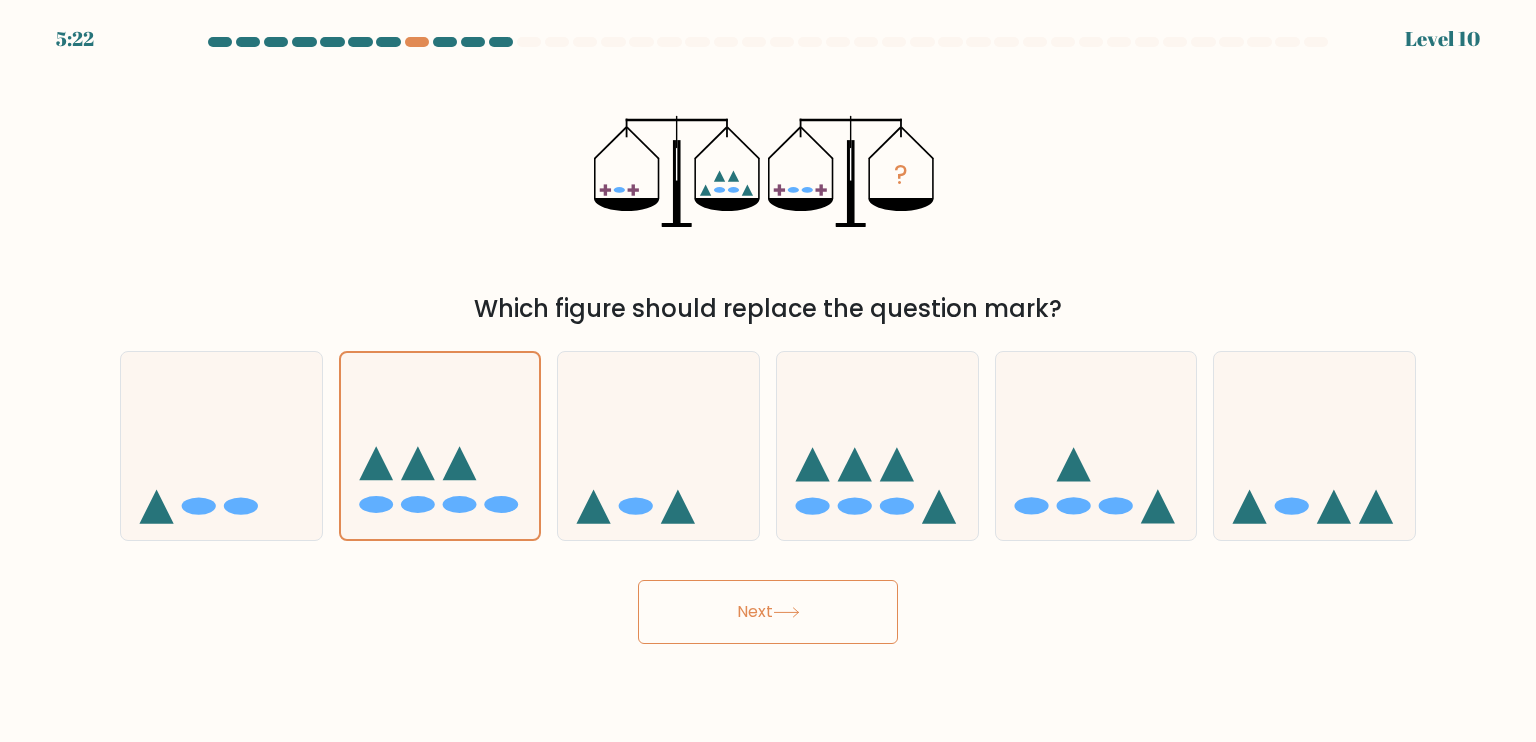 click on "Next" at bounding box center [768, 612] 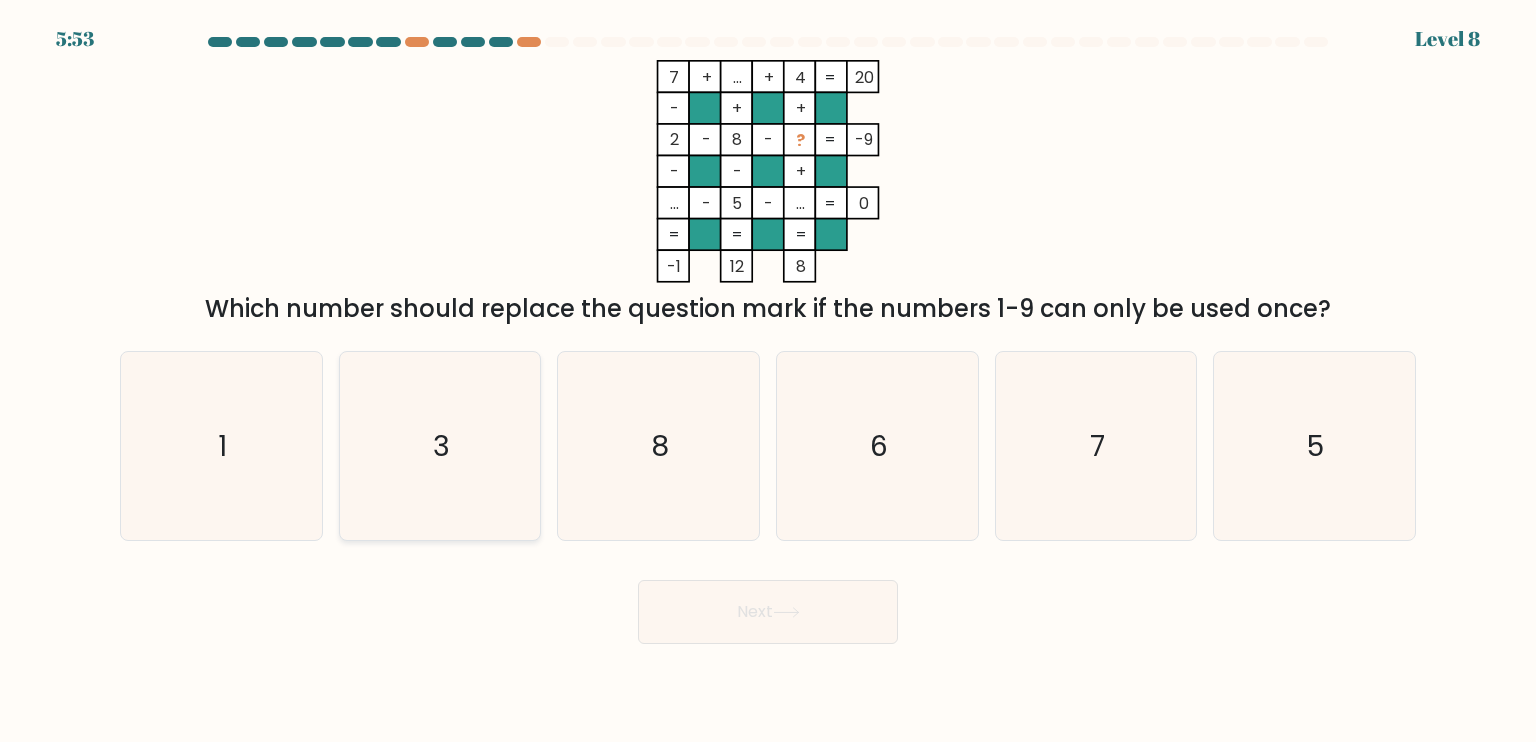 click on "3" 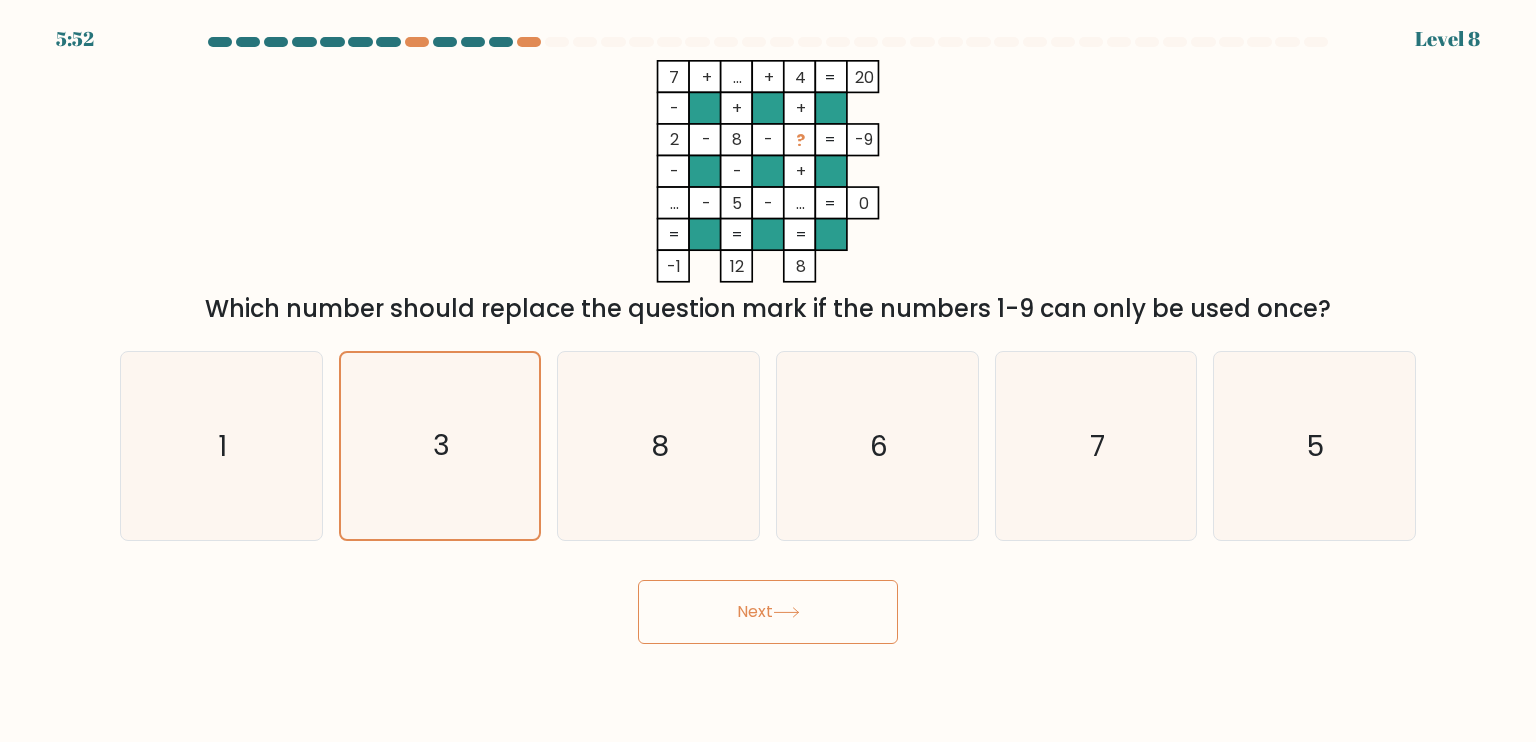 click on "Next" at bounding box center (768, 612) 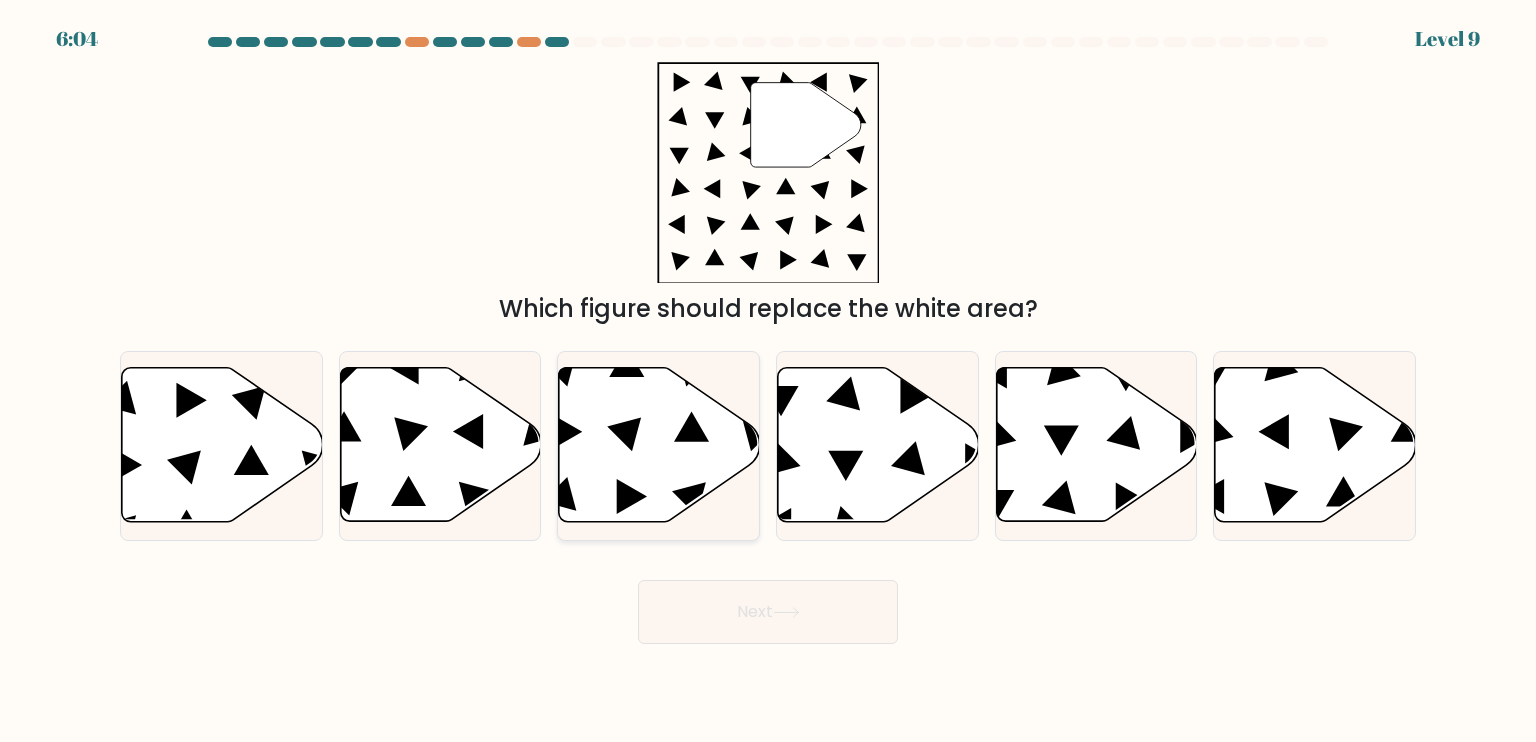 click 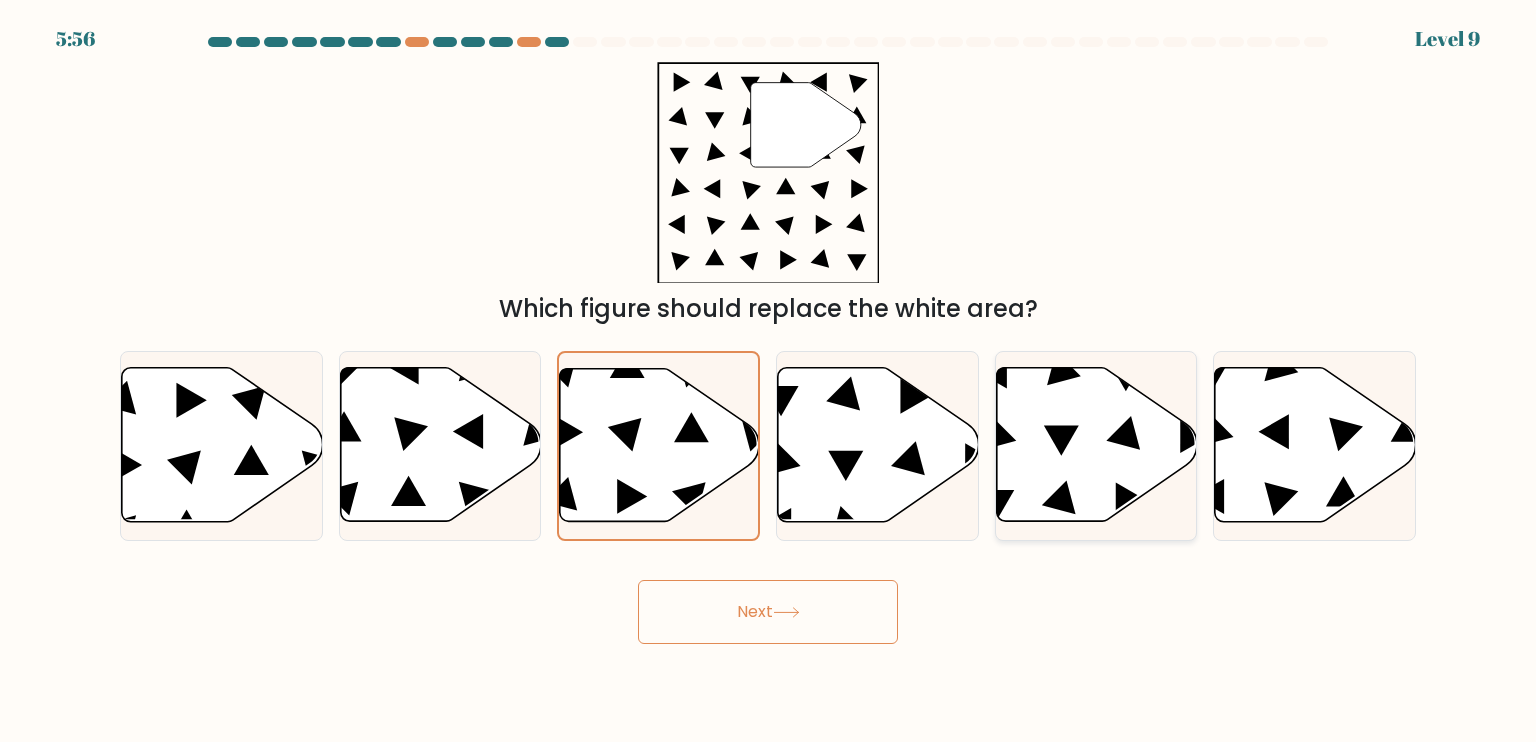click 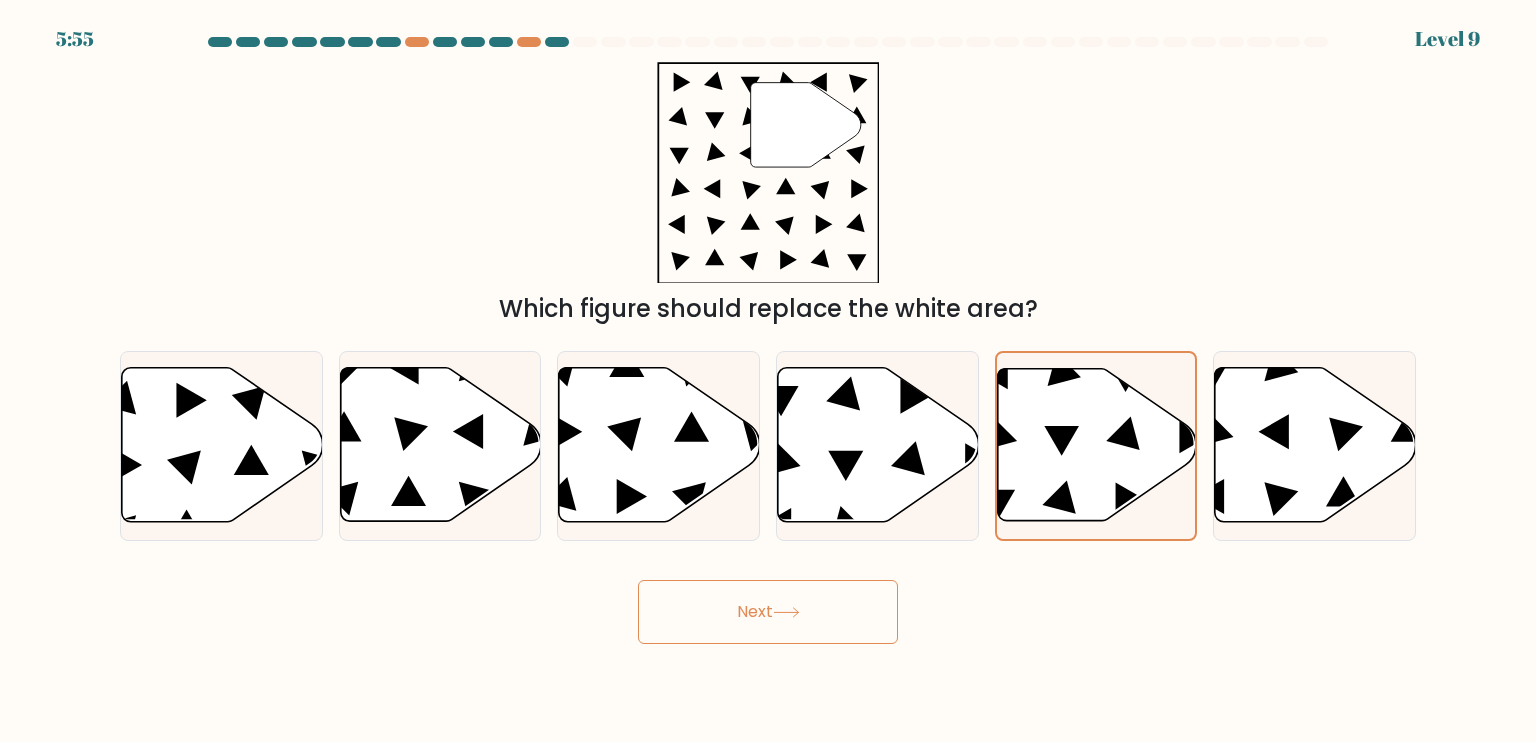 click on "Next" at bounding box center (768, 612) 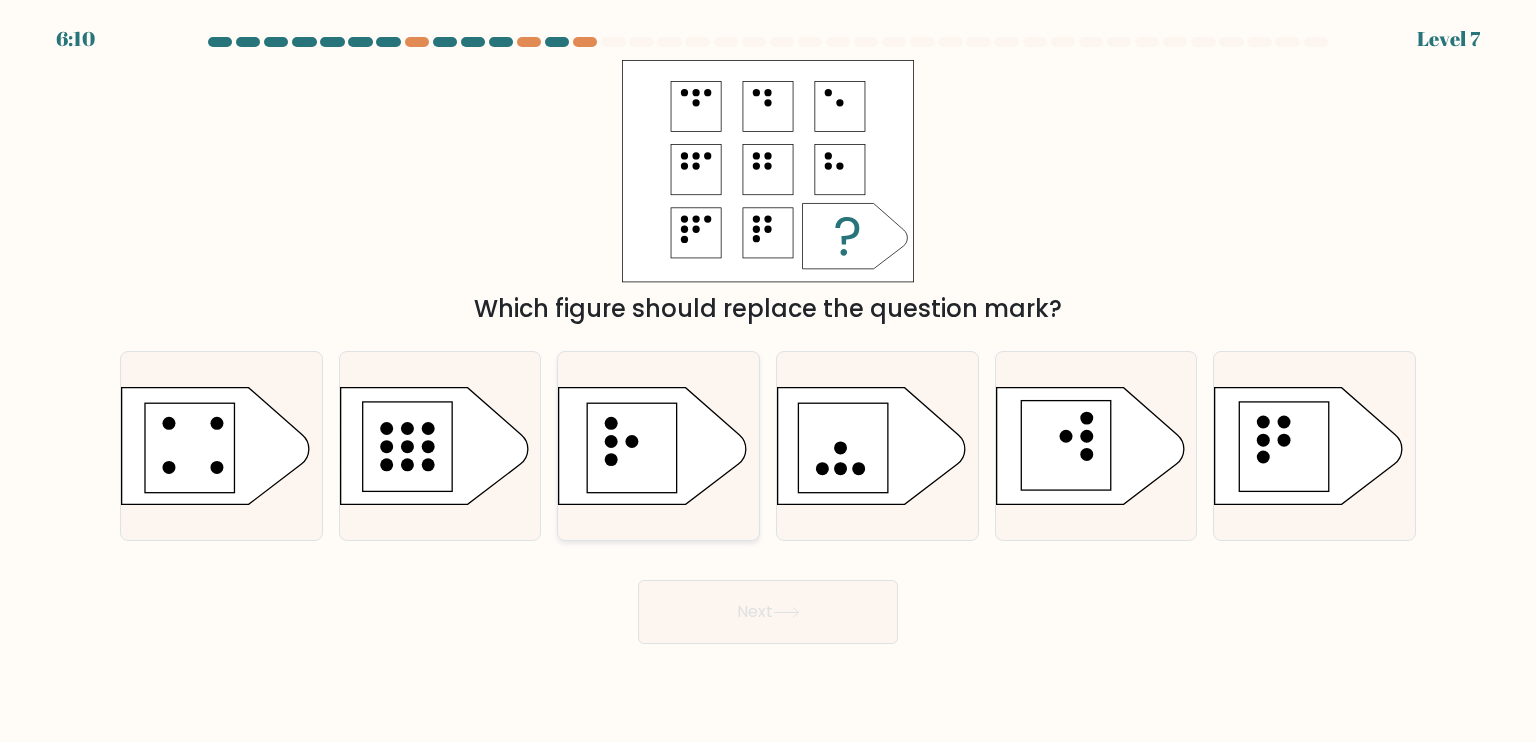 click 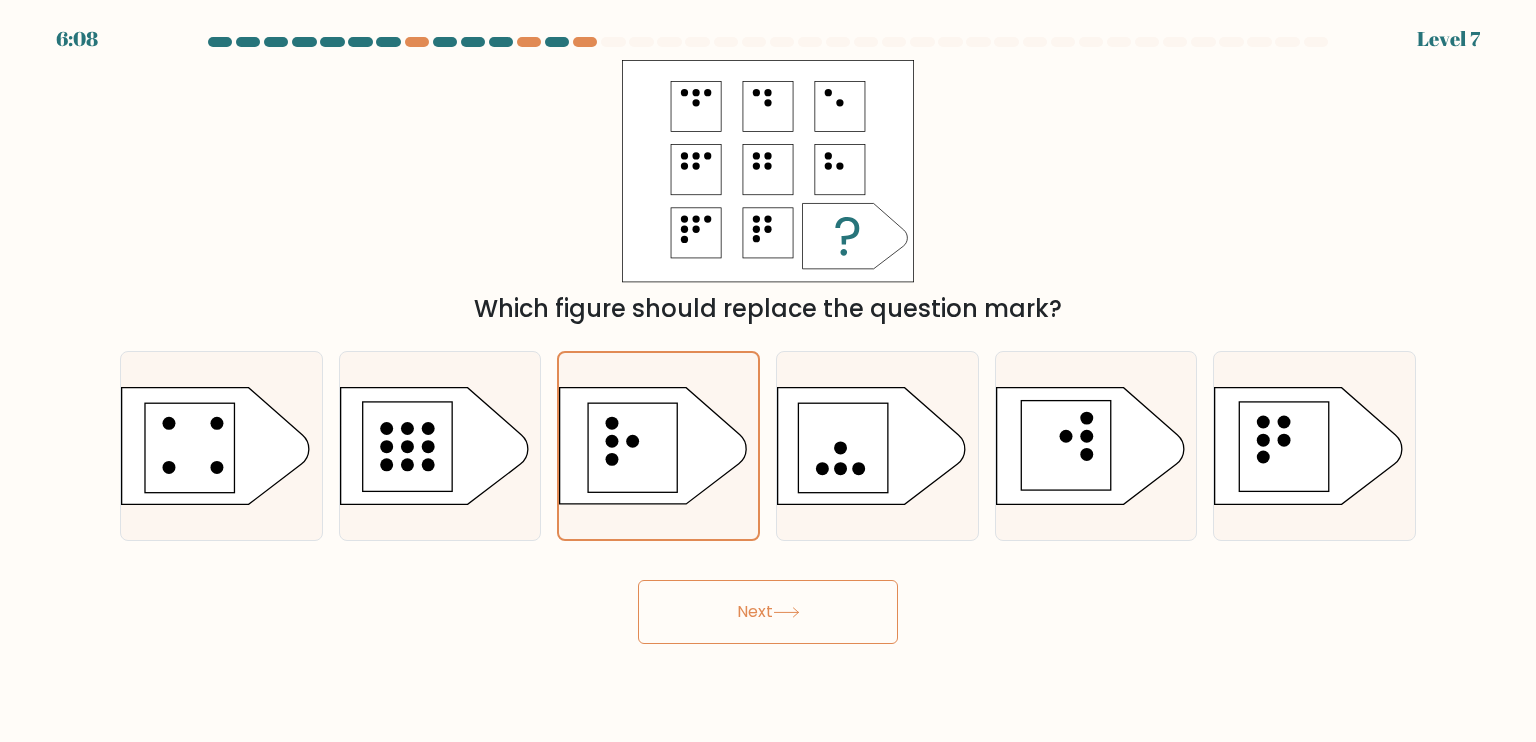 click on "Next" at bounding box center [768, 612] 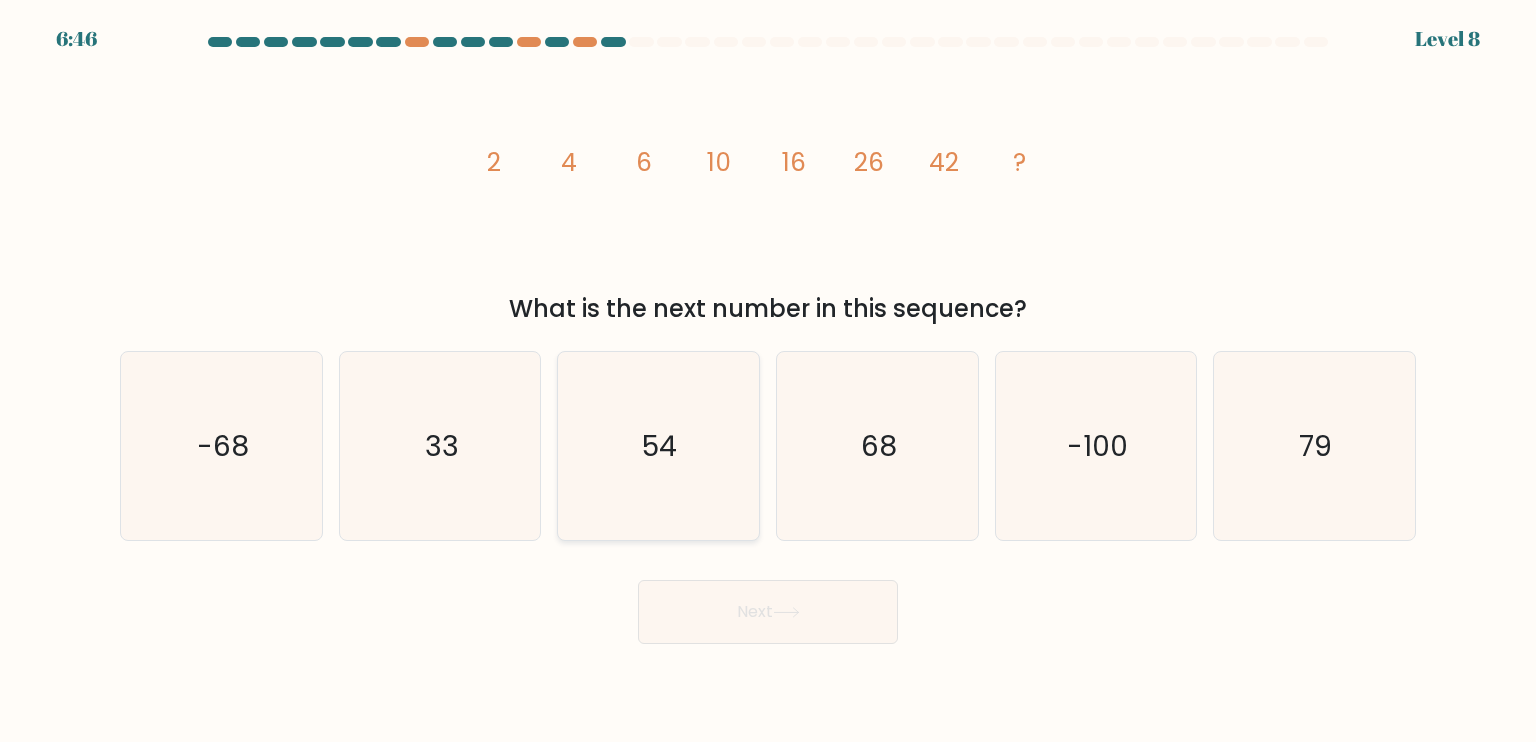 click on "54" 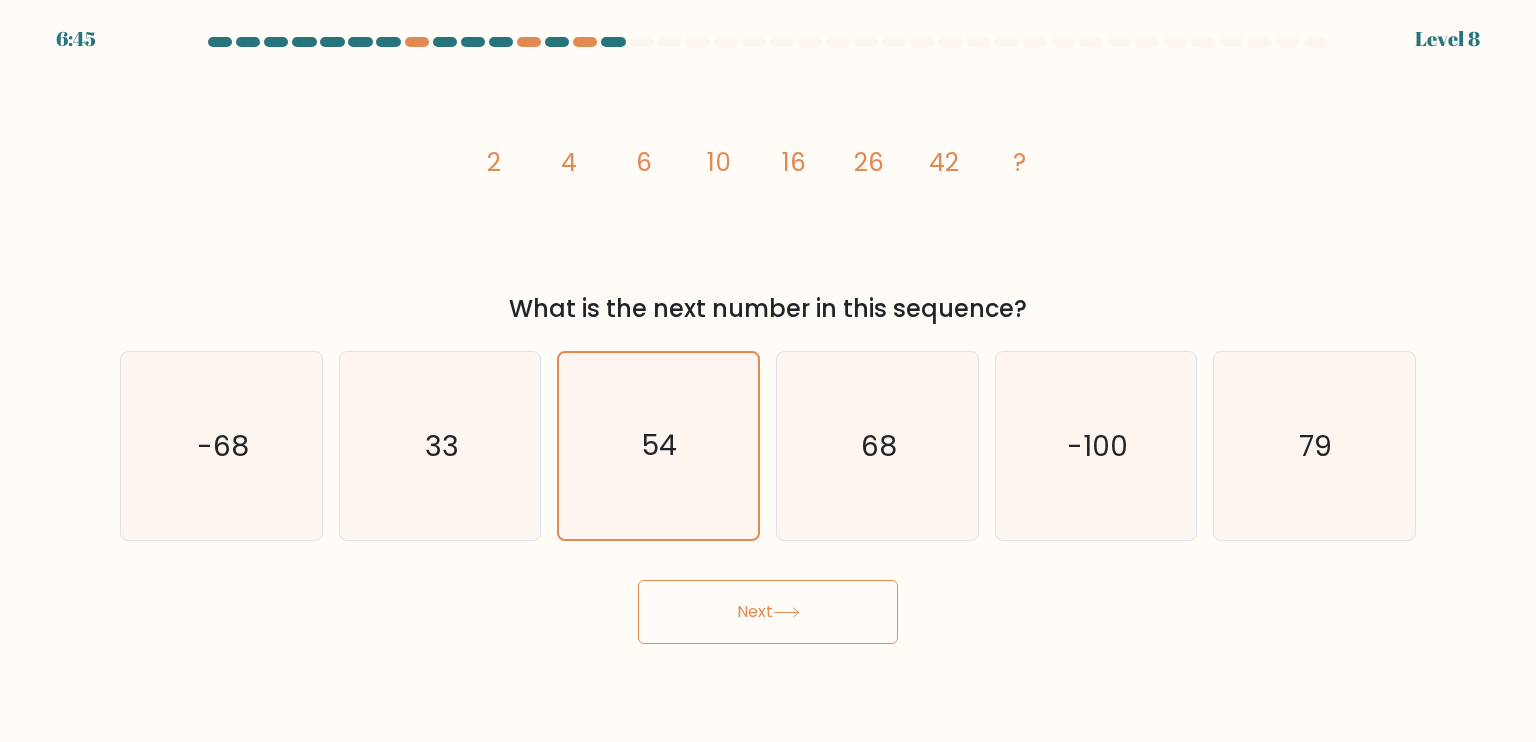 click on "Next" at bounding box center [768, 612] 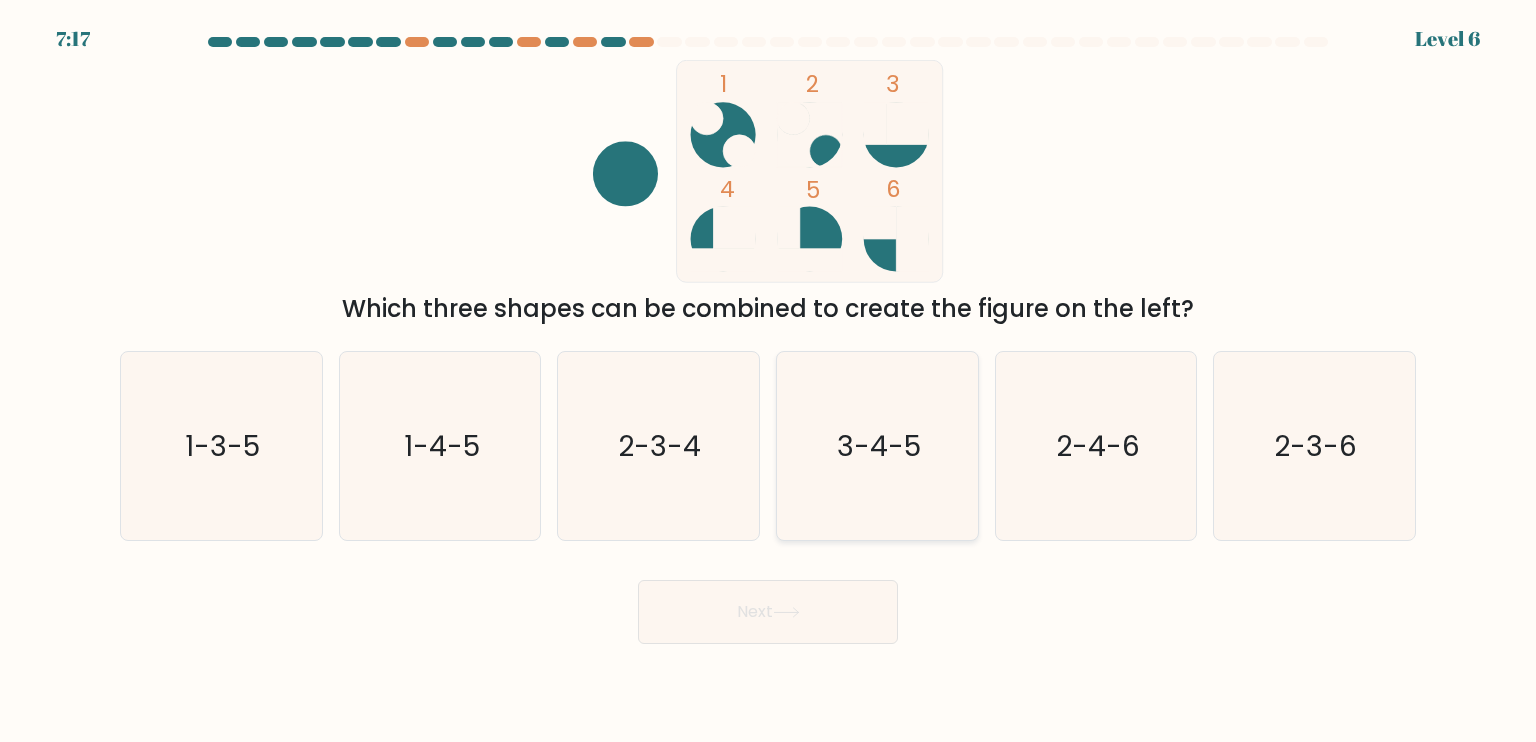 click on "3-4-5" 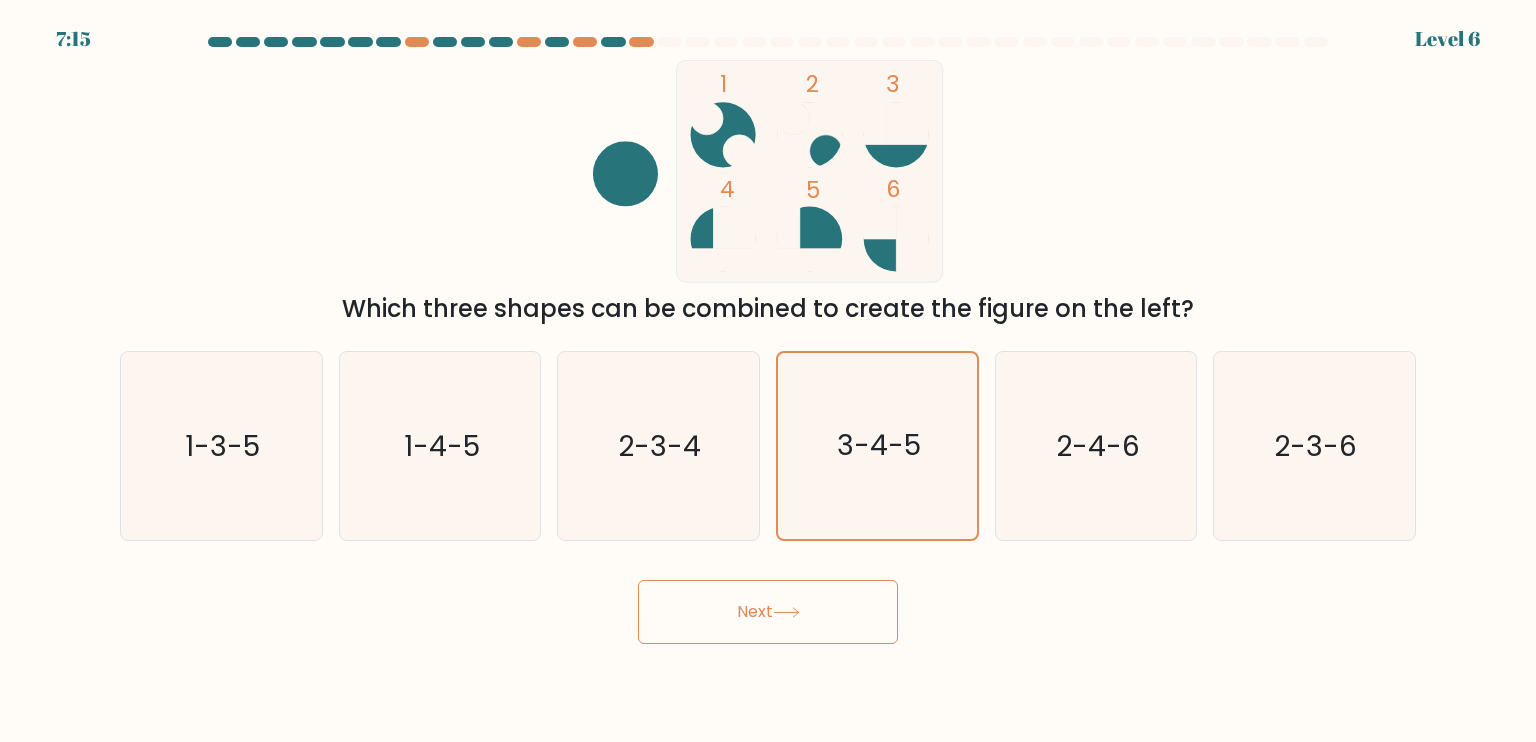 click on "Next" at bounding box center (768, 612) 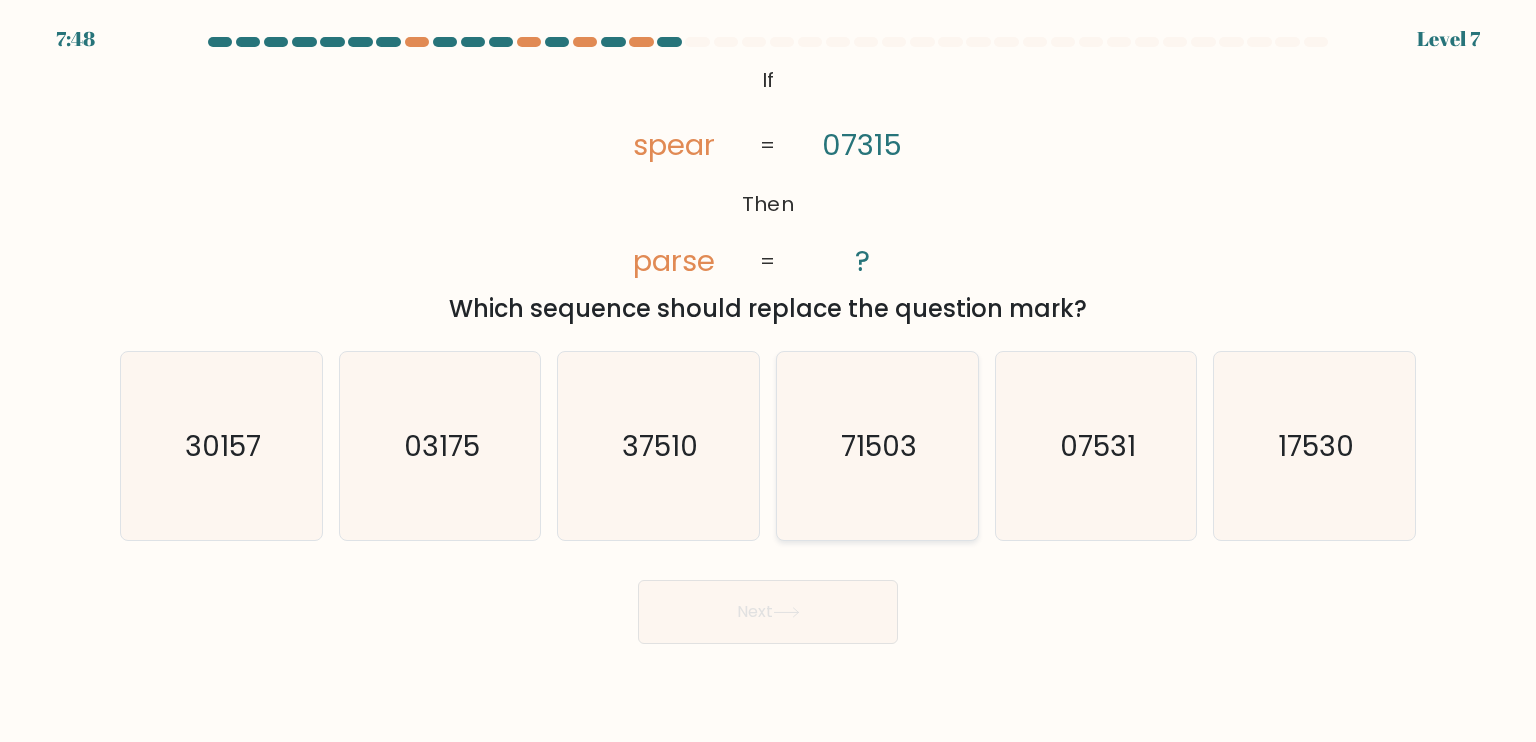 click on "71503" 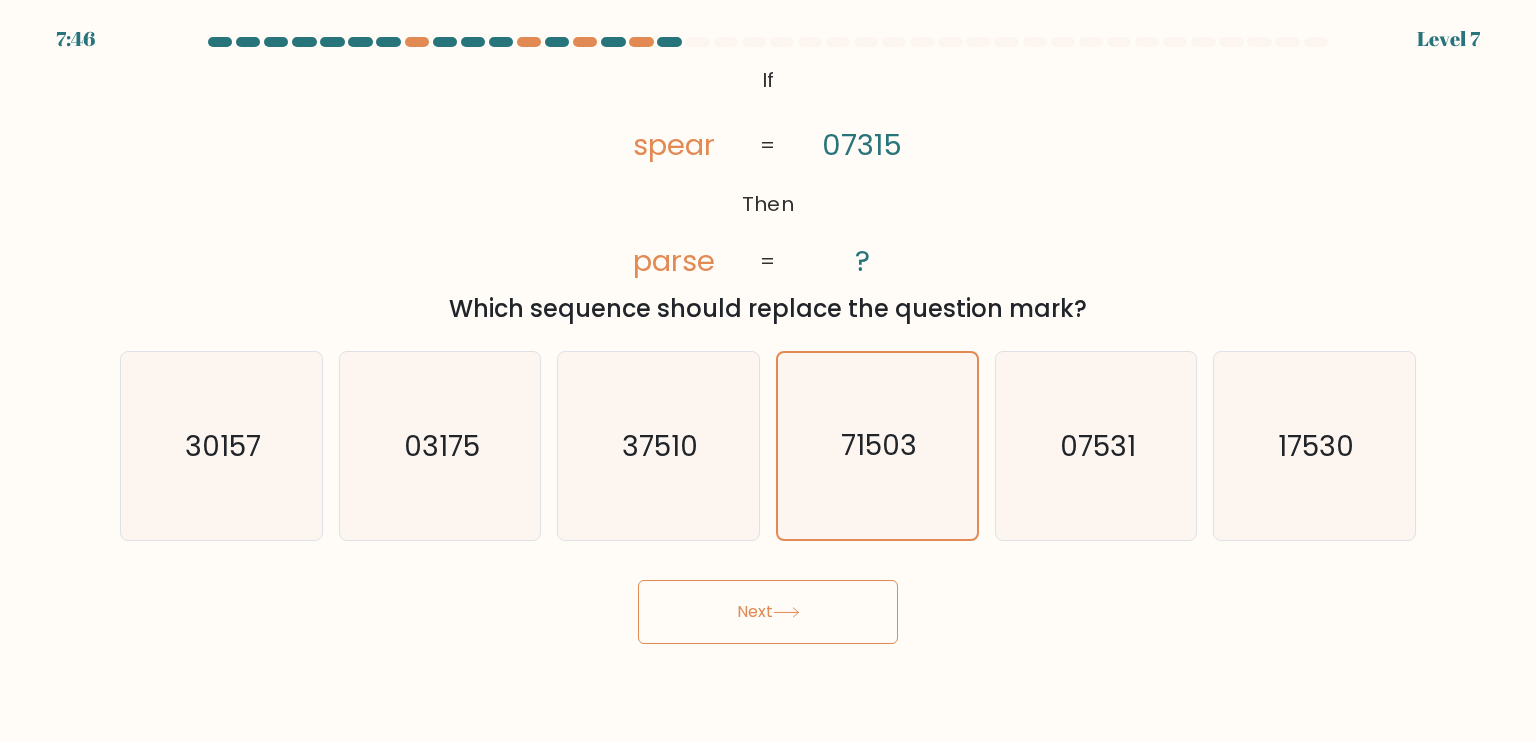 click on "Next" at bounding box center (768, 612) 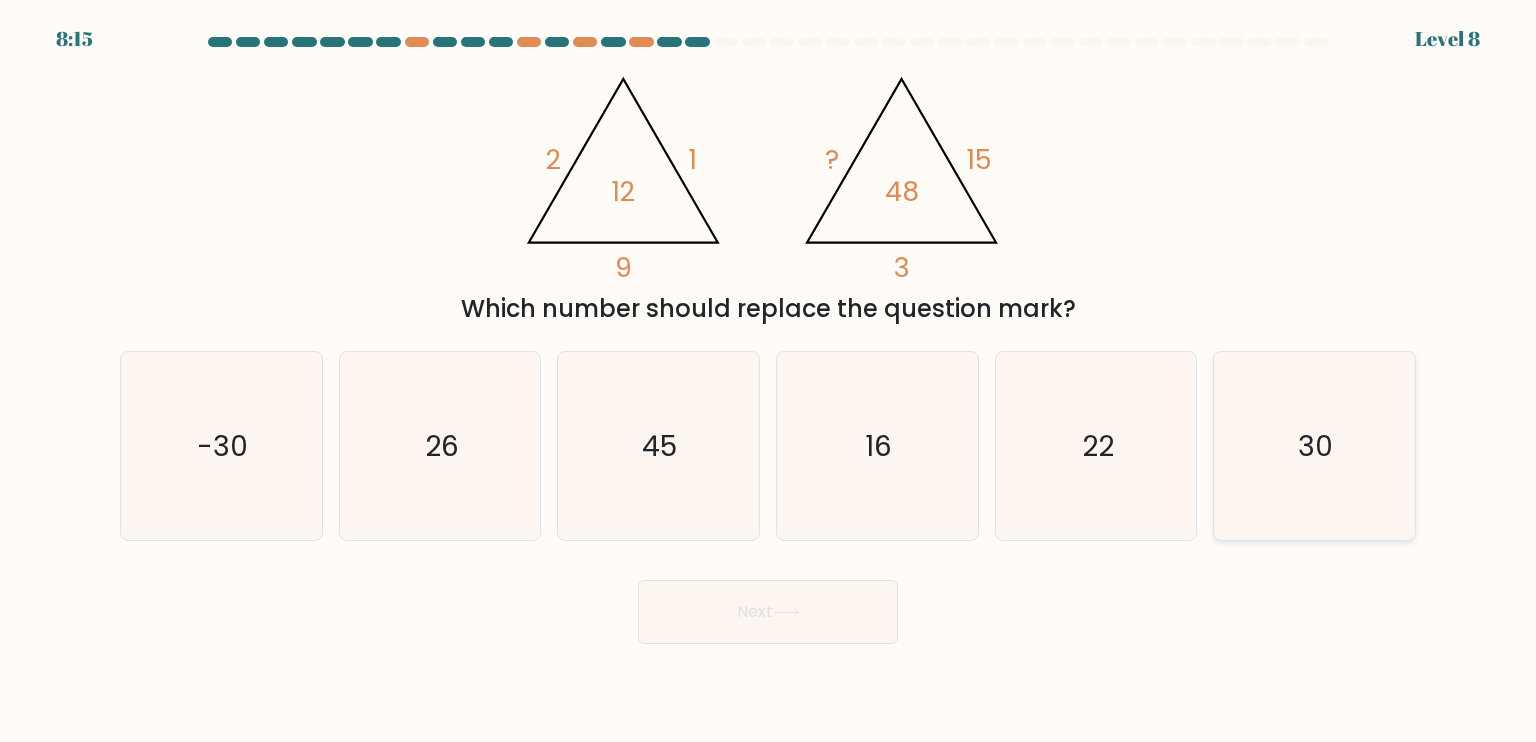 click on "30" at bounding box center [1314, 446] 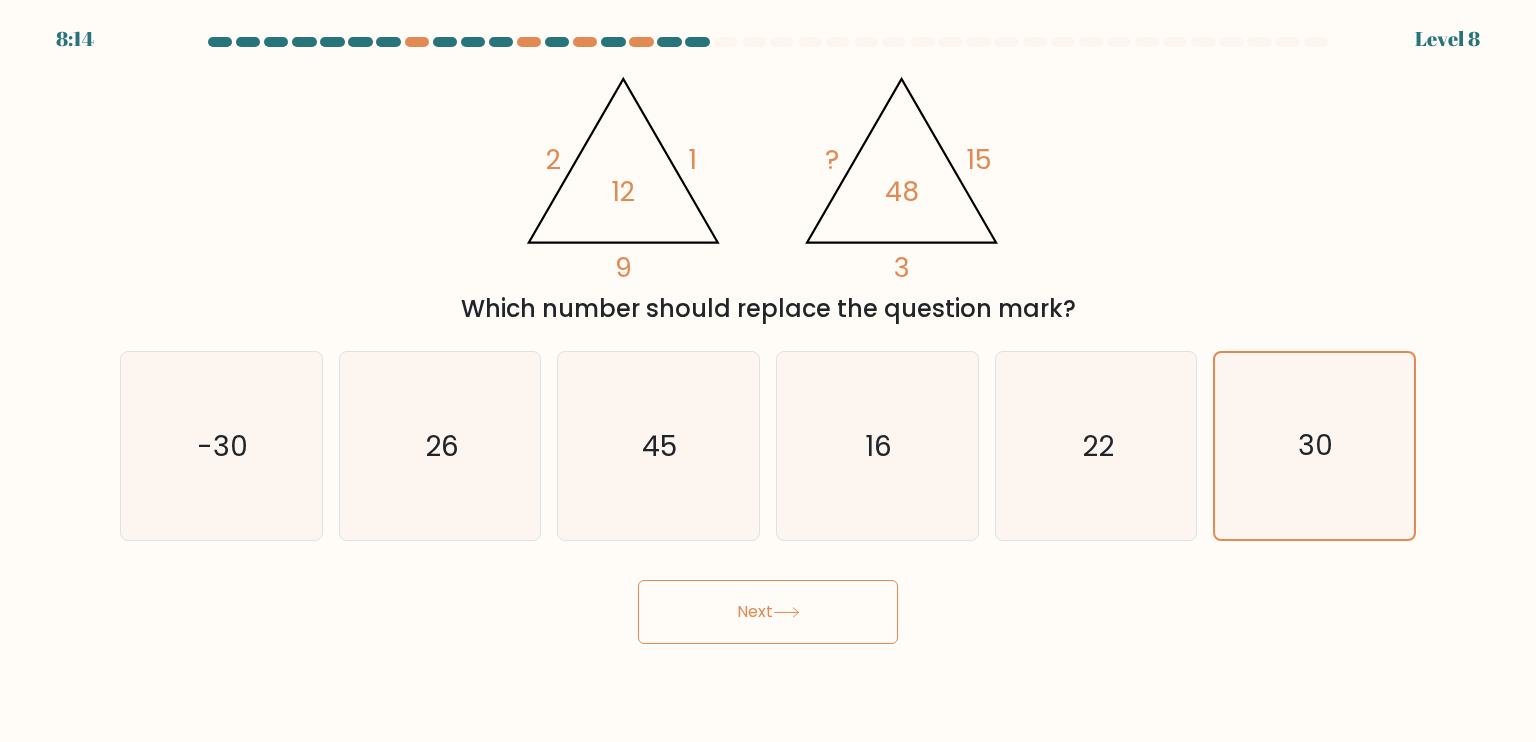 click on "Next" at bounding box center [768, 612] 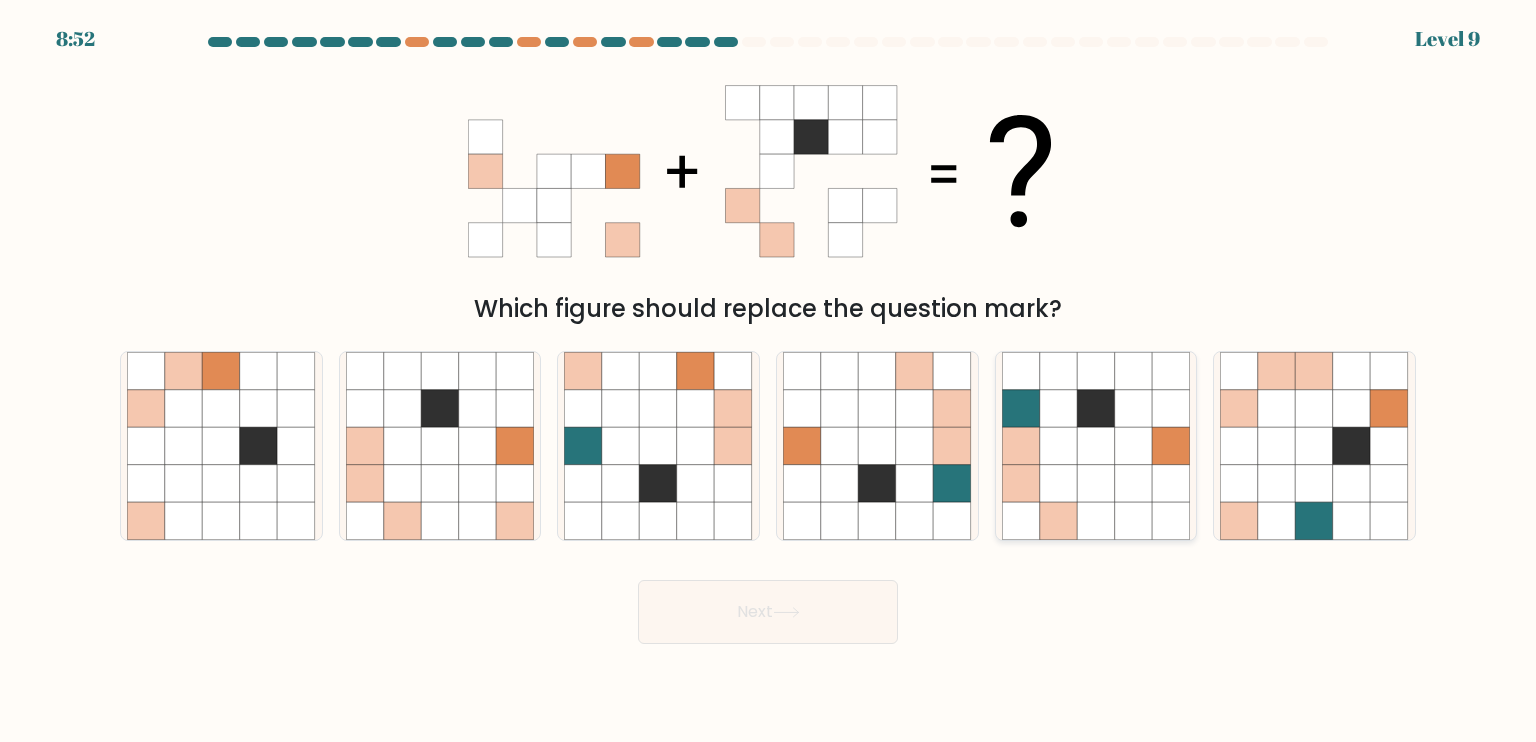 click 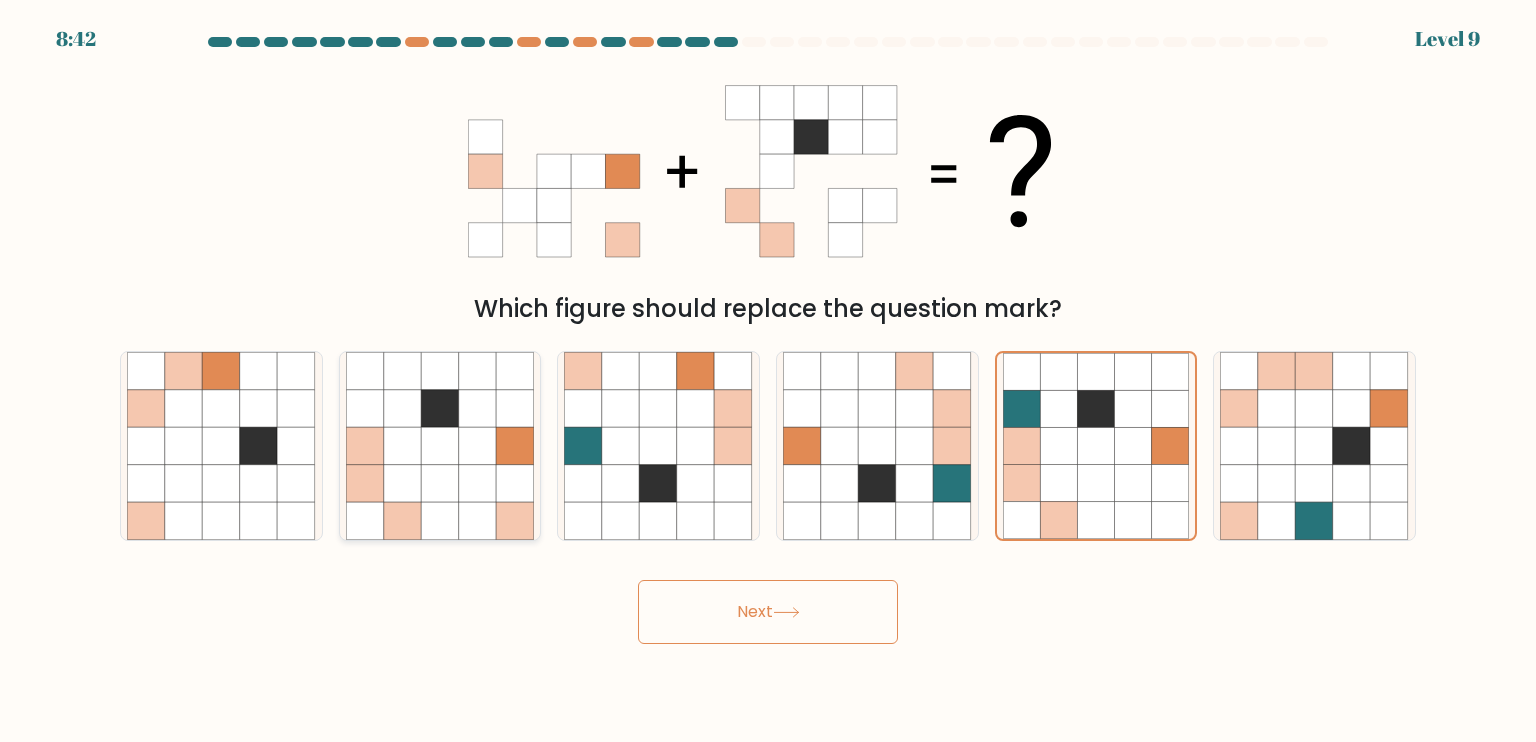 click 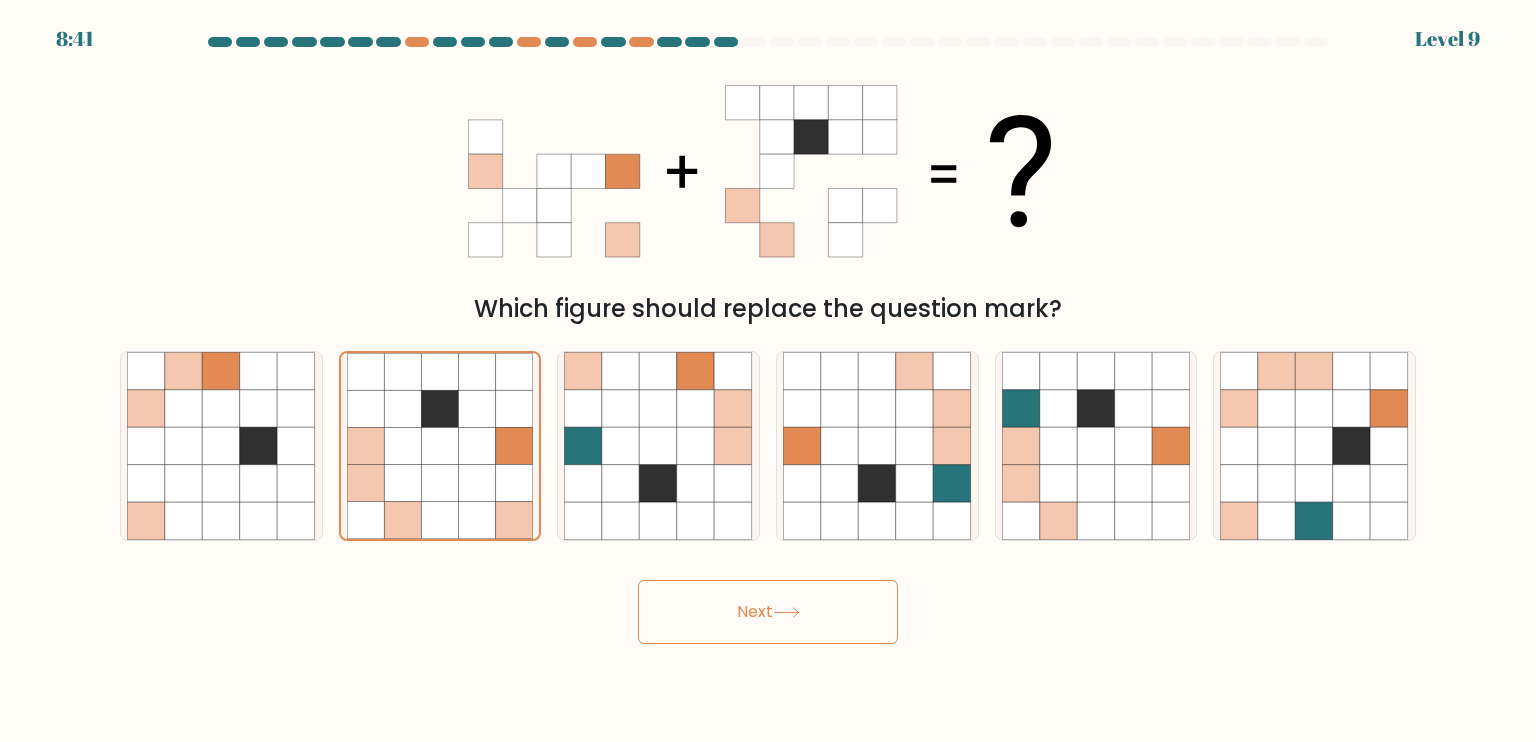 click on "Next" at bounding box center (768, 612) 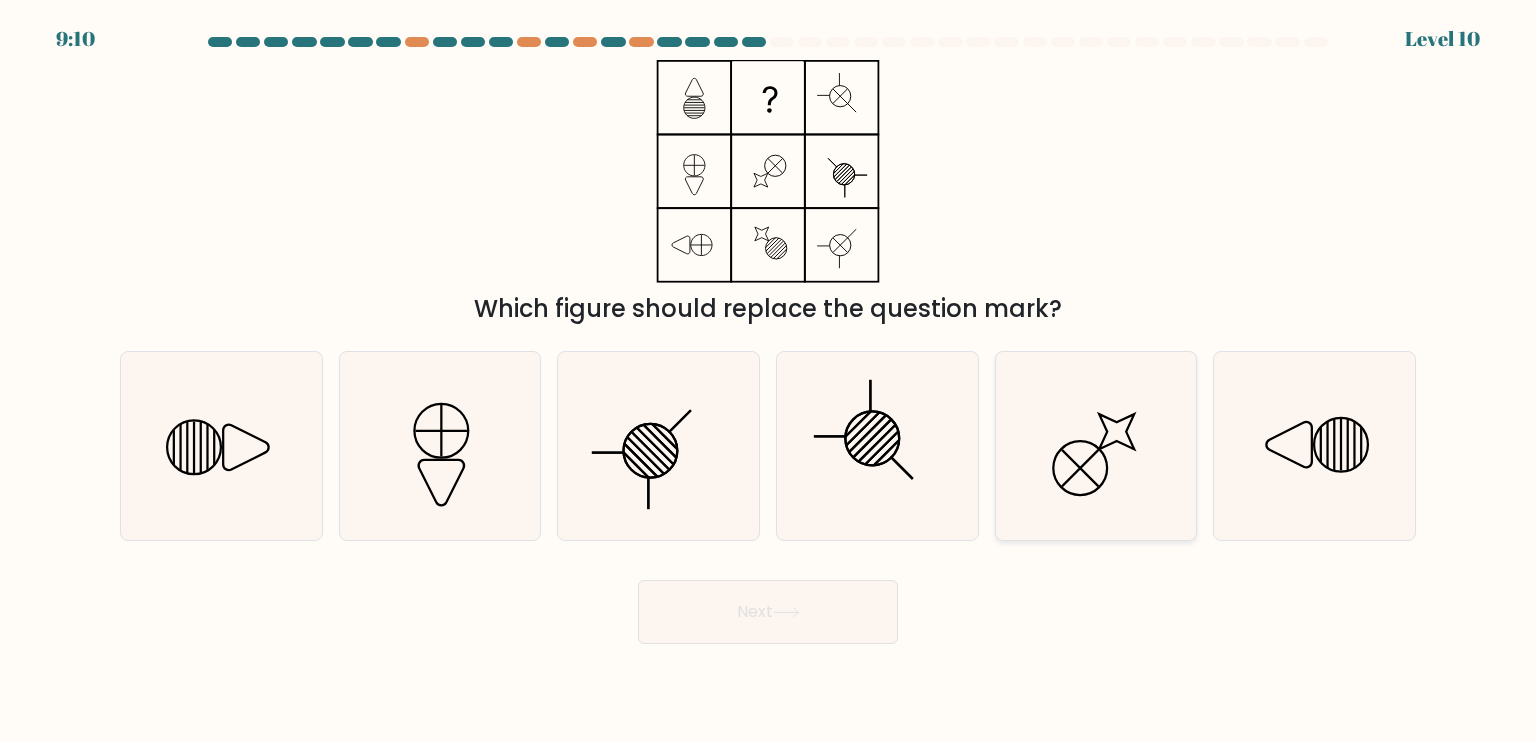 click 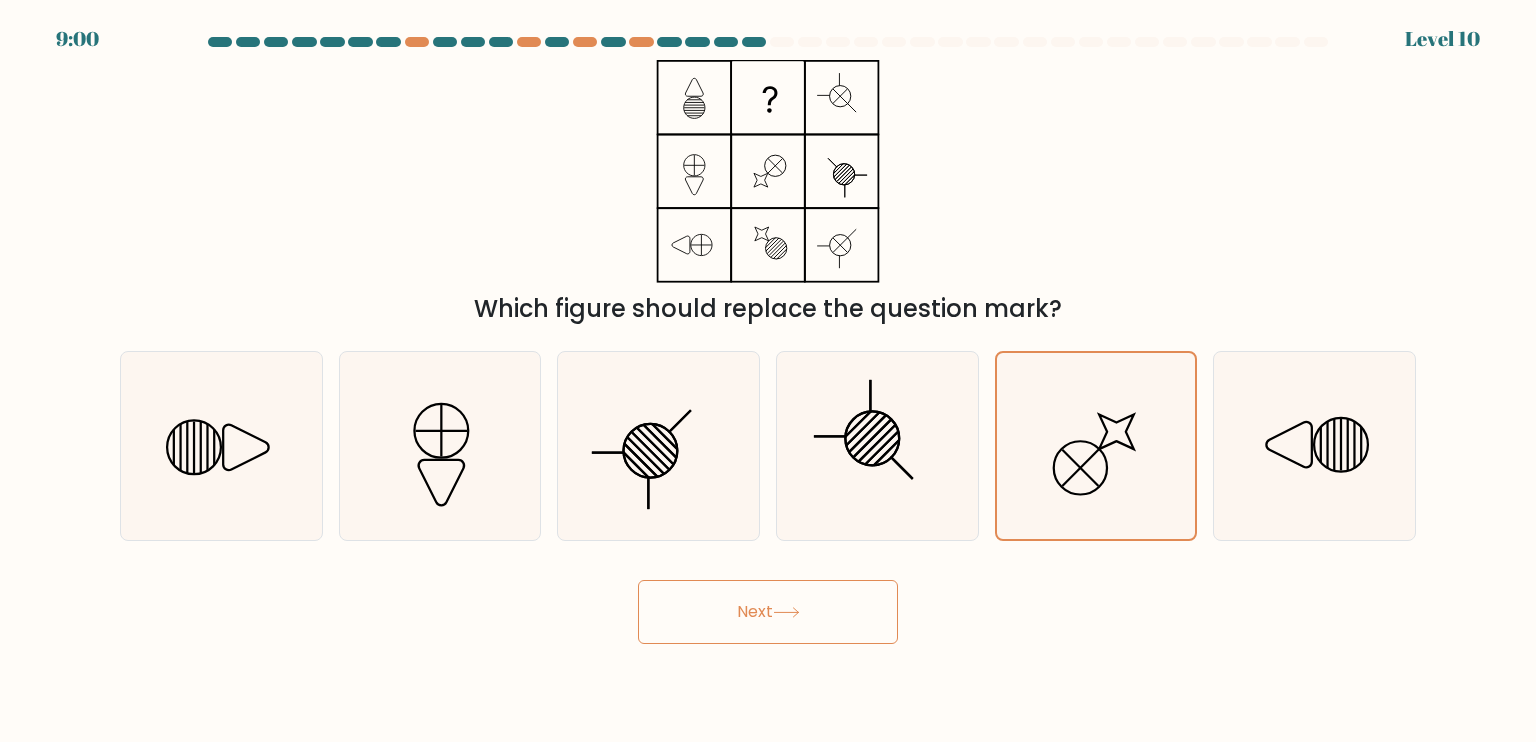 click on "Next" at bounding box center (768, 612) 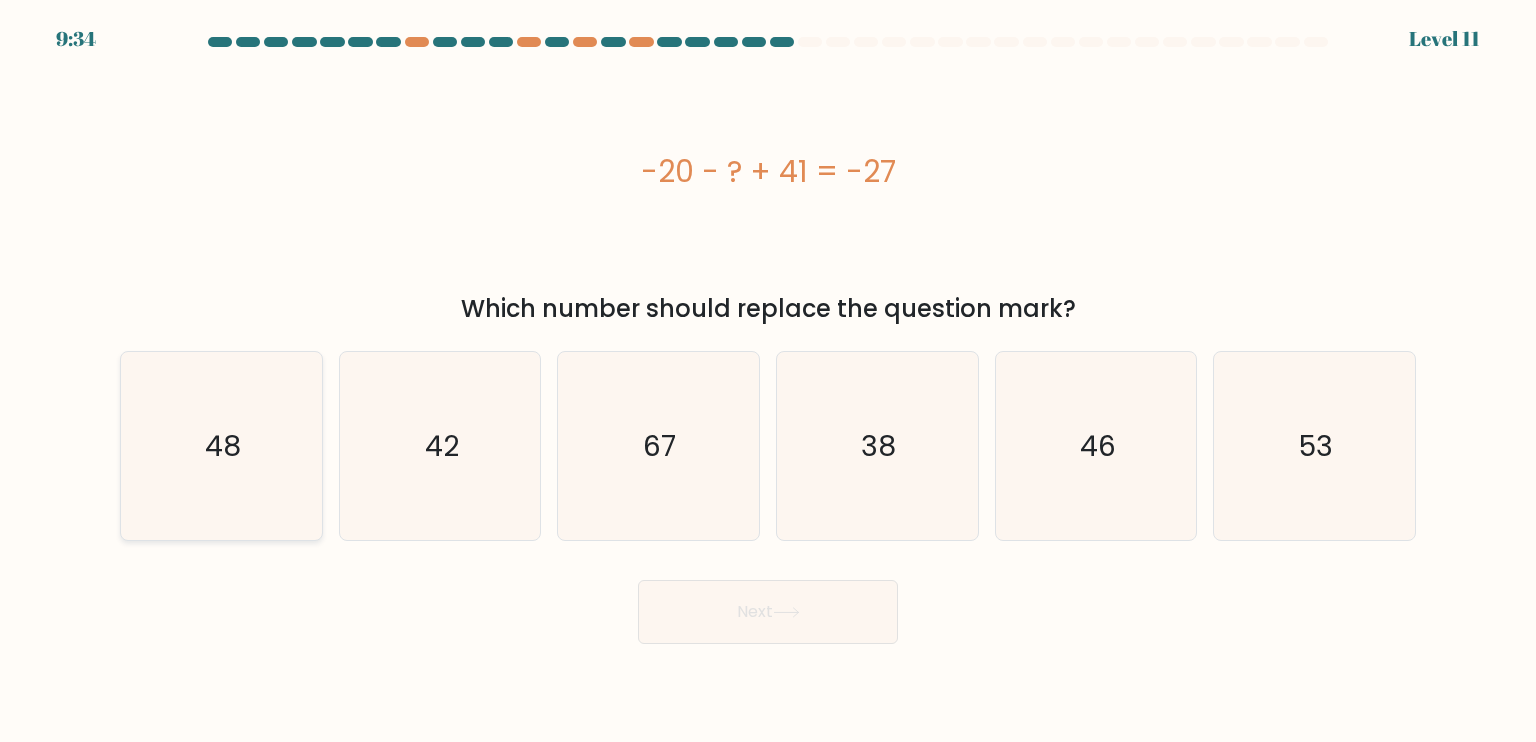 click on "48" 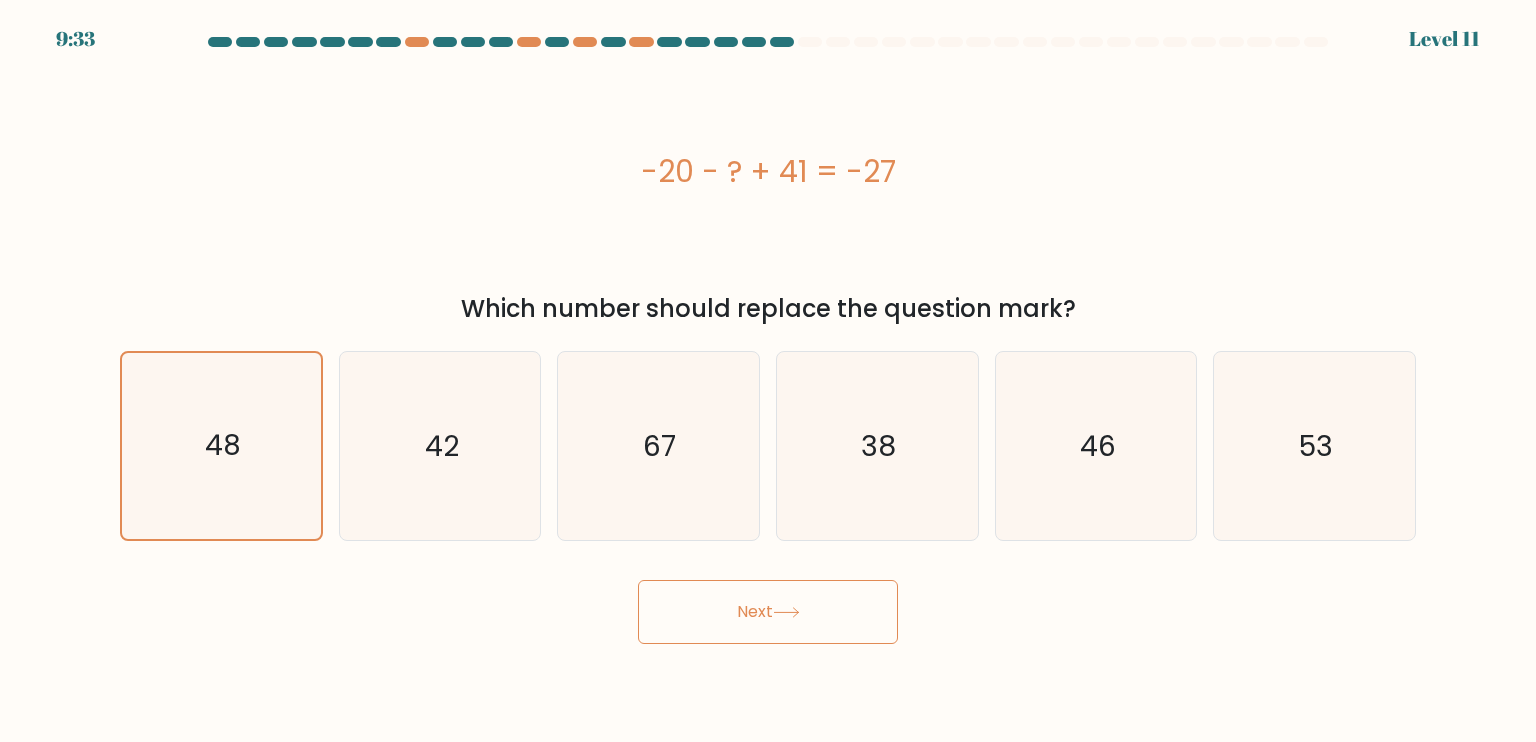 click on "Next" at bounding box center [768, 612] 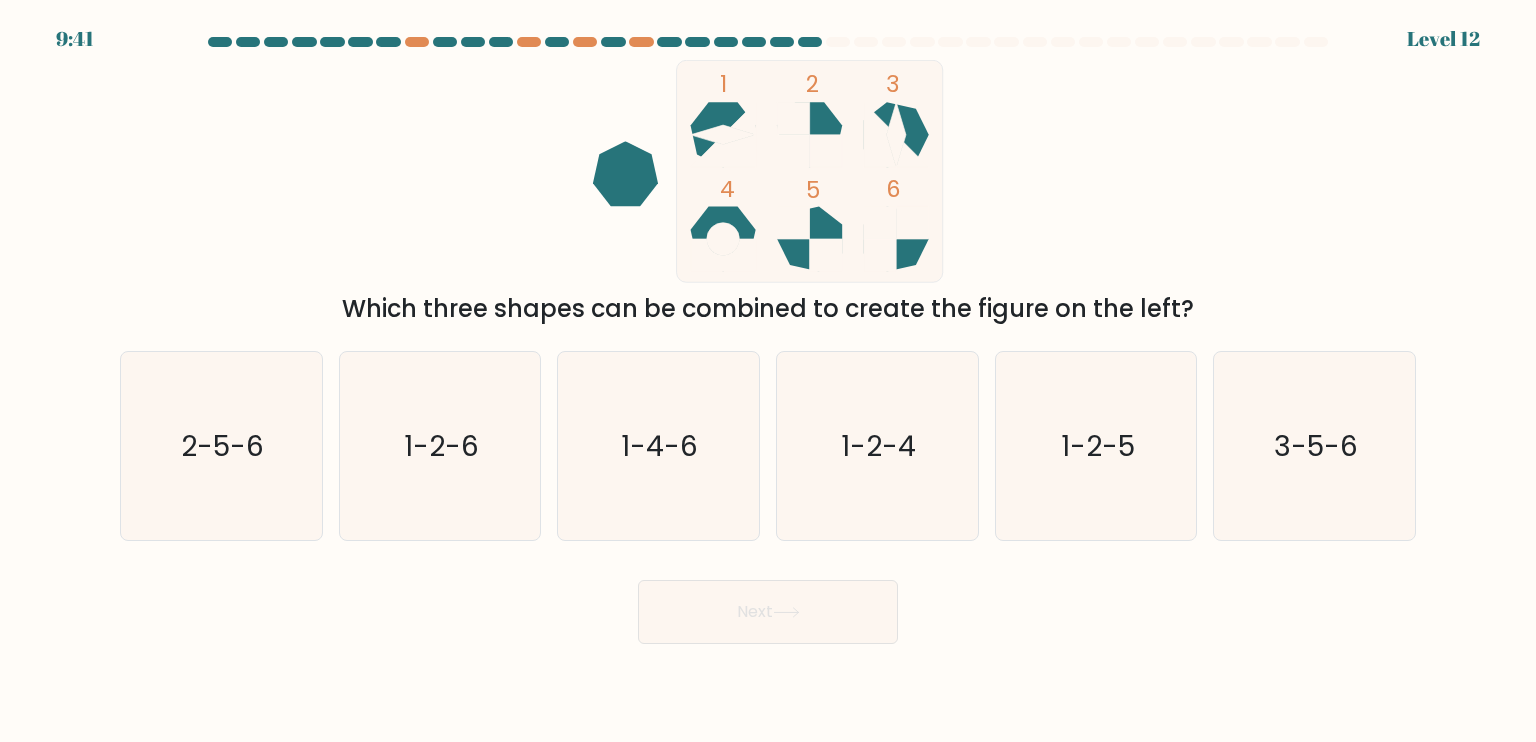 click 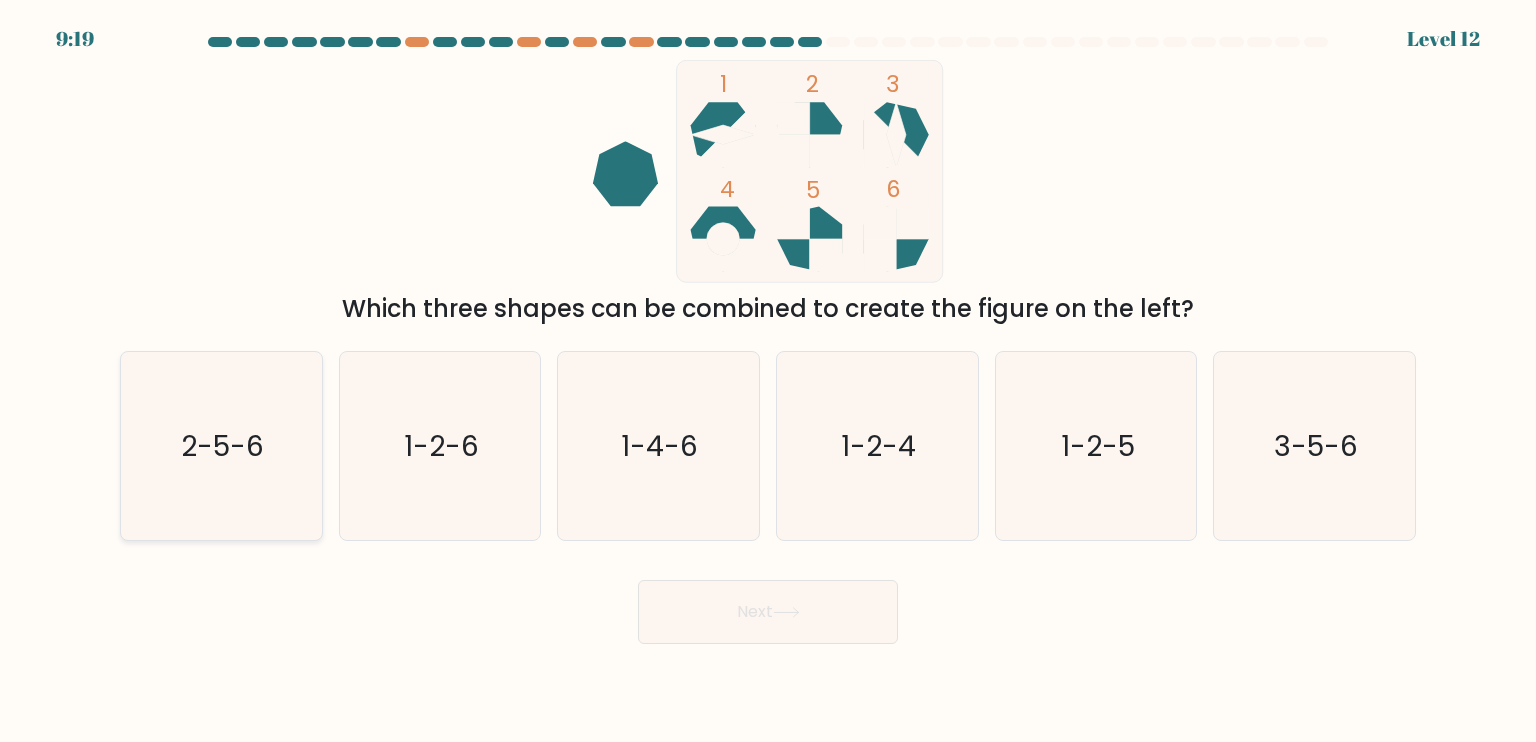click on "2-5-6" 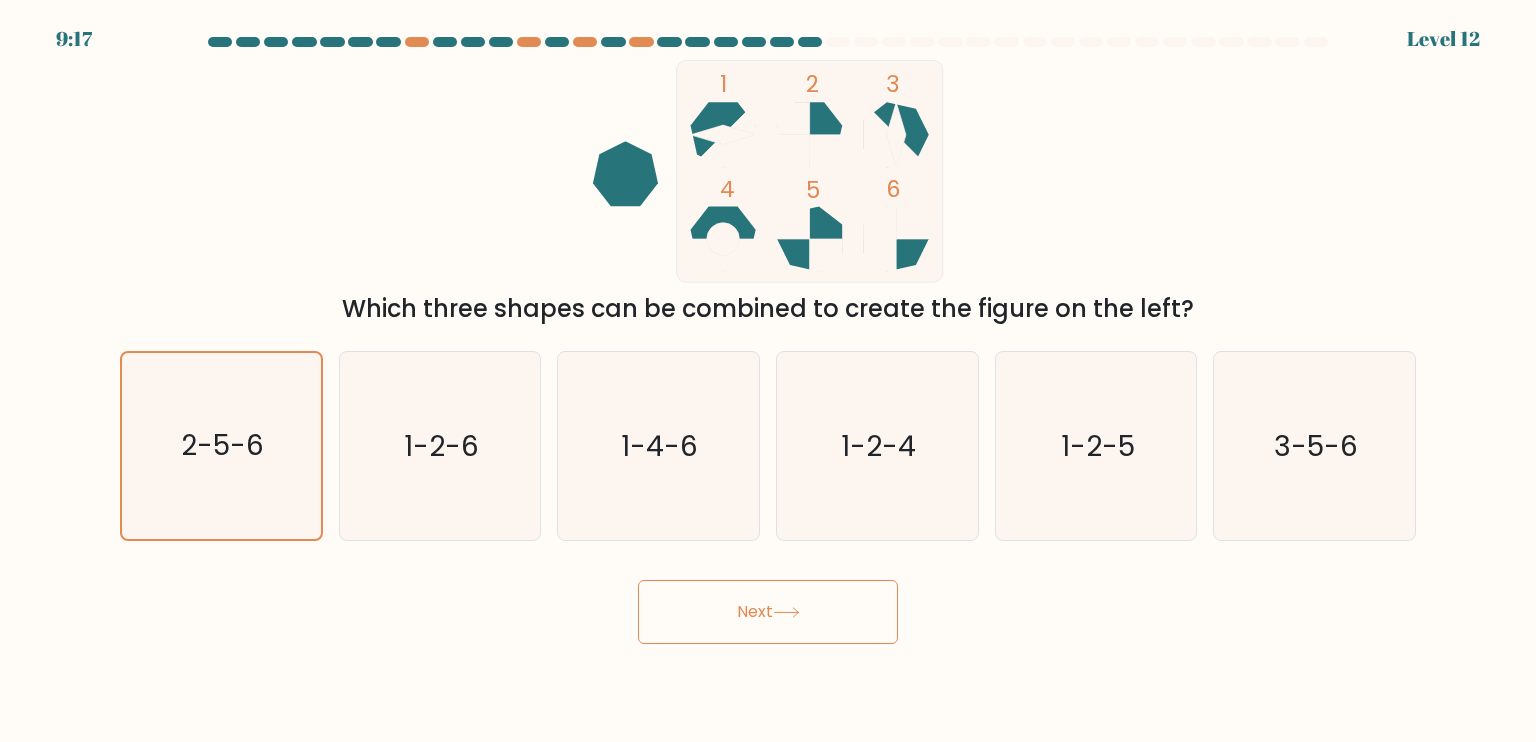 click on "Next" at bounding box center (768, 612) 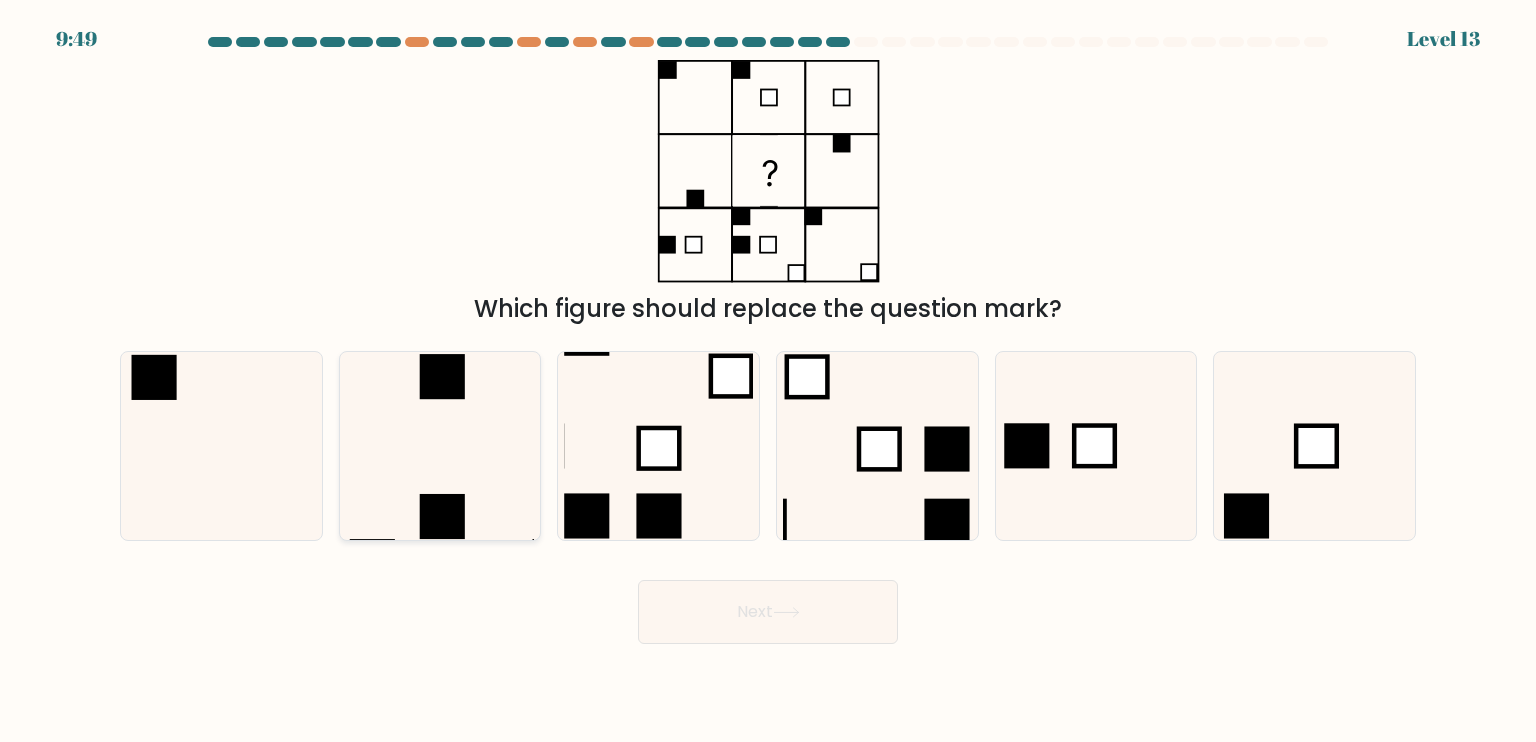 click 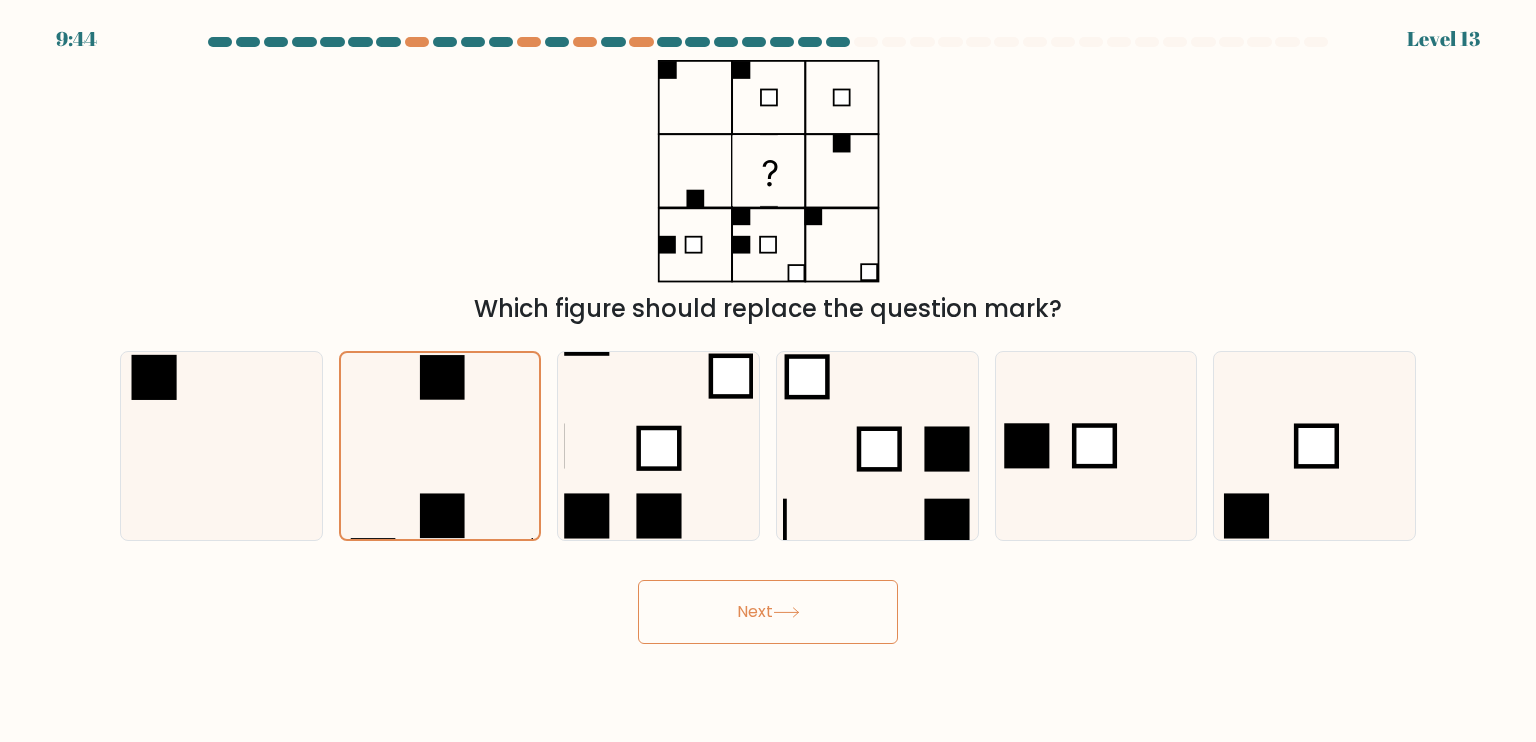 click on "Next" at bounding box center (768, 612) 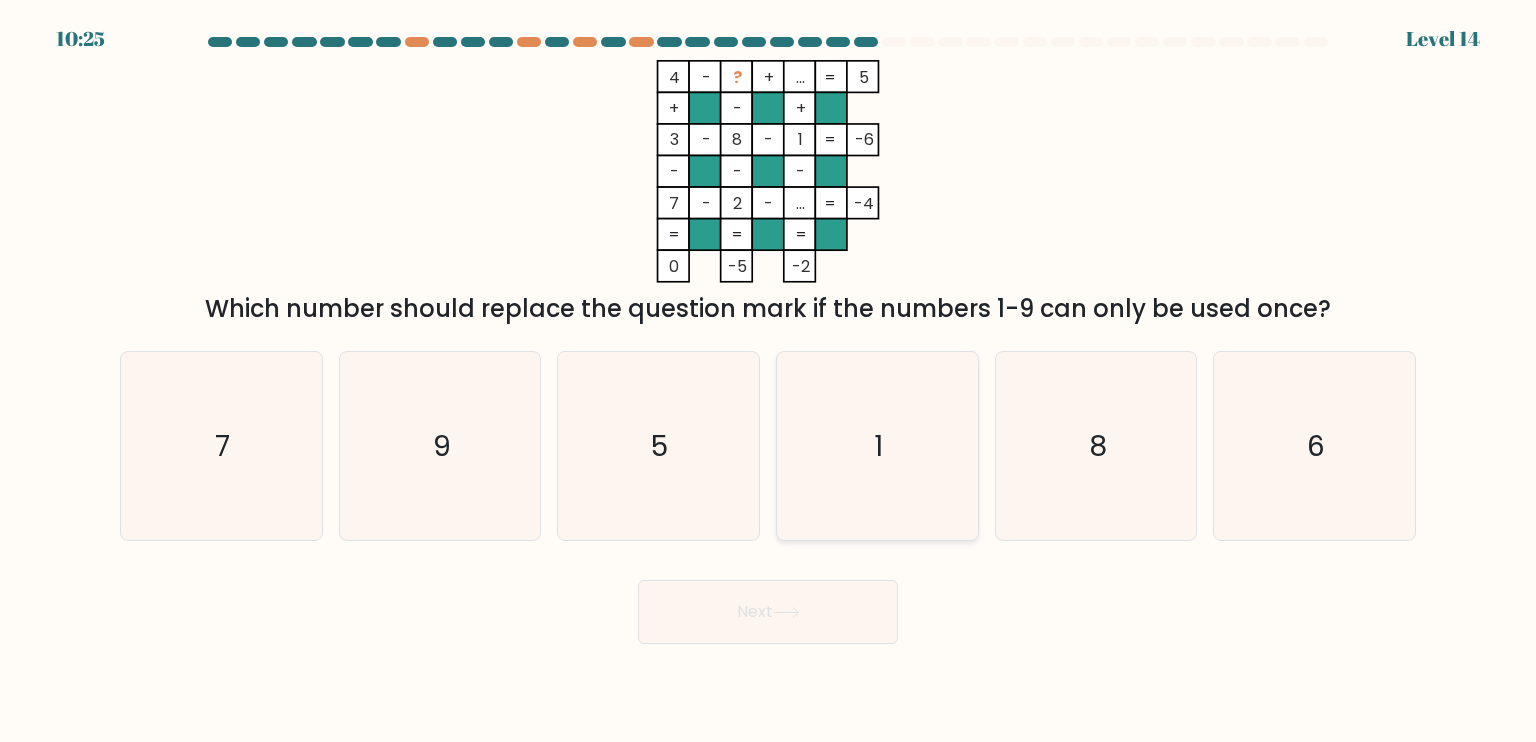 click on "1" 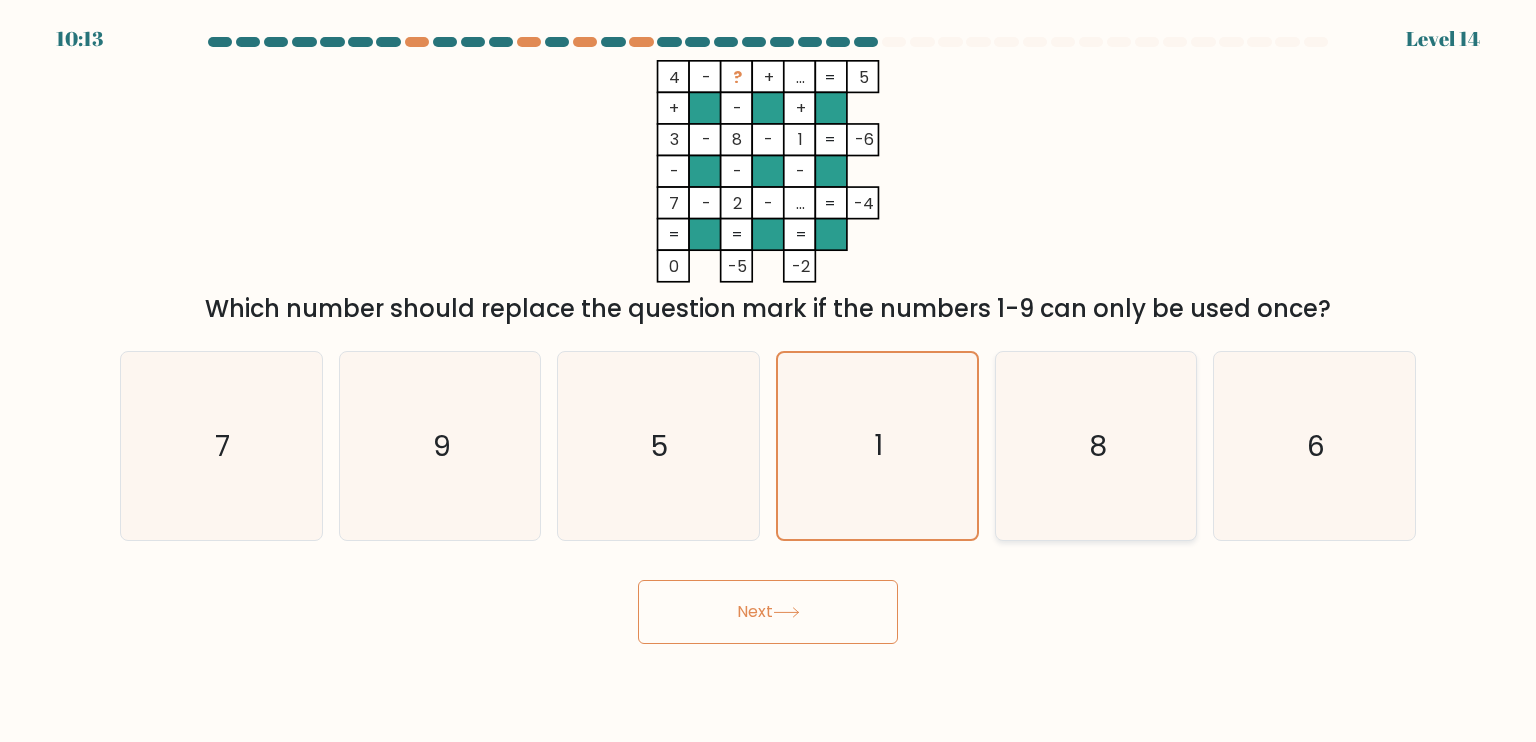 click on "8" 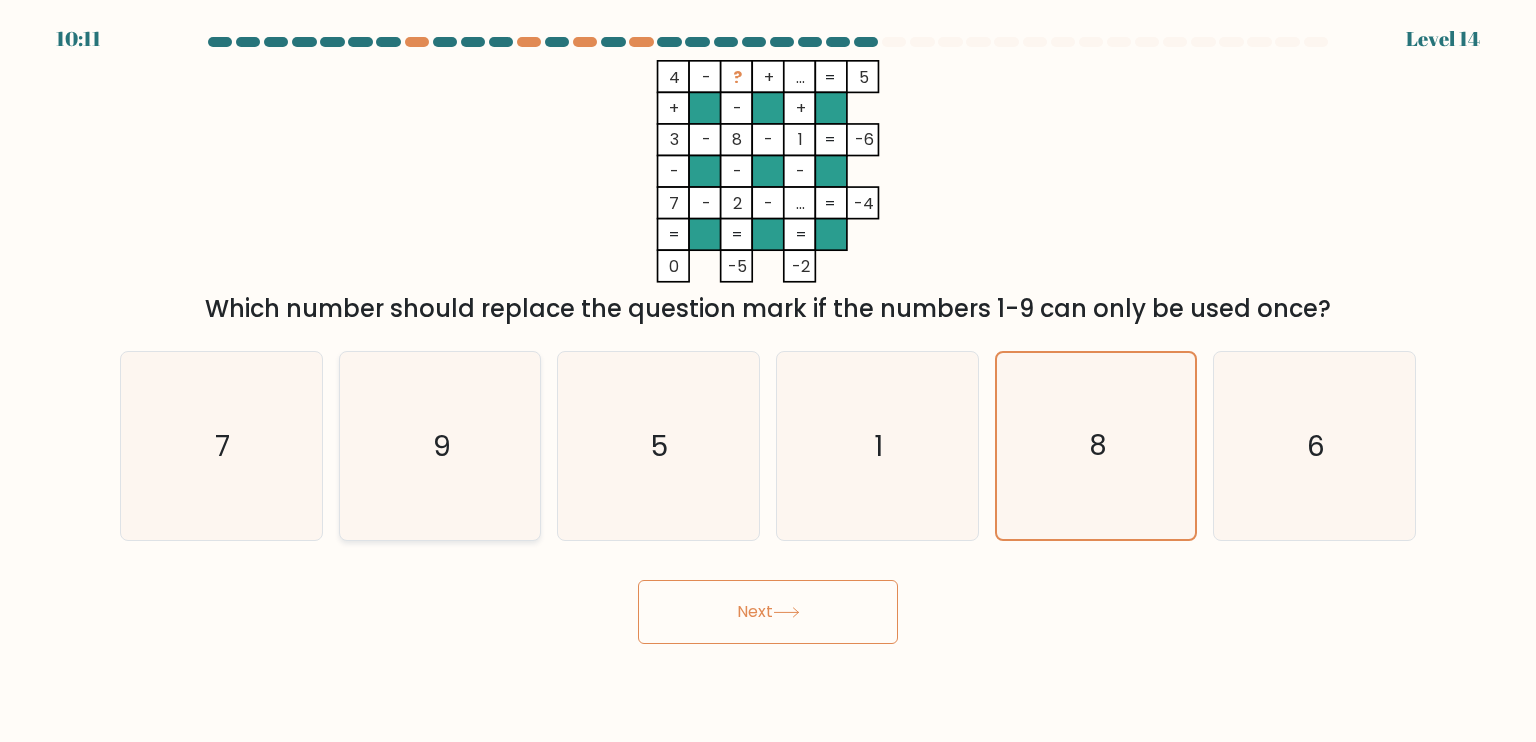 click on "9" 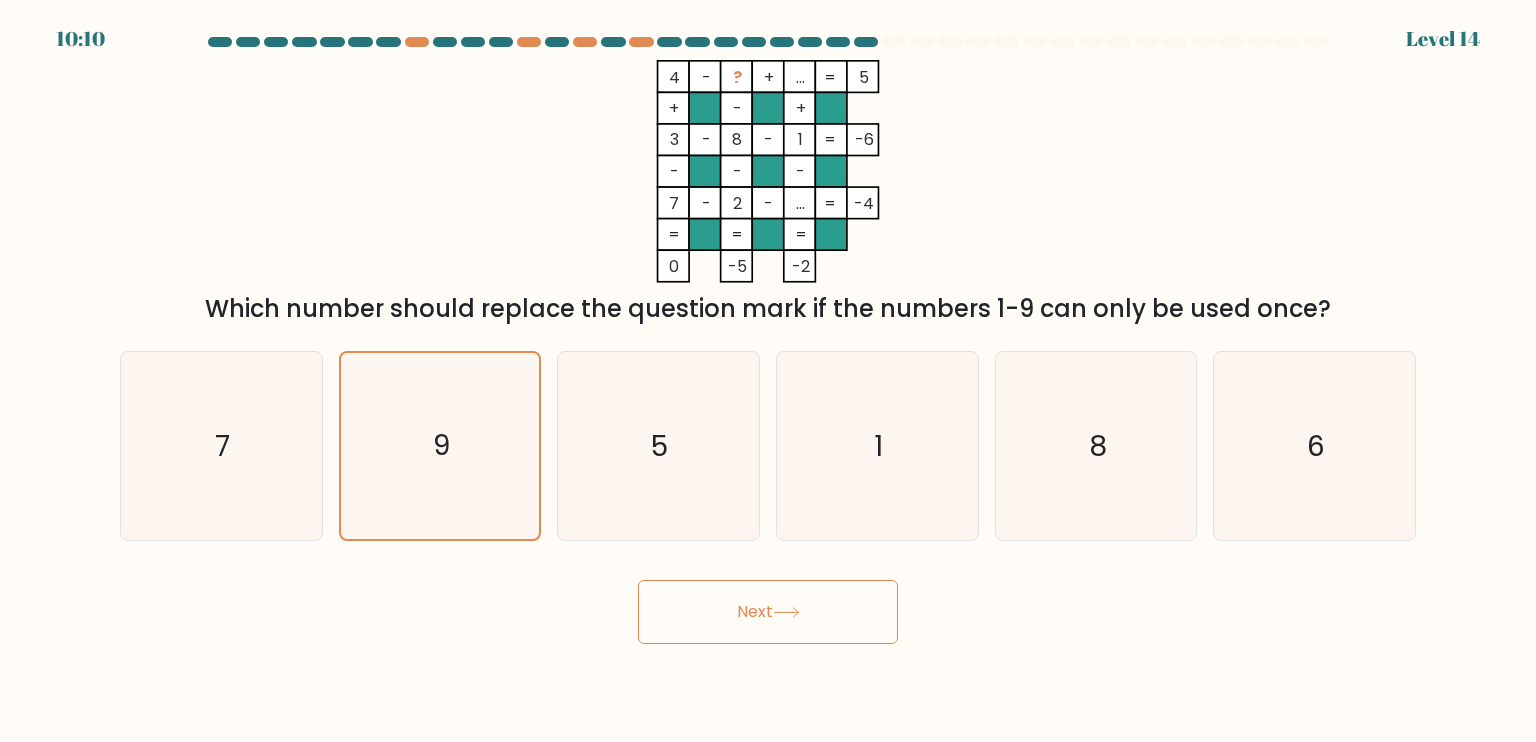 click on "Next" at bounding box center (768, 612) 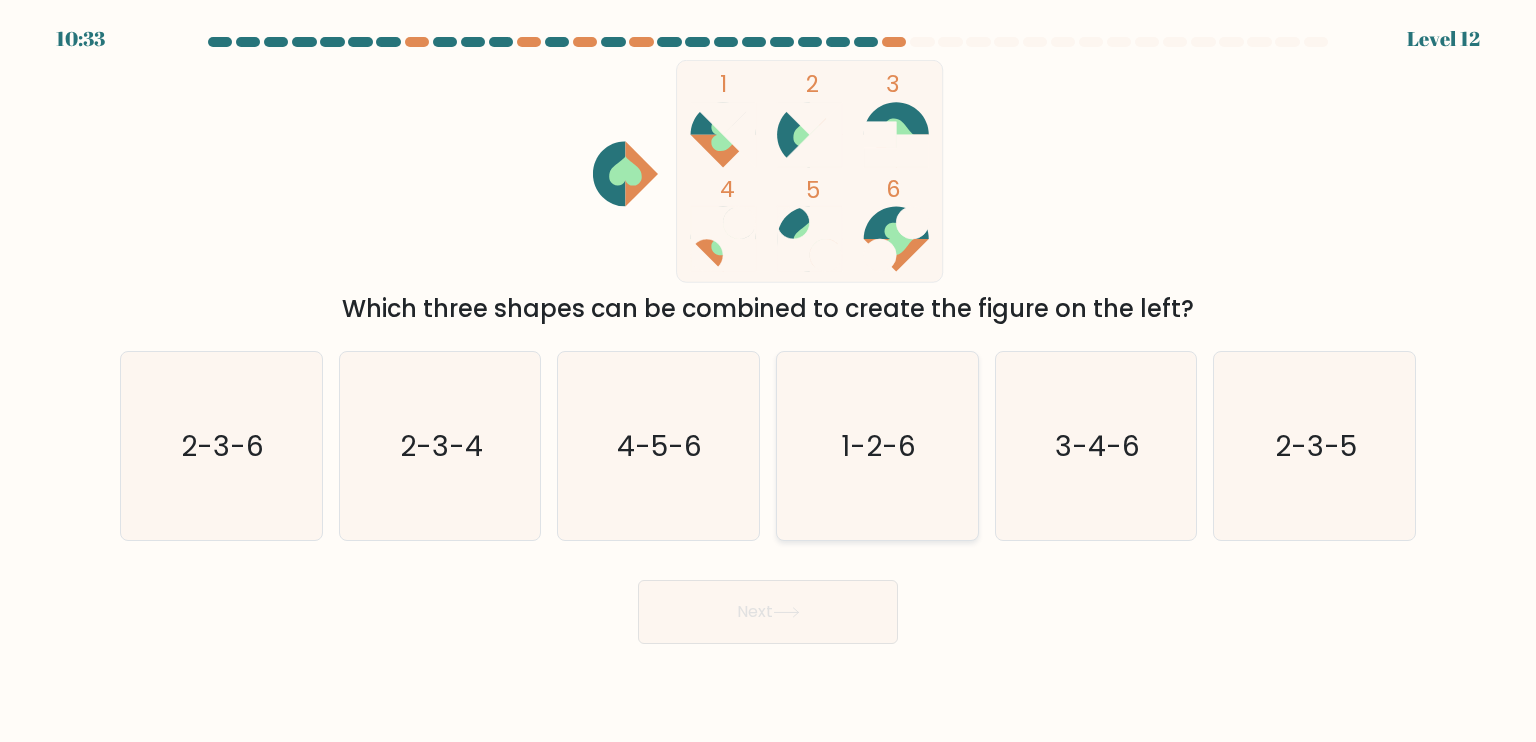 click on "1-2-6" 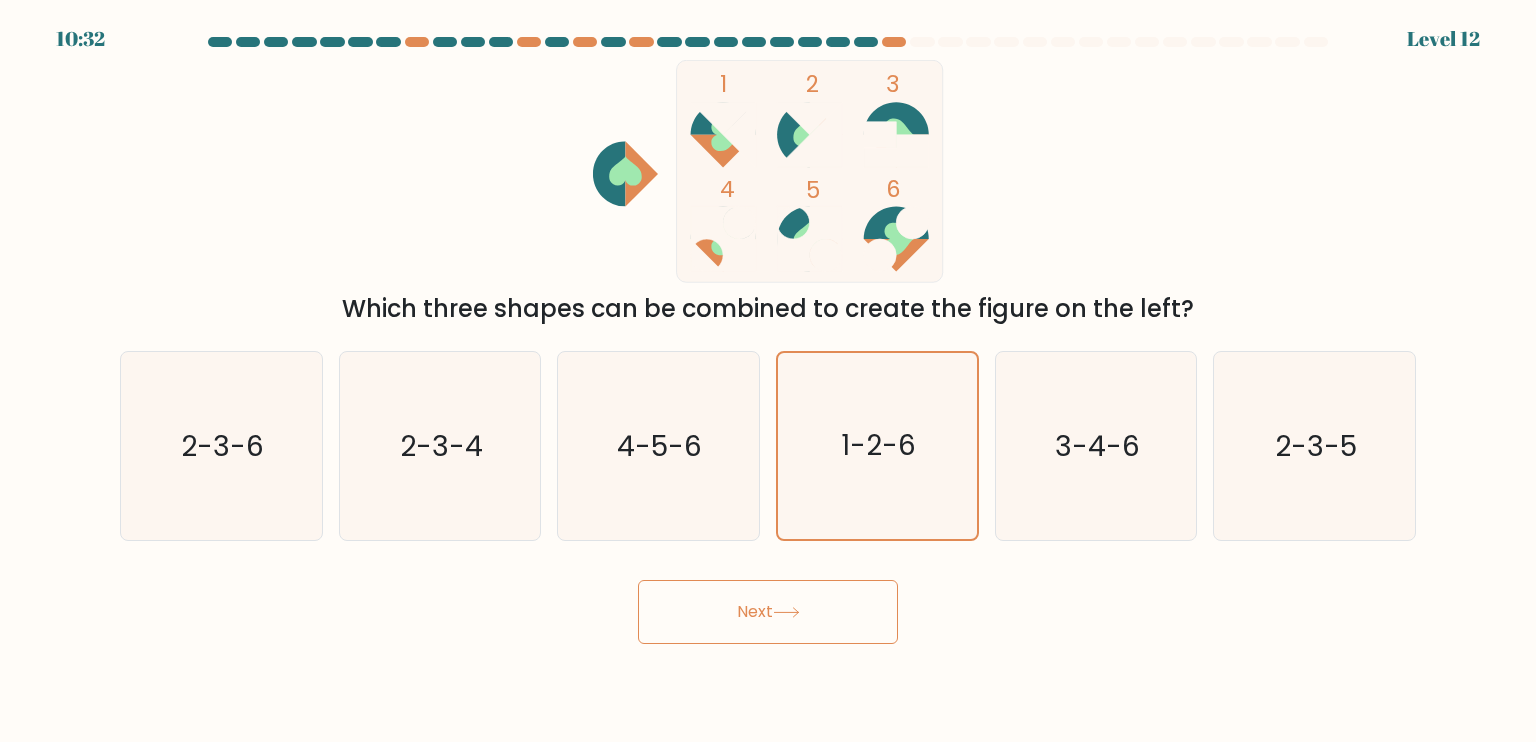 click on "Next" at bounding box center (768, 612) 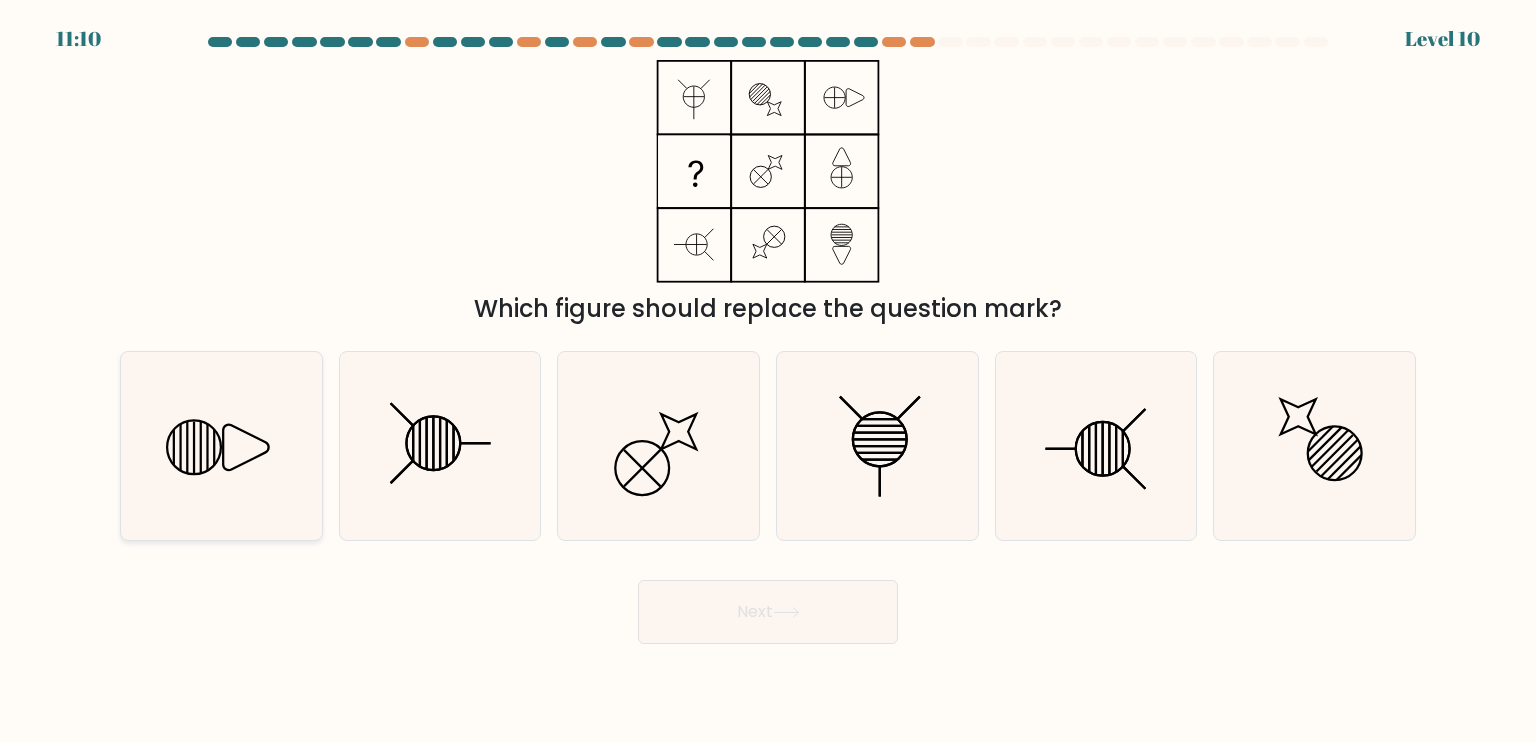 click 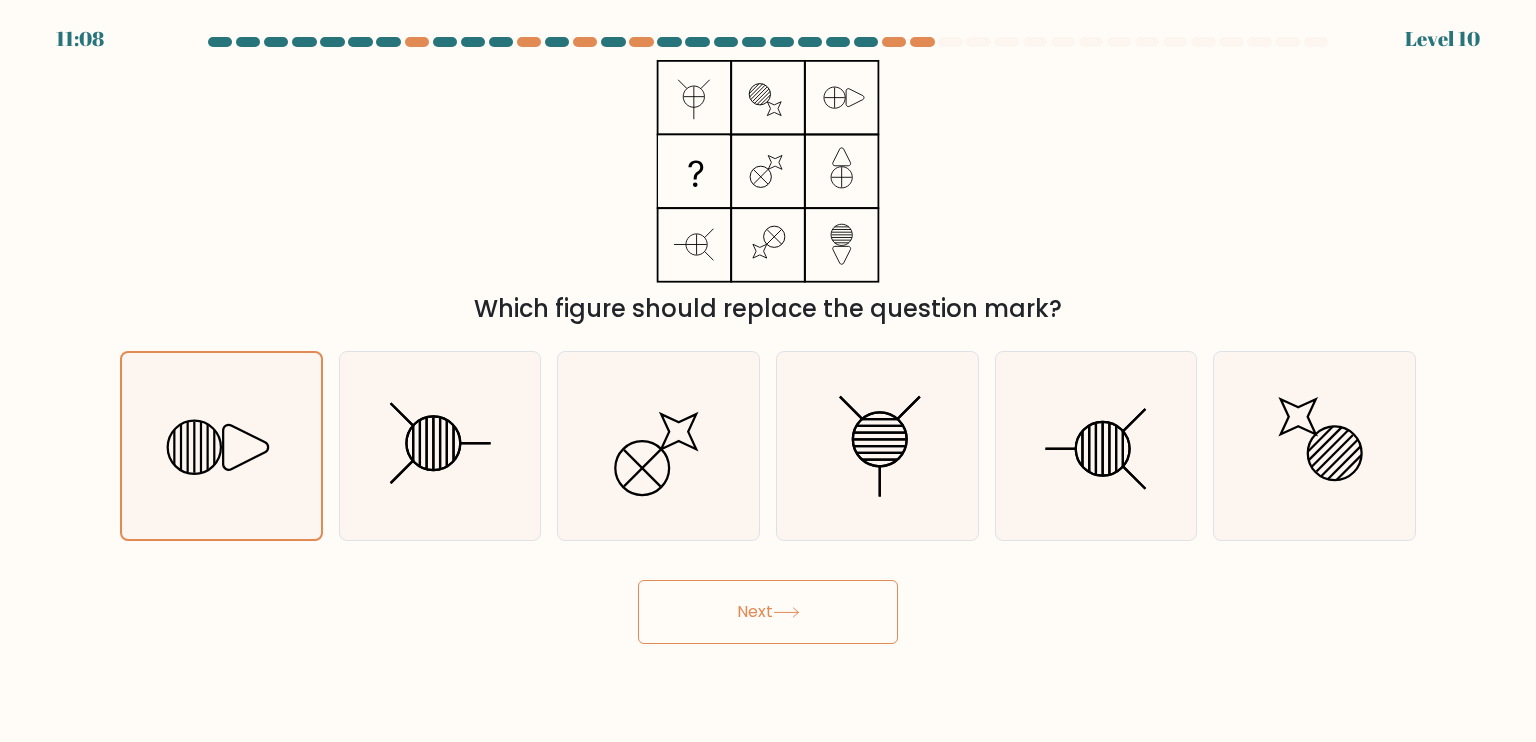 click on "Next" at bounding box center [768, 612] 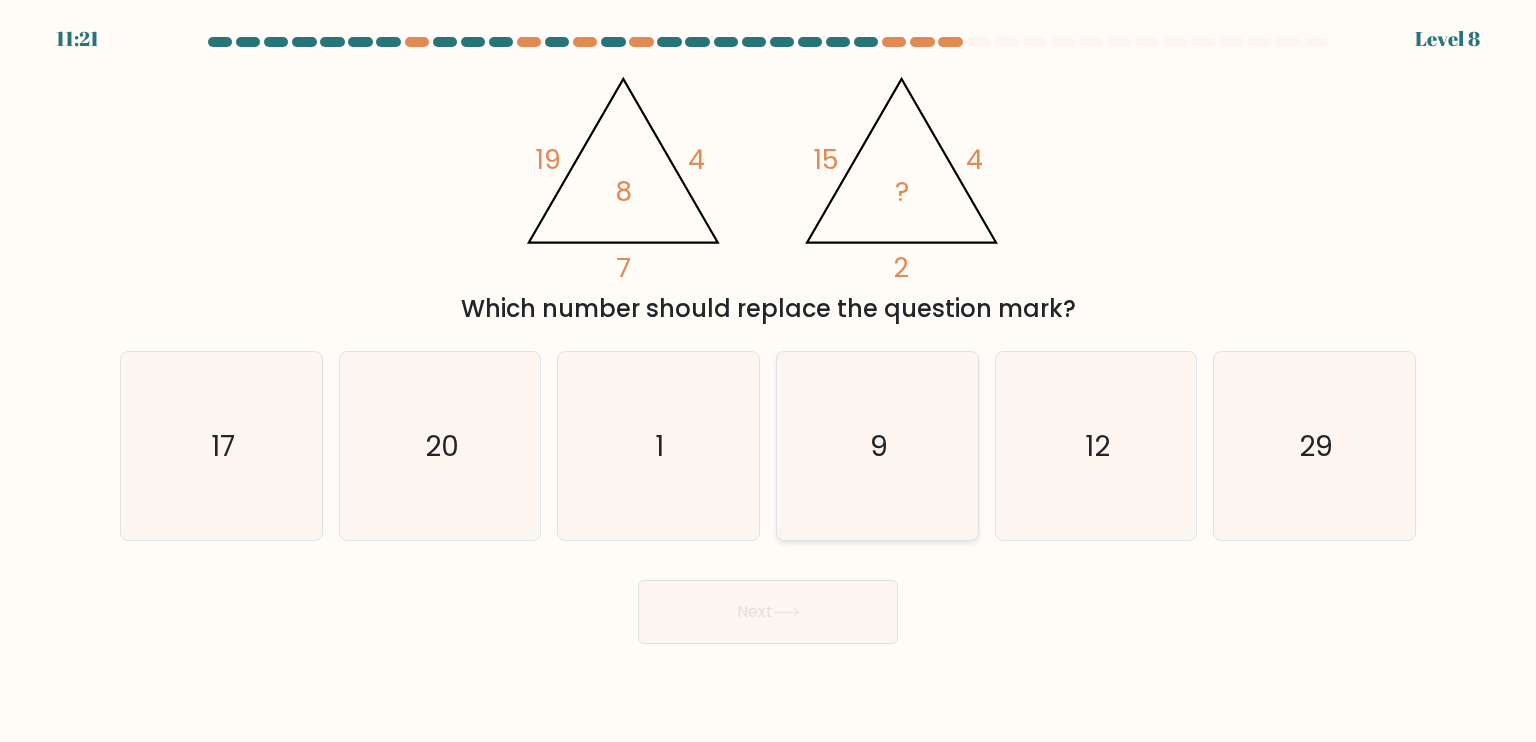 click on "9" 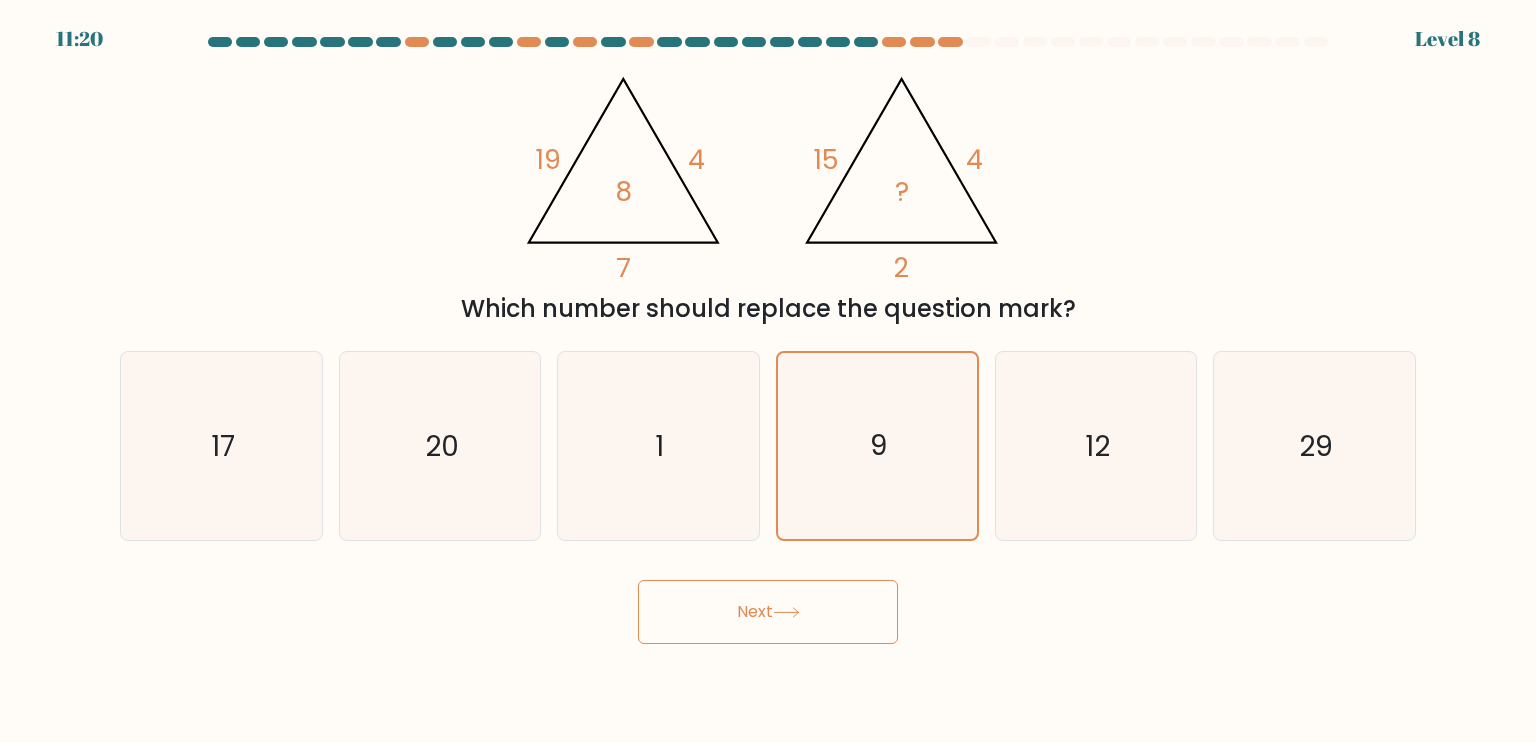 click on "Next" at bounding box center (768, 612) 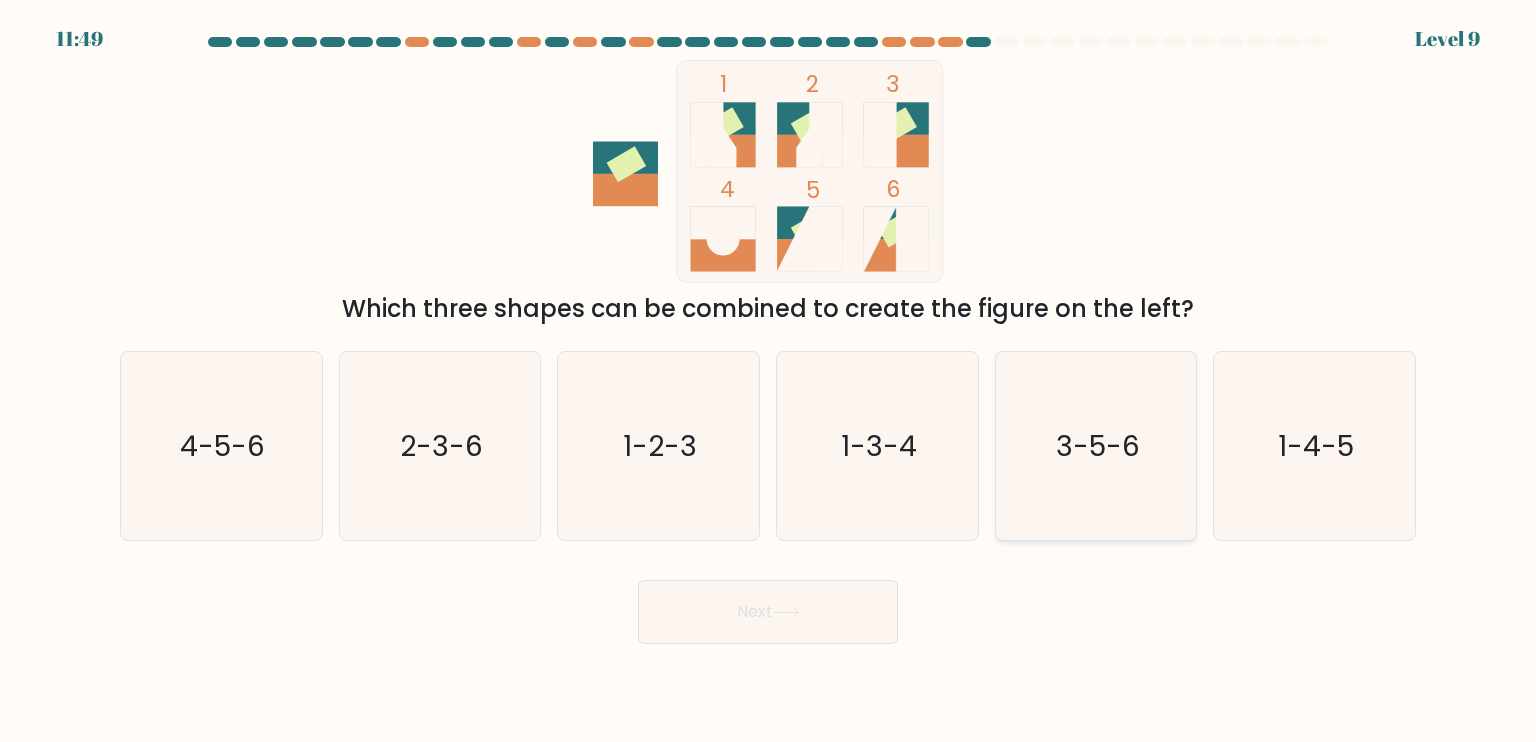 click on "3-5-6" 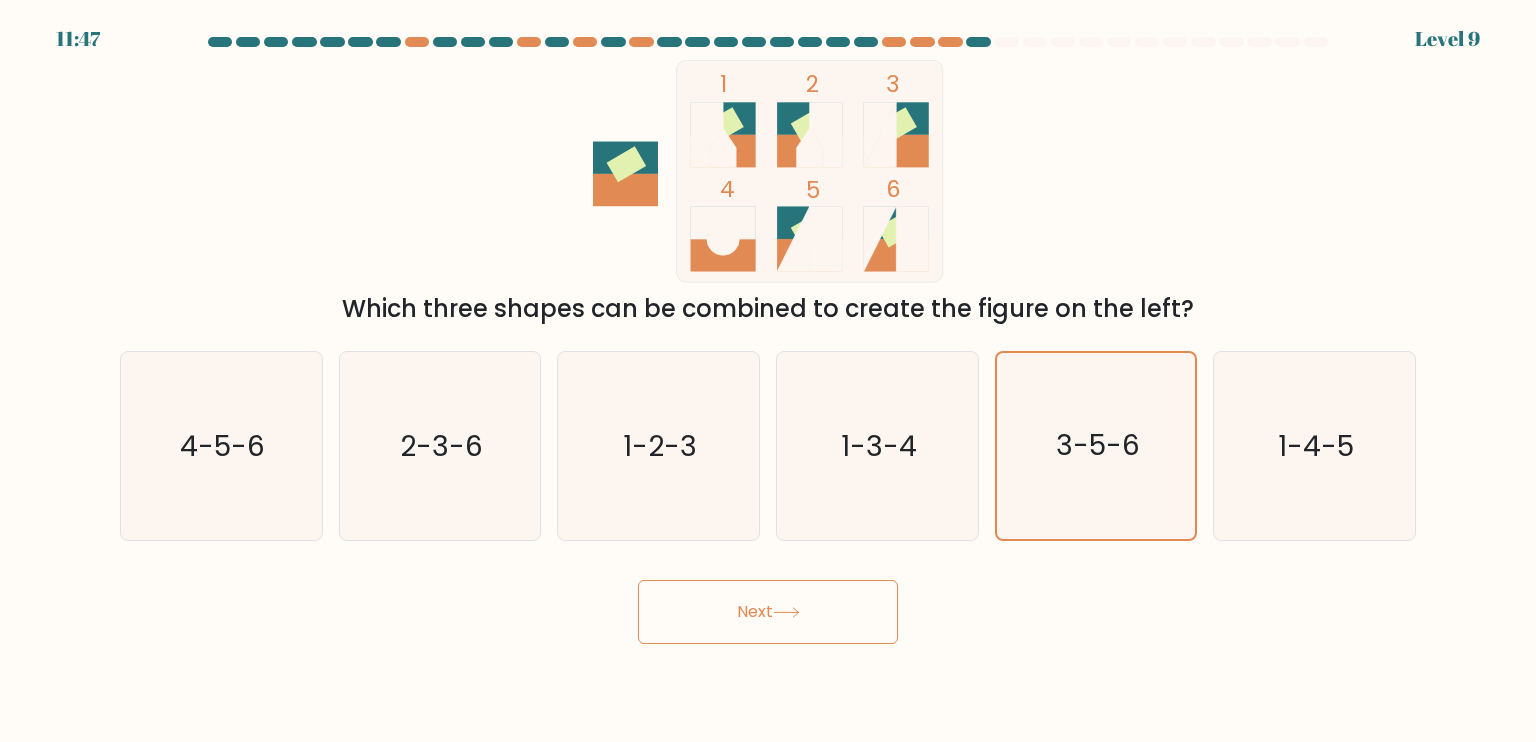 click on "Next" at bounding box center (768, 612) 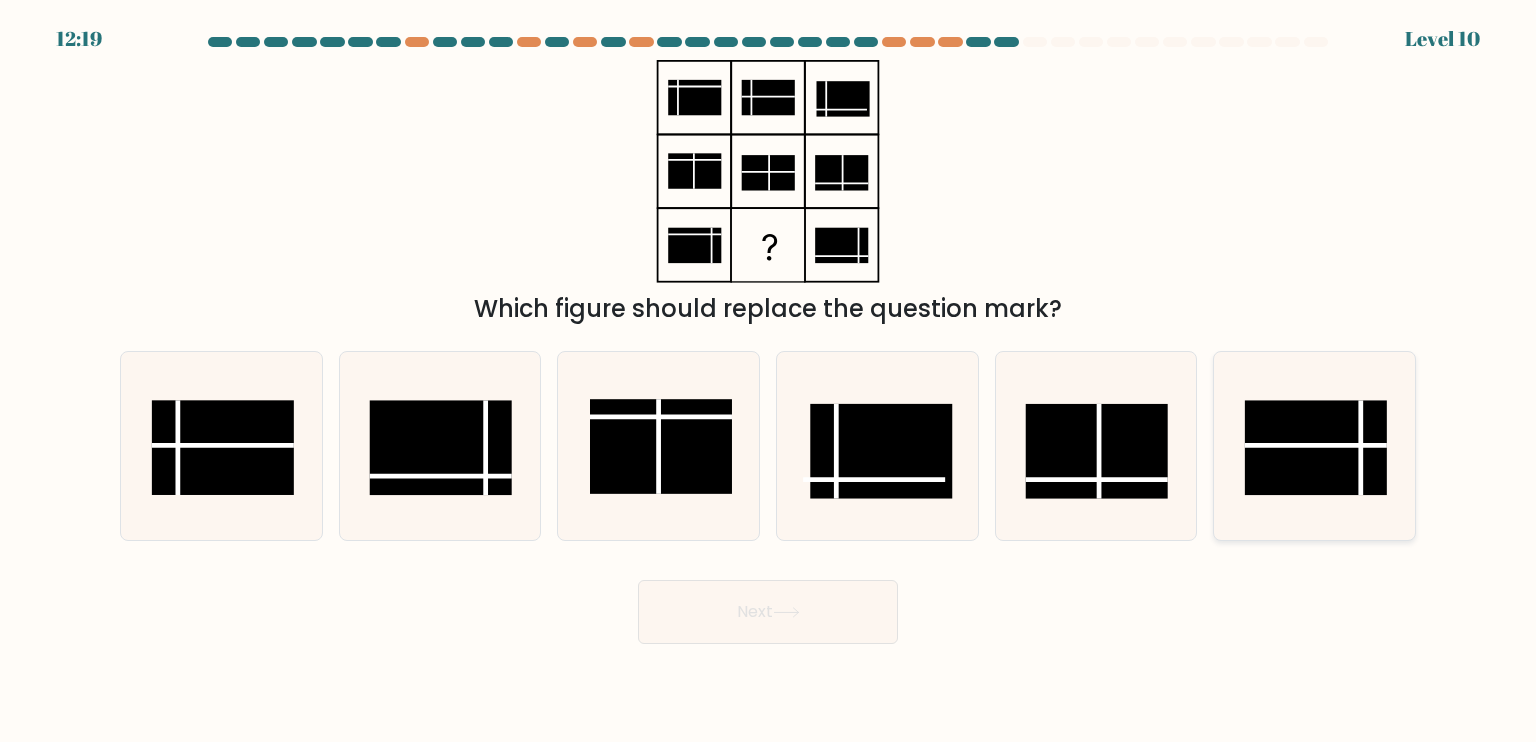 click 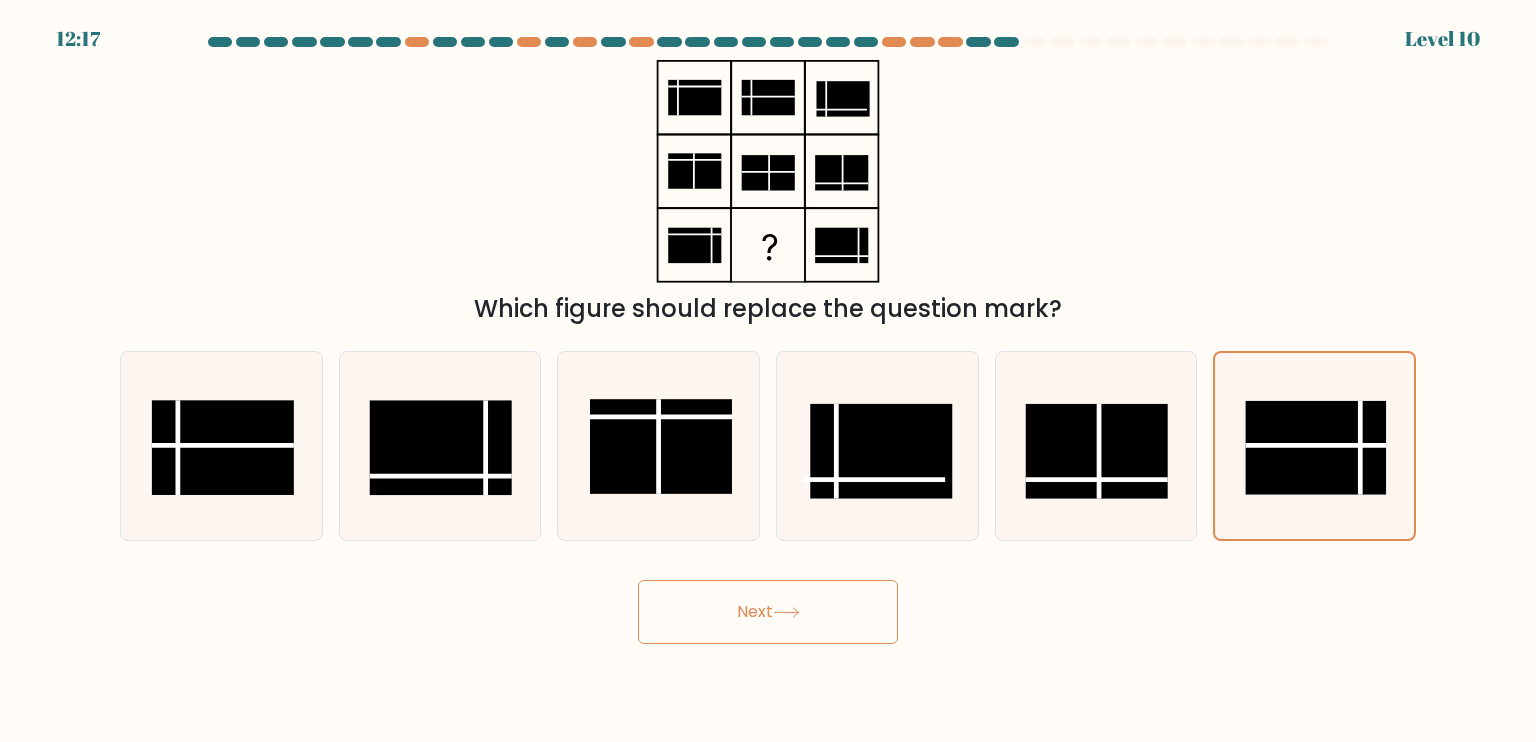 click on "Next" at bounding box center (768, 612) 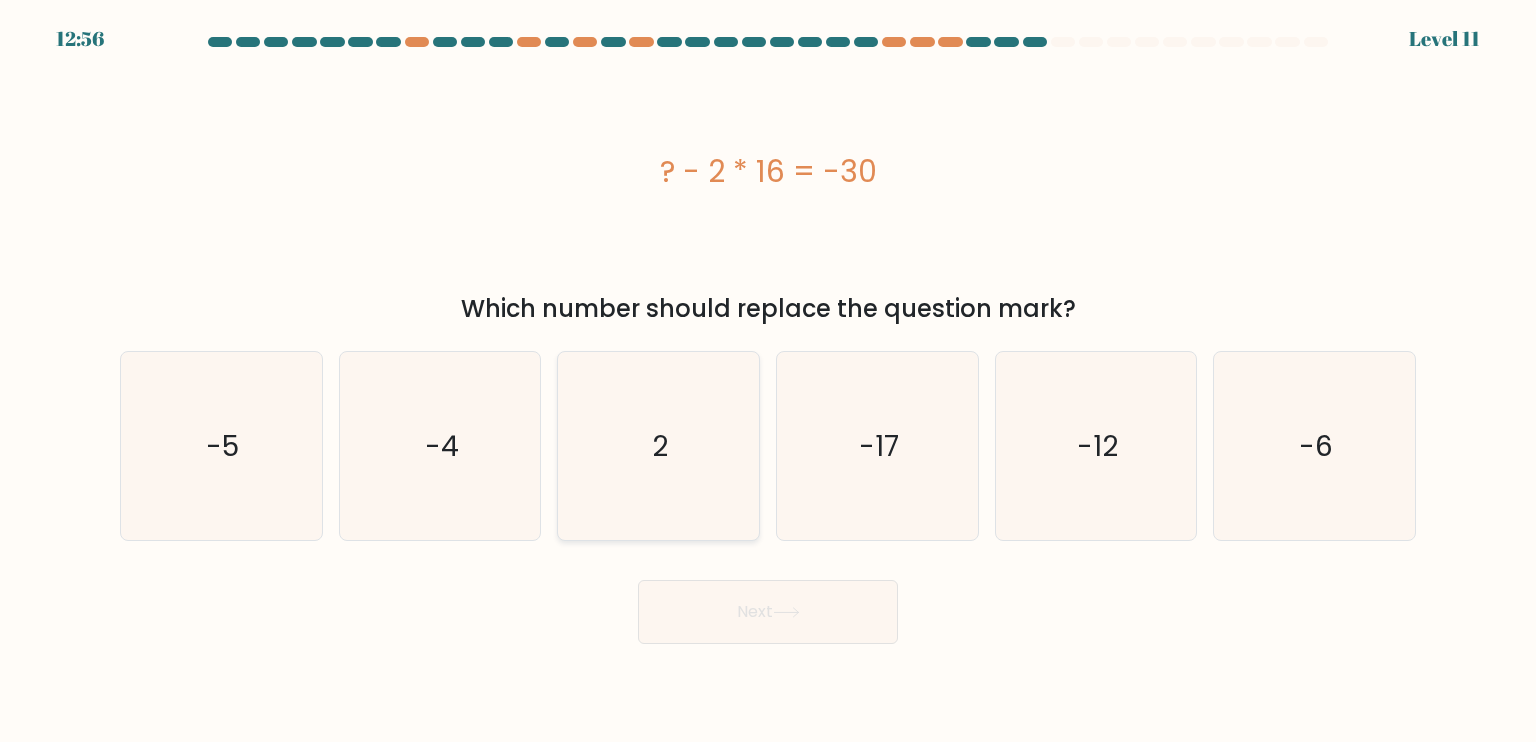 click on "2" 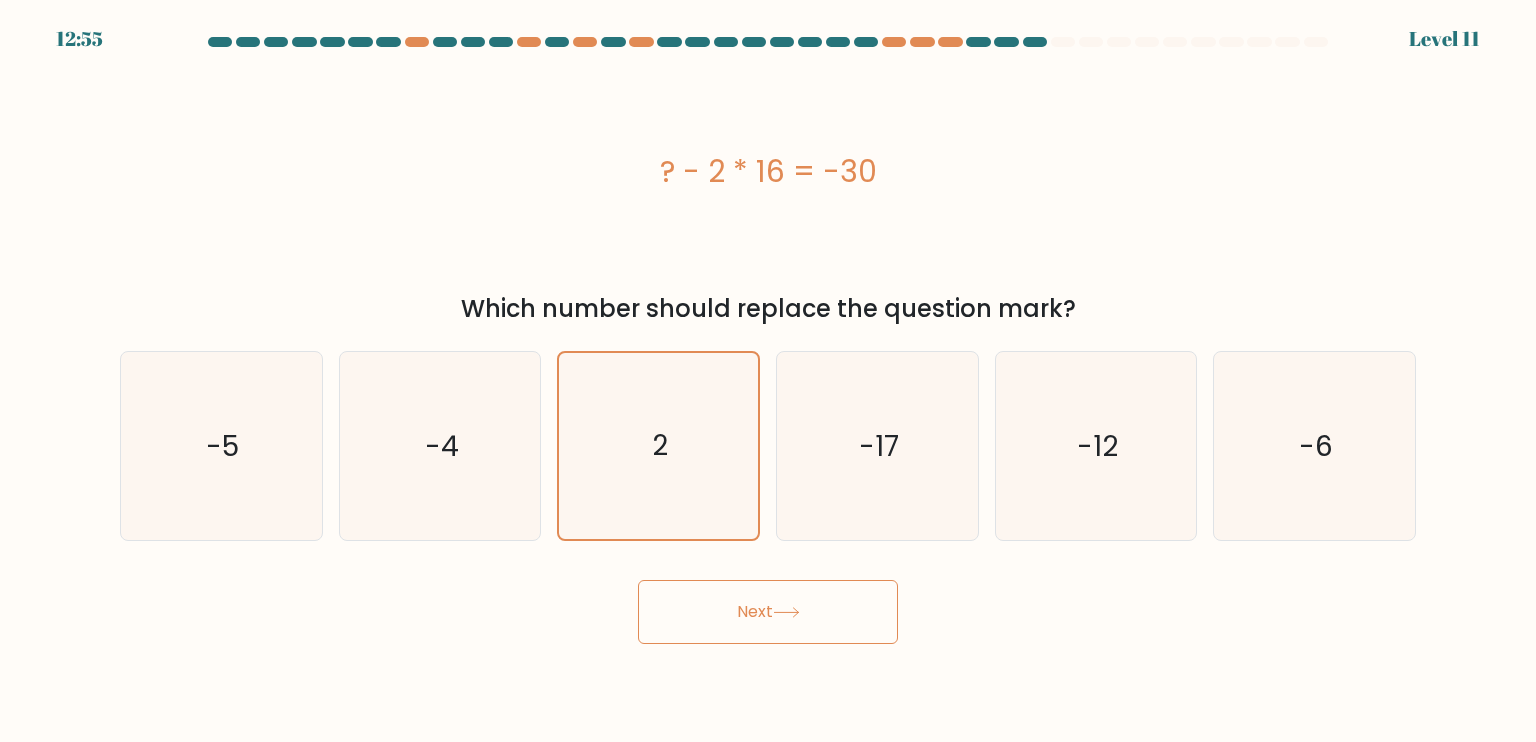 click on "Next" at bounding box center (768, 612) 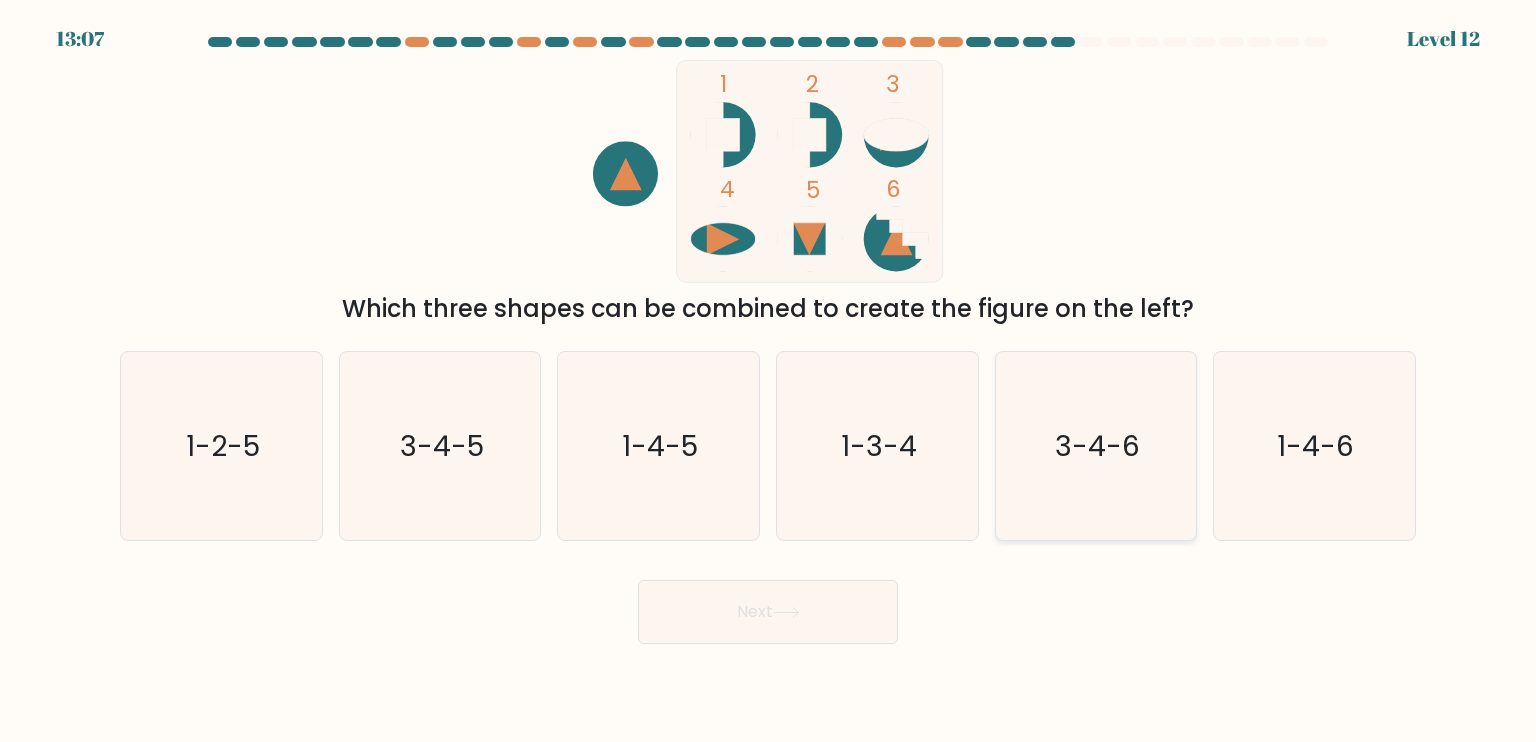 click on "3-4-6" 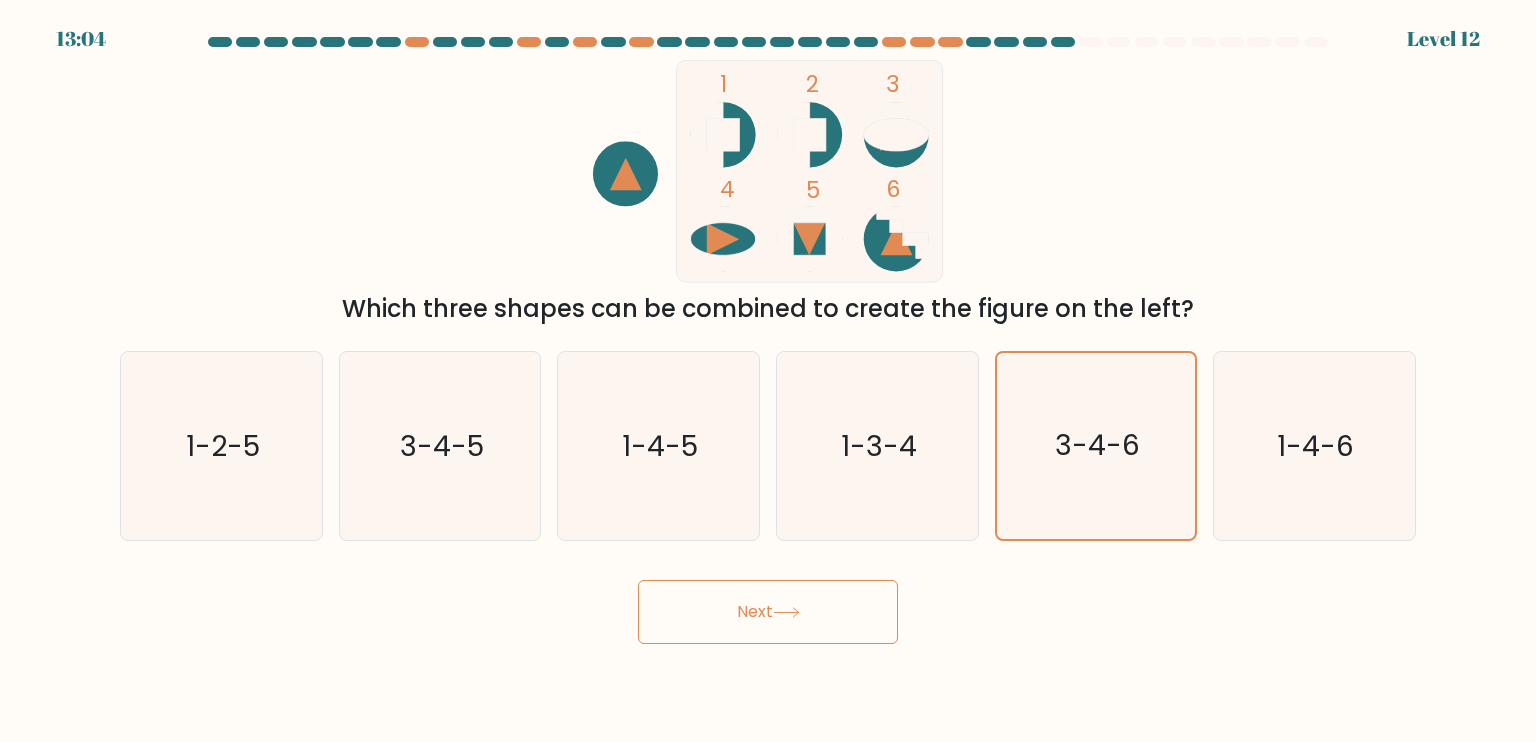 click on "Next" at bounding box center (768, 612) 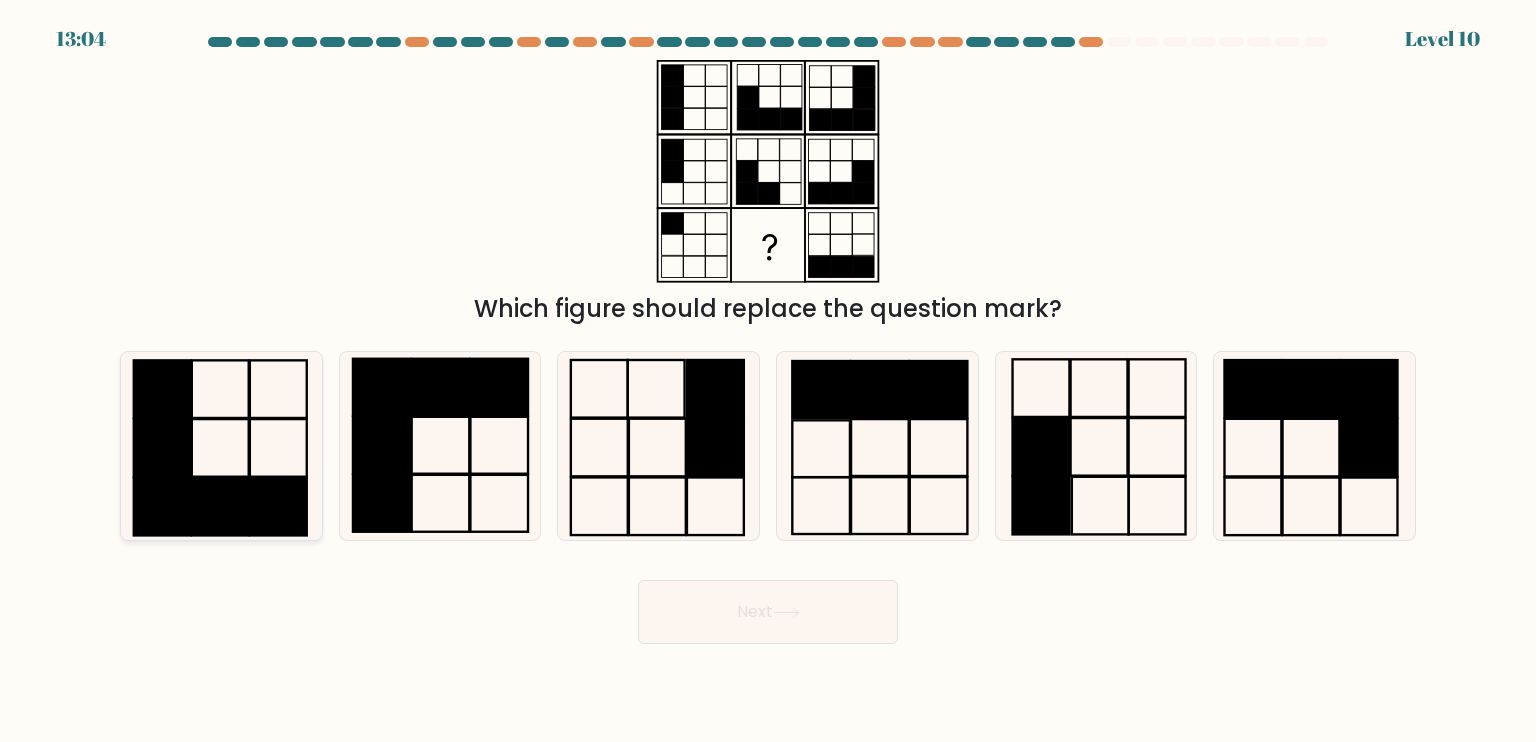 click 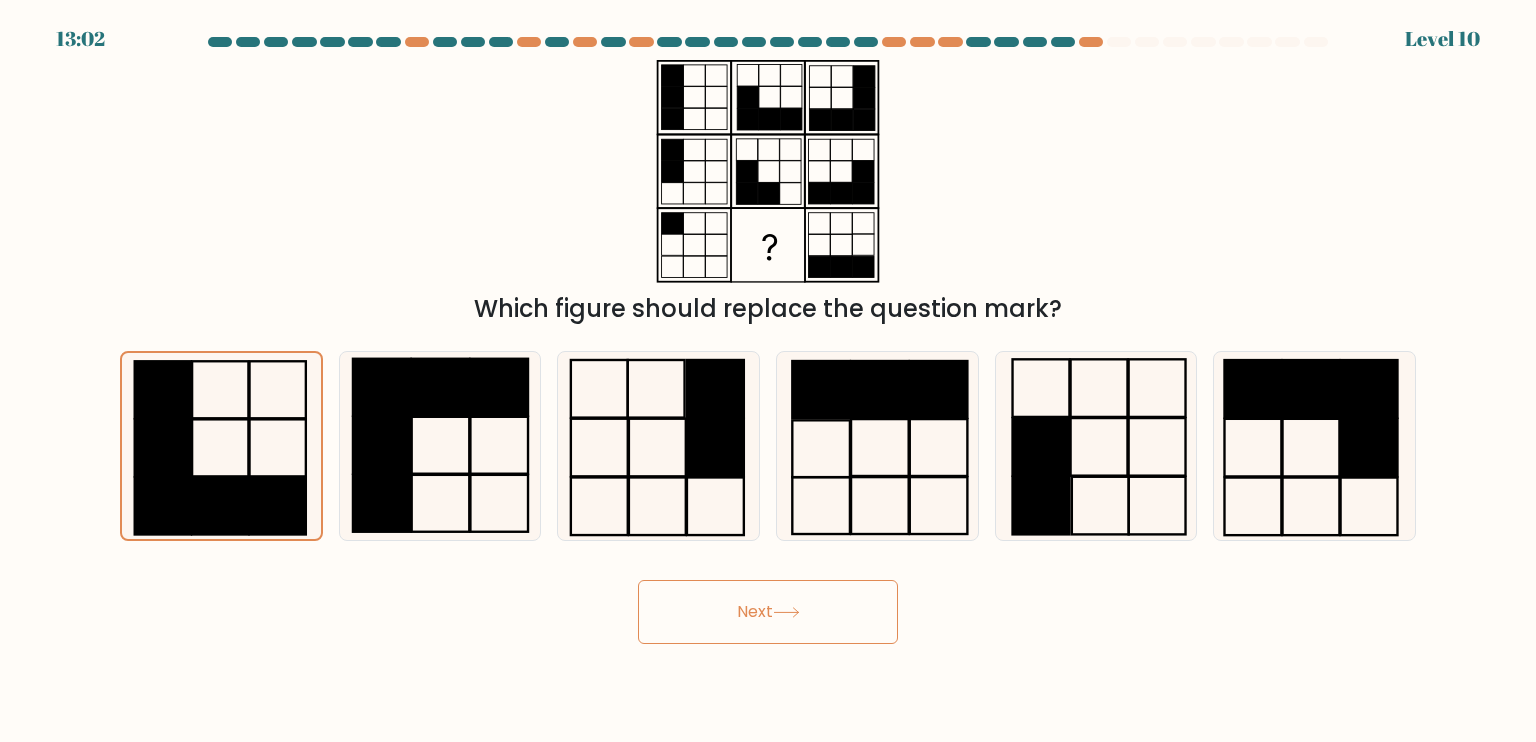 click on "Next" at bounding box center (768, 612) 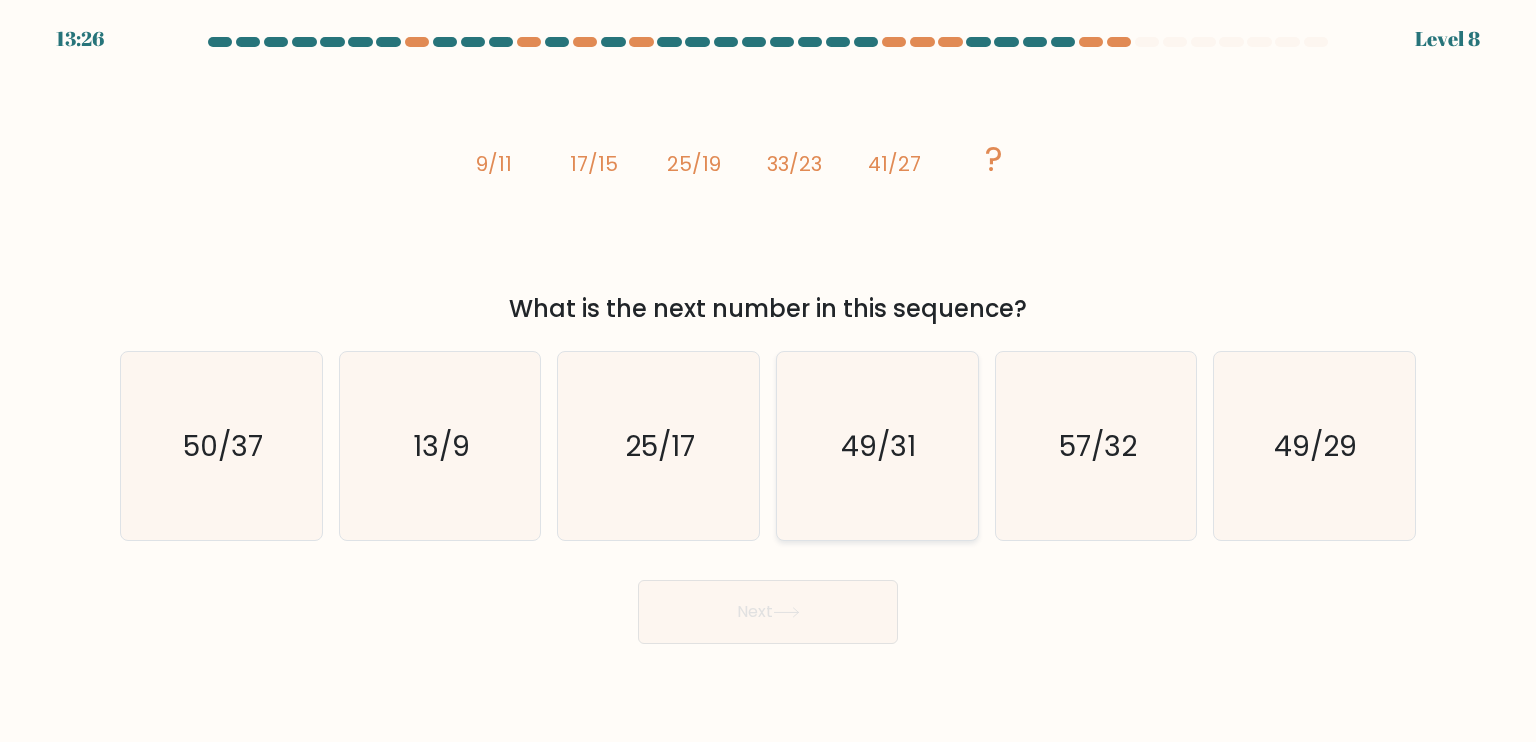 click on "49/31" 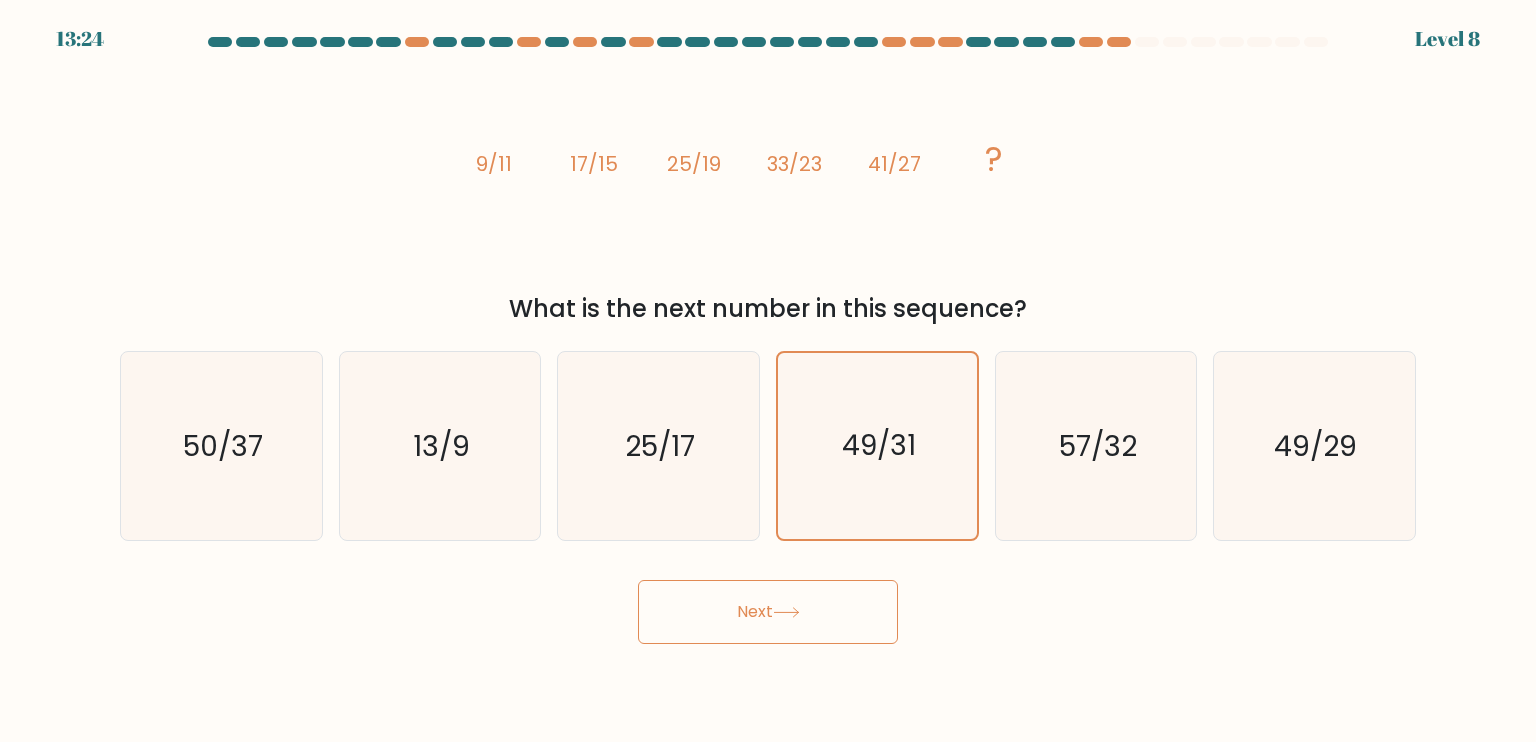 click on "Next" at bounding box center [768, 612] 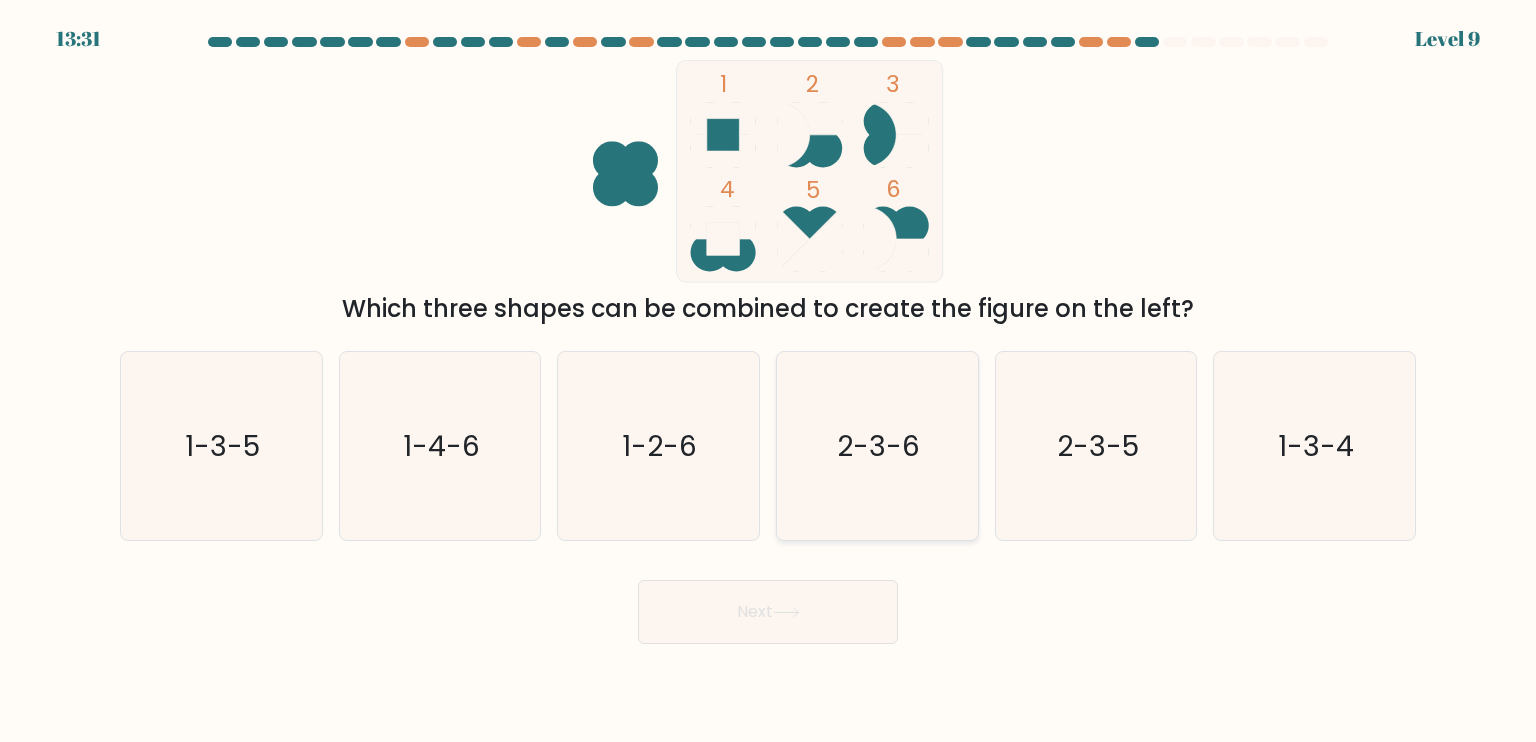 click on "2-3-6" 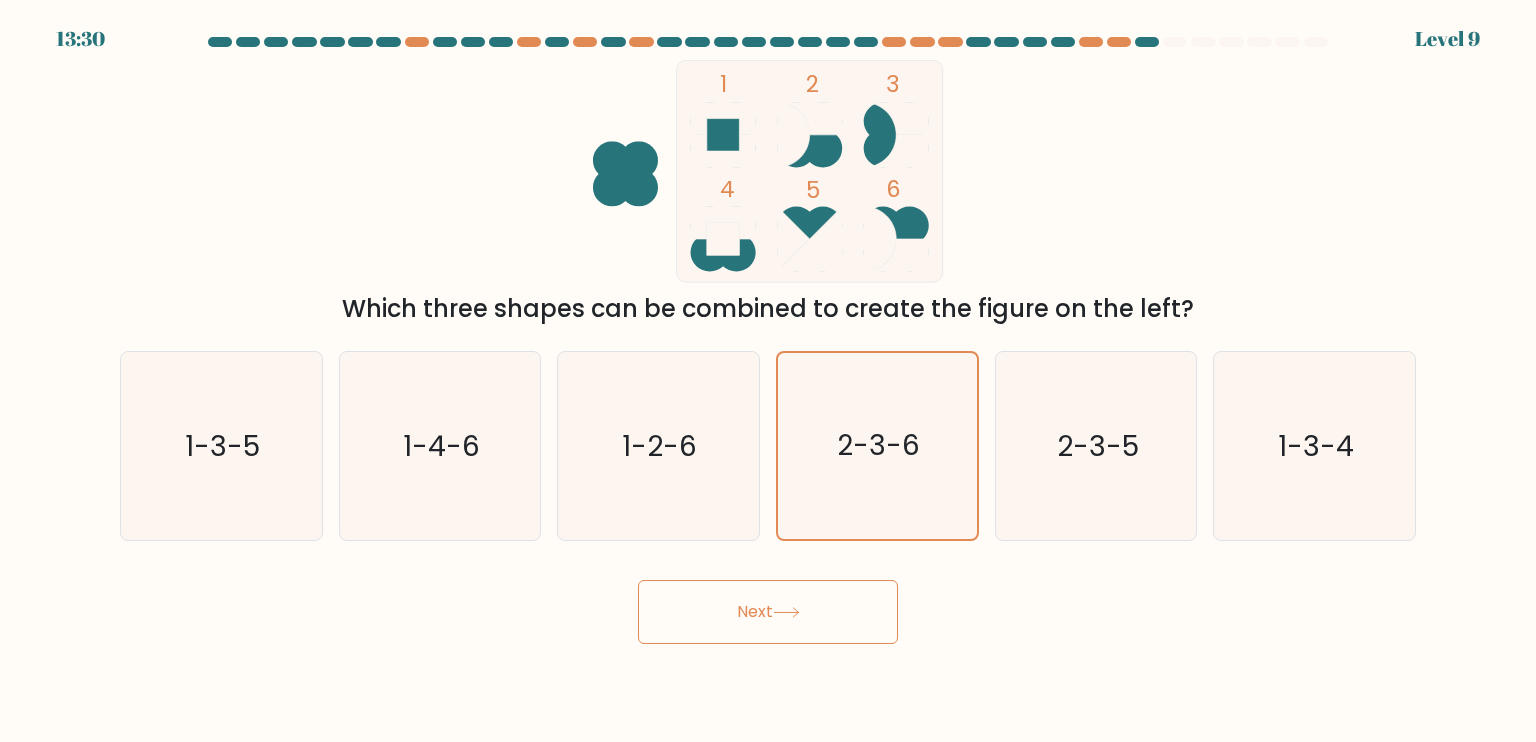 click on "Next" at bounding box center (768, 612) 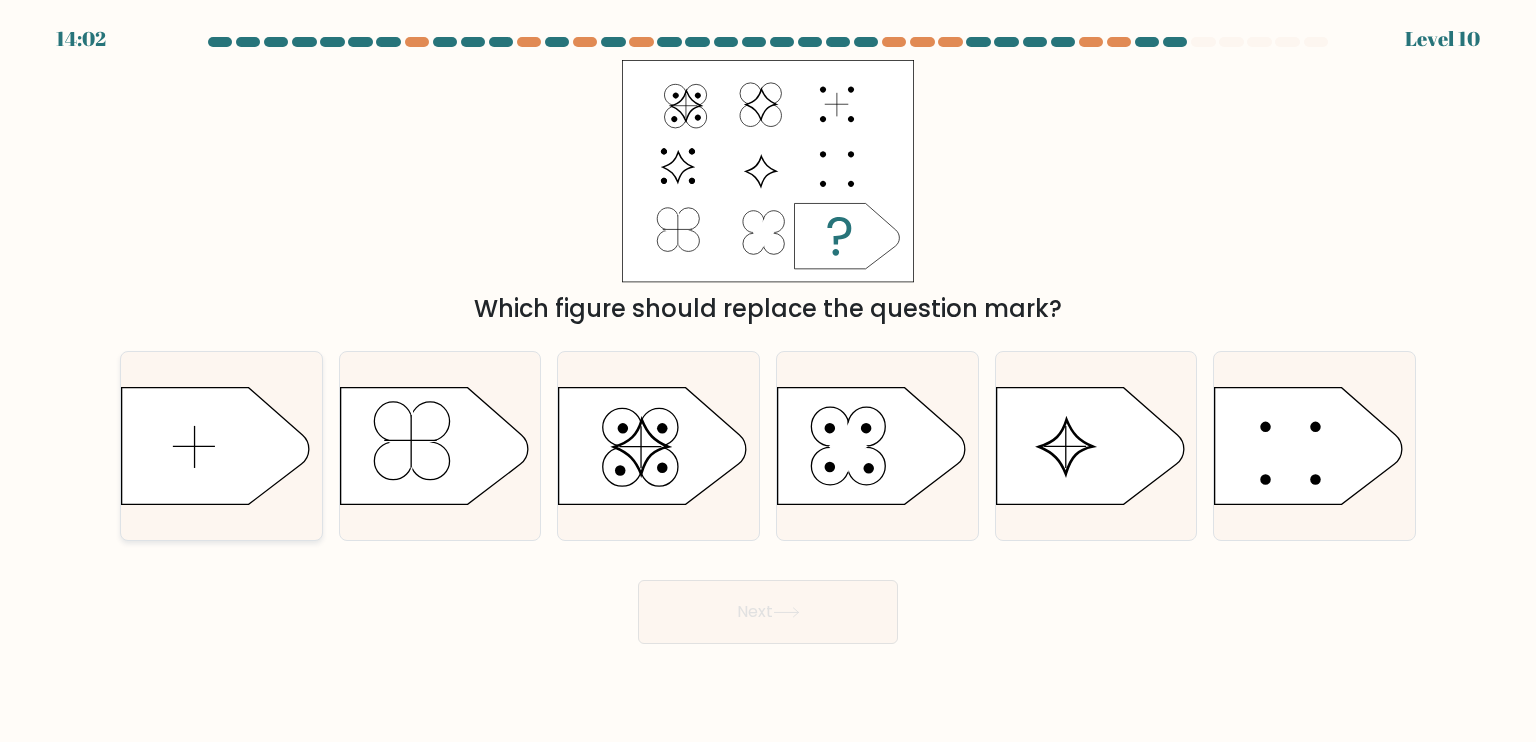 click 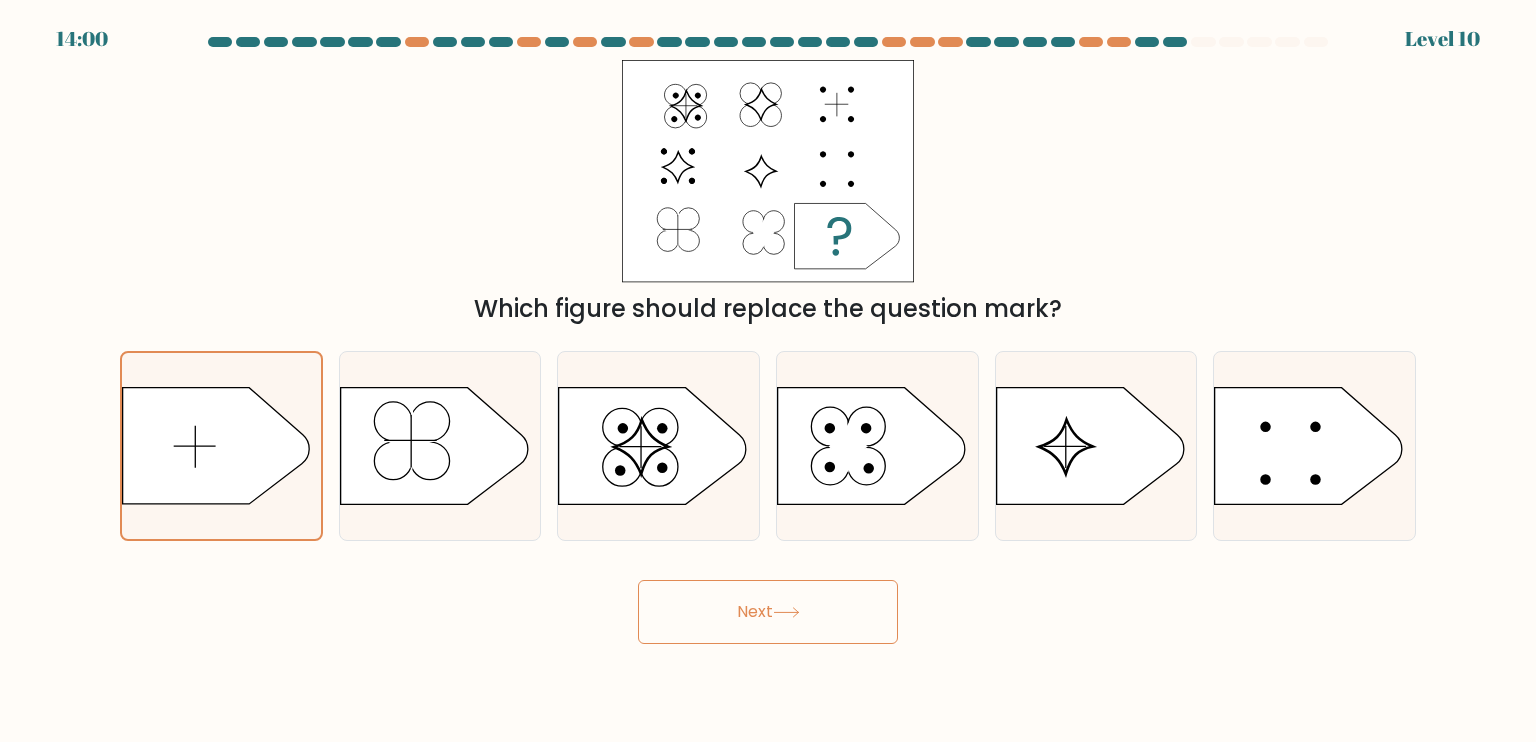 click on "Next" at bounding box center [768, 612] 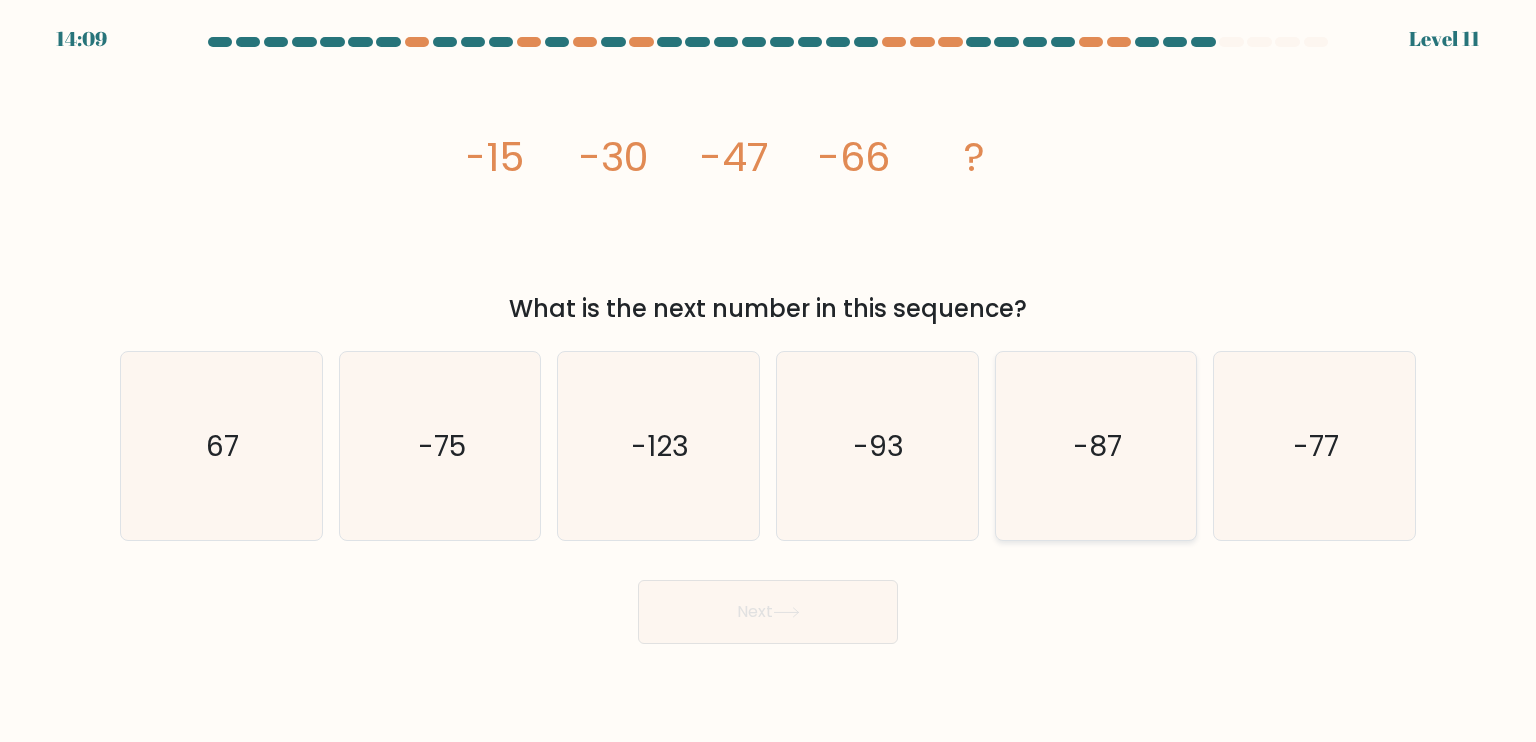 click on "-87" 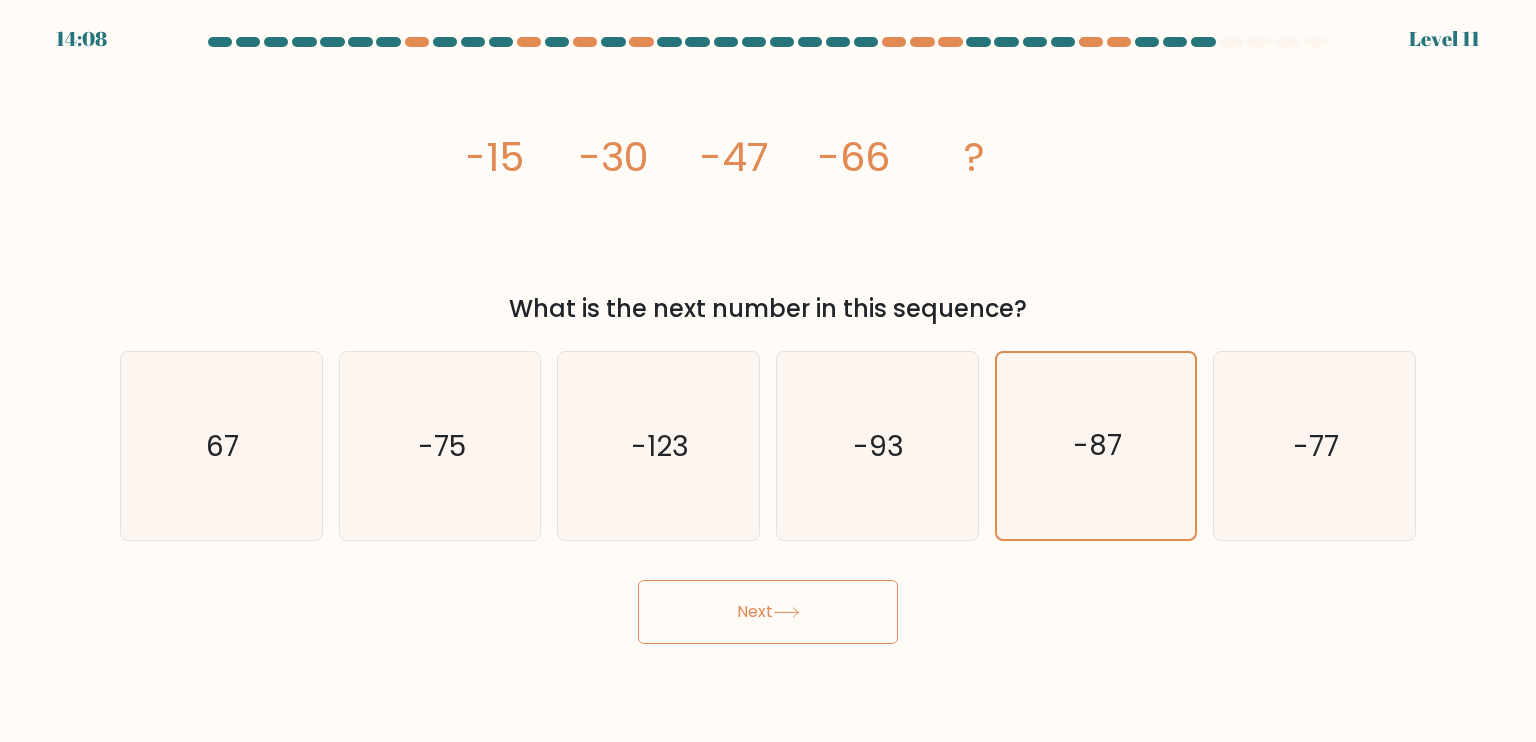 click on "Next" at bounding box center (768, 612) 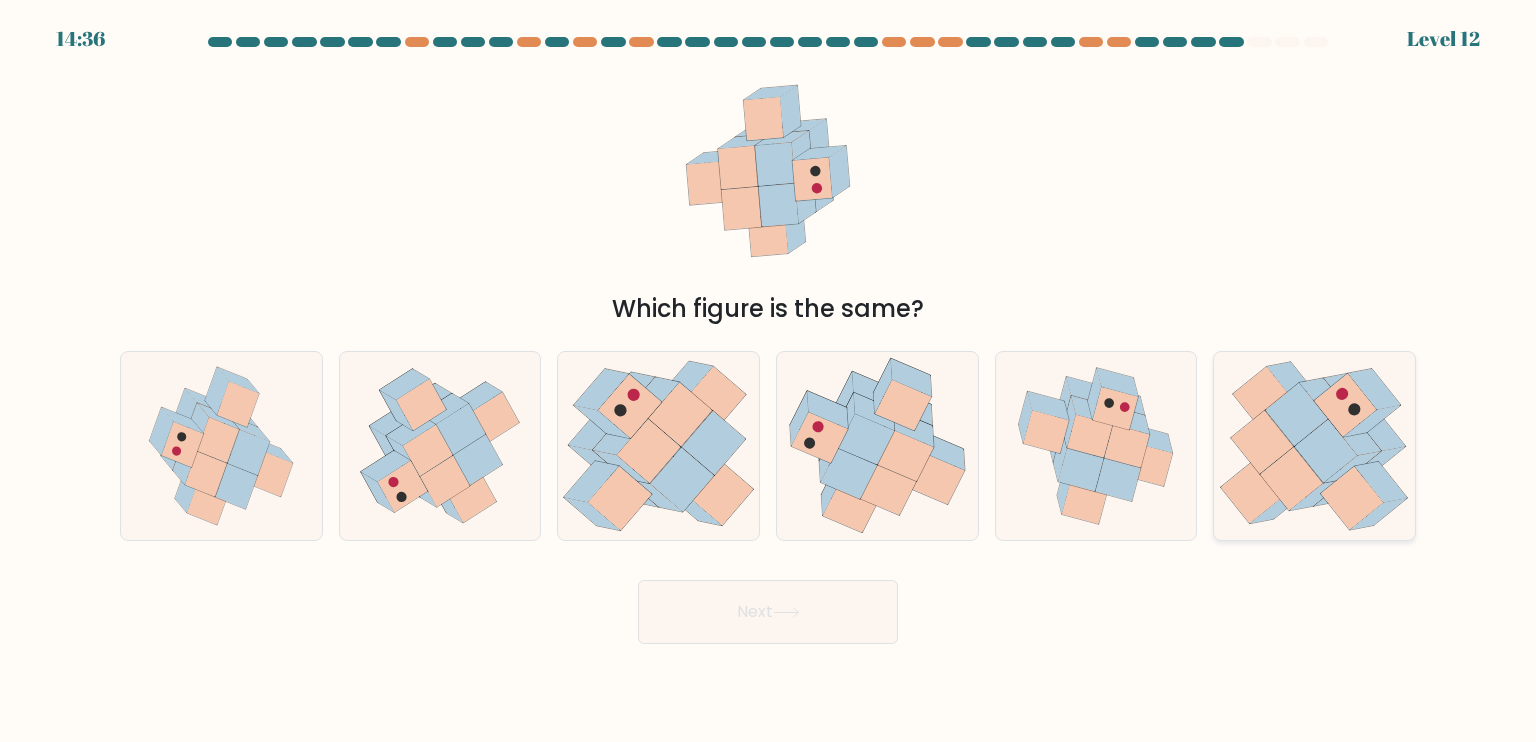 click 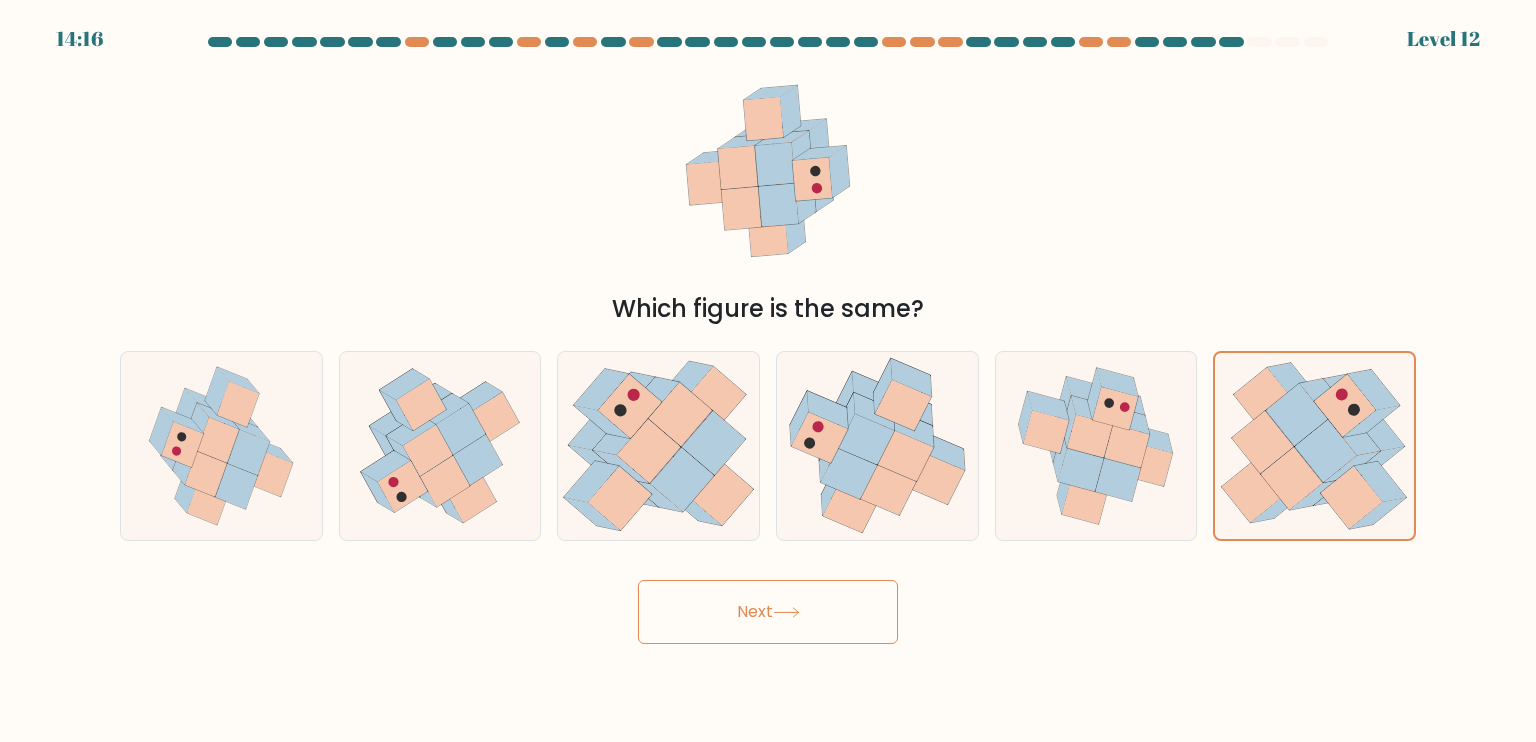 click on "Next" at bounding box center [768, 612] 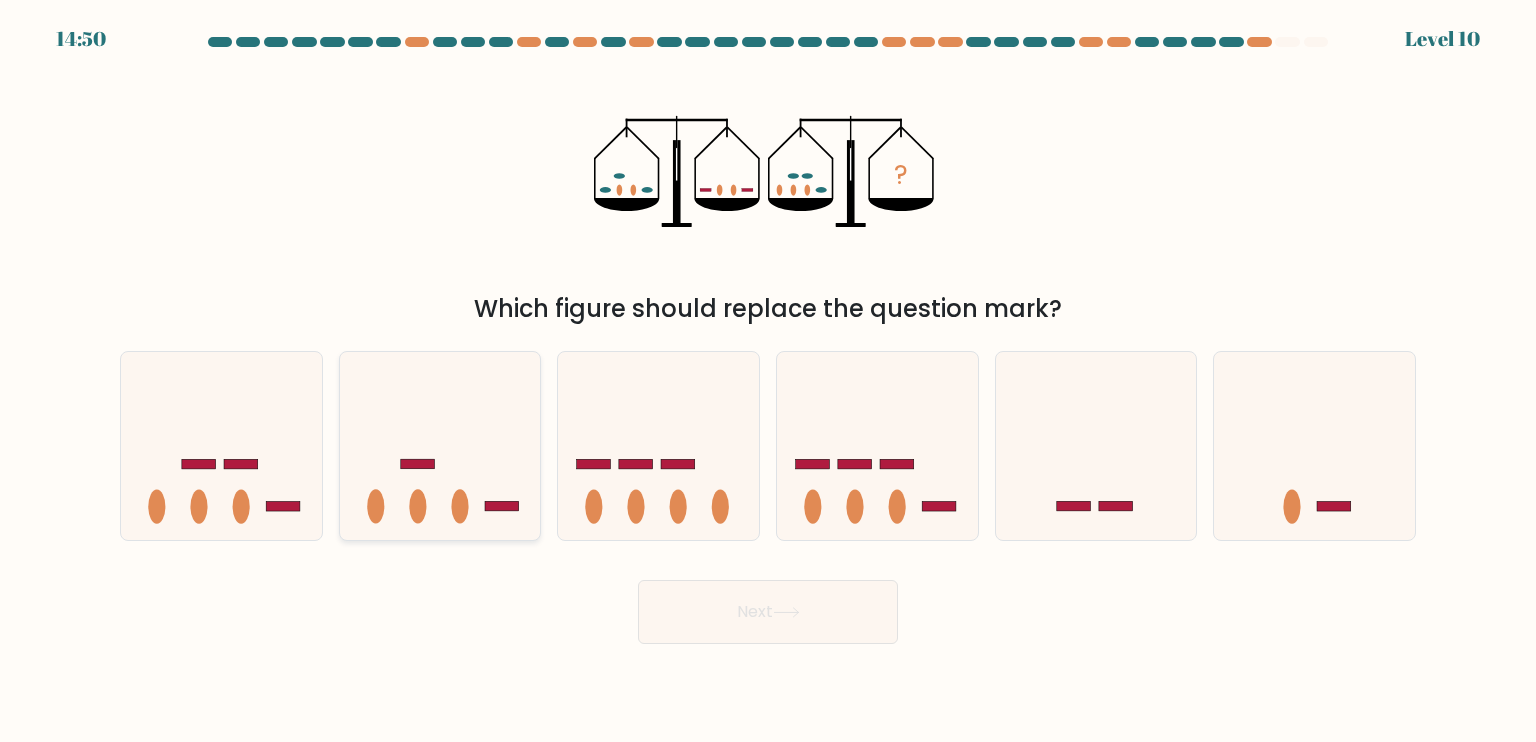 click 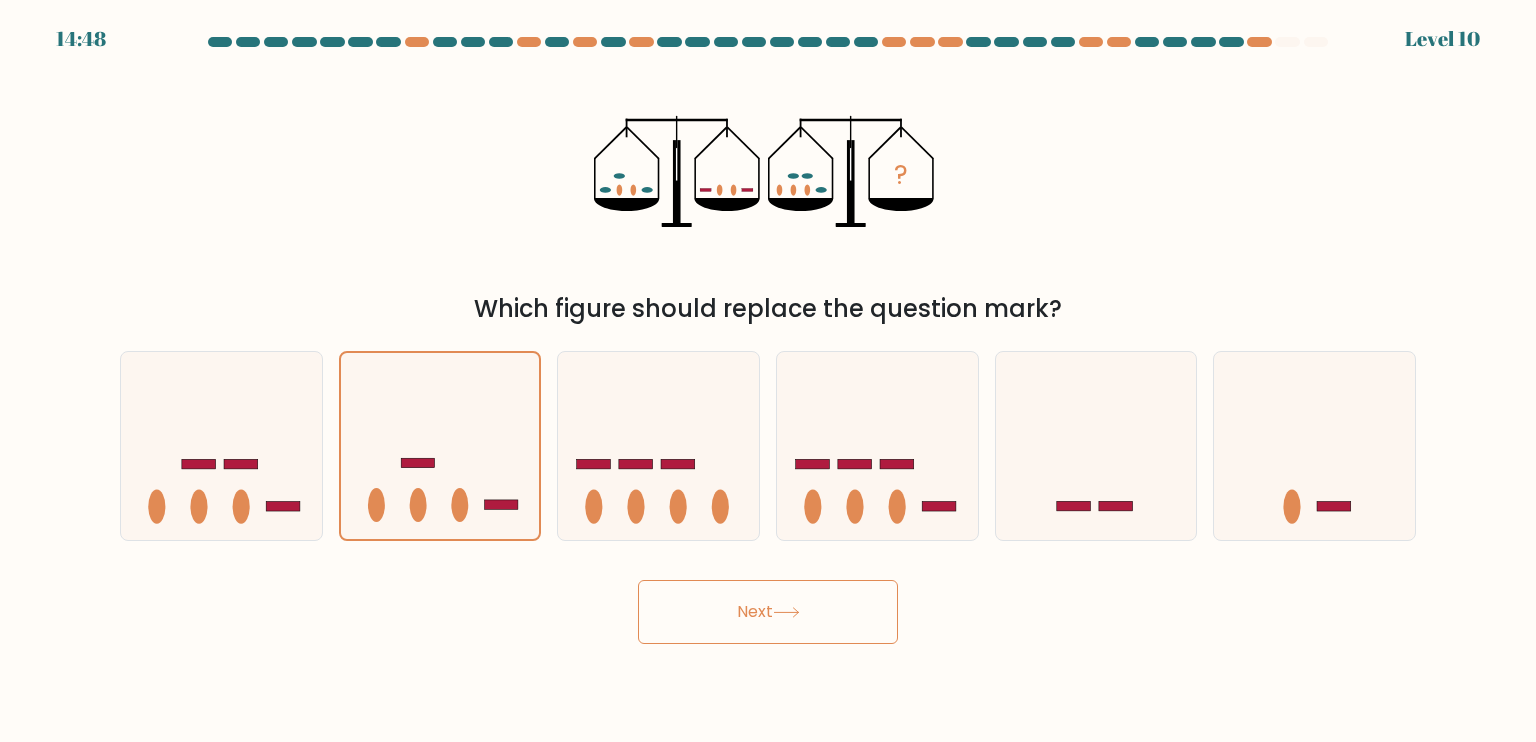 click on "Next" at bounding box center [768, 612] 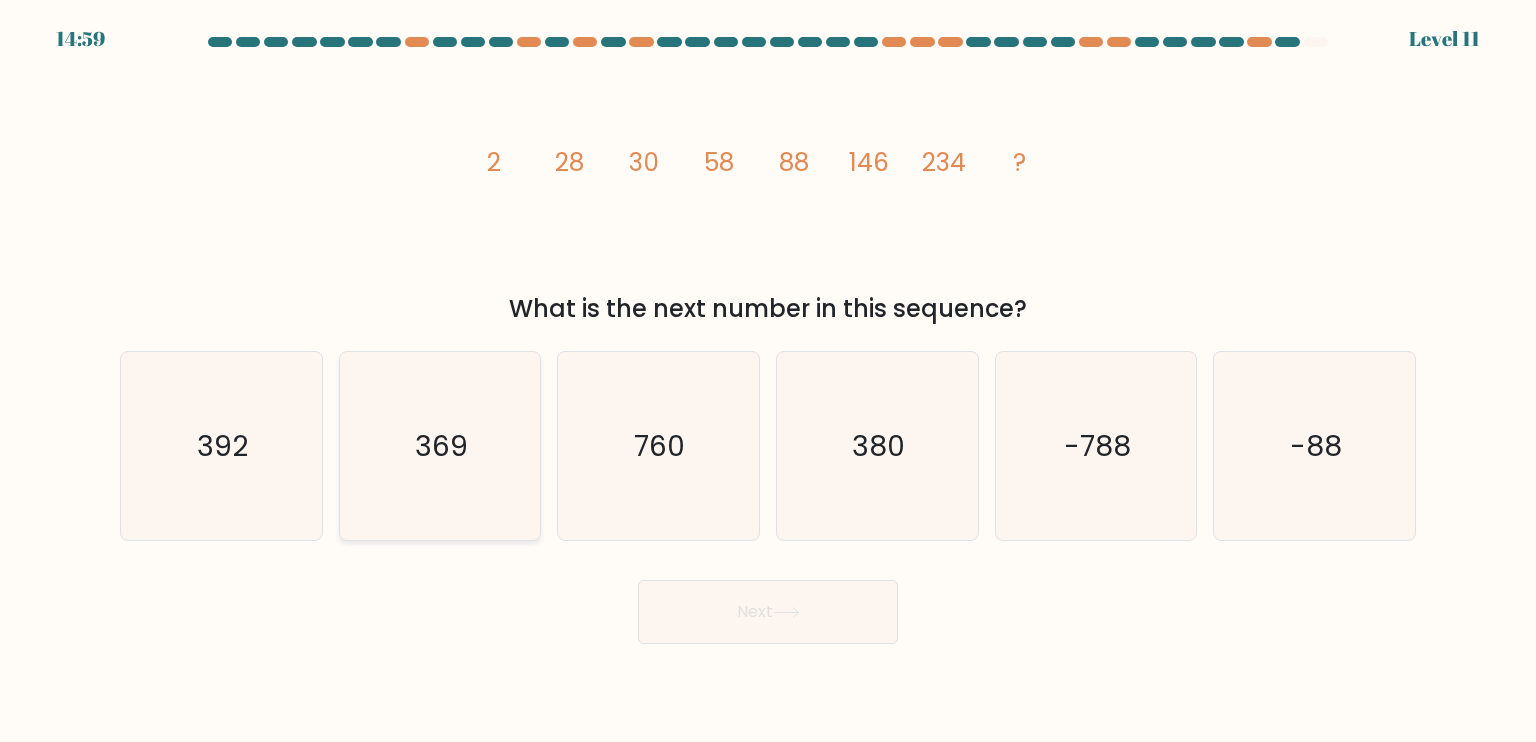 click on "369" 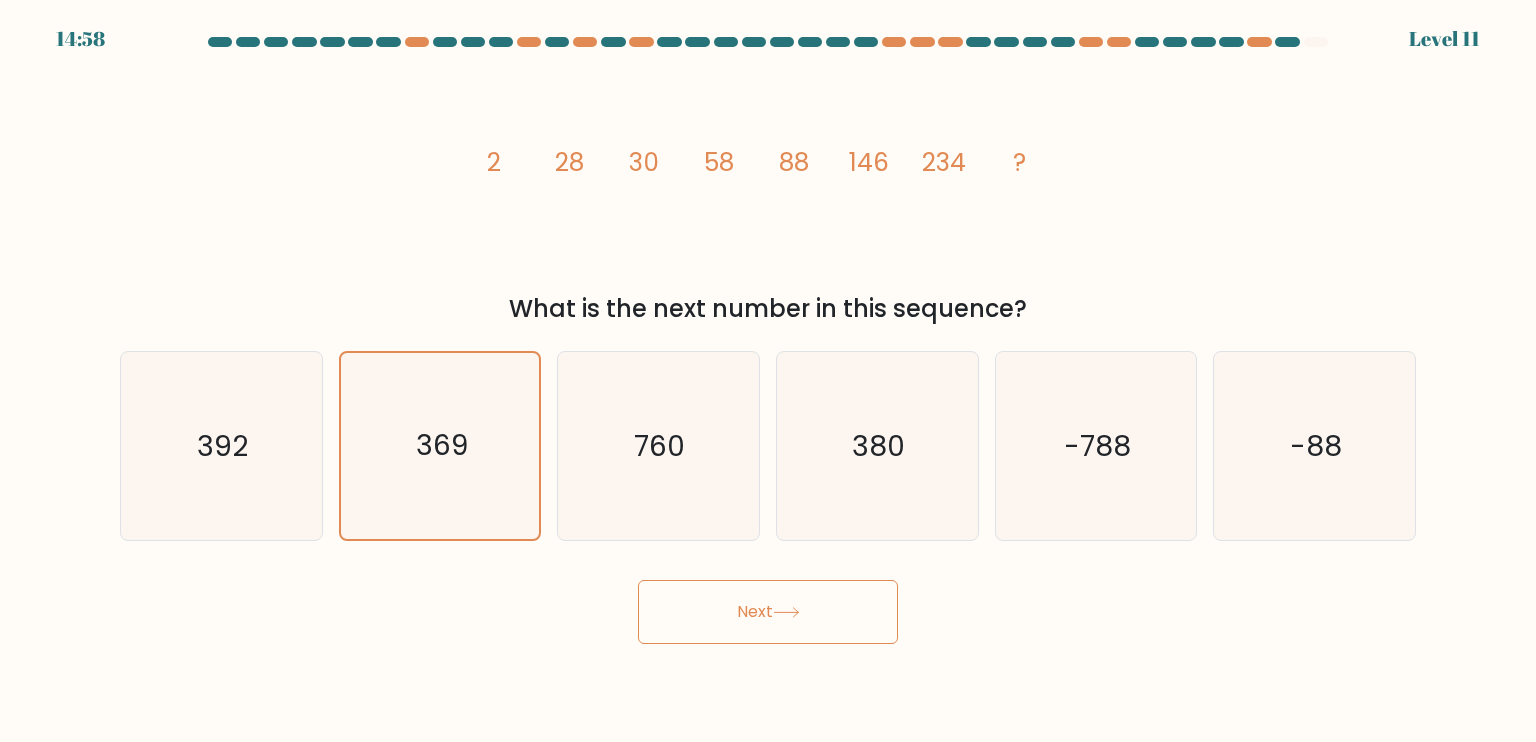 click on "Next" at bounding box center (768, 612) 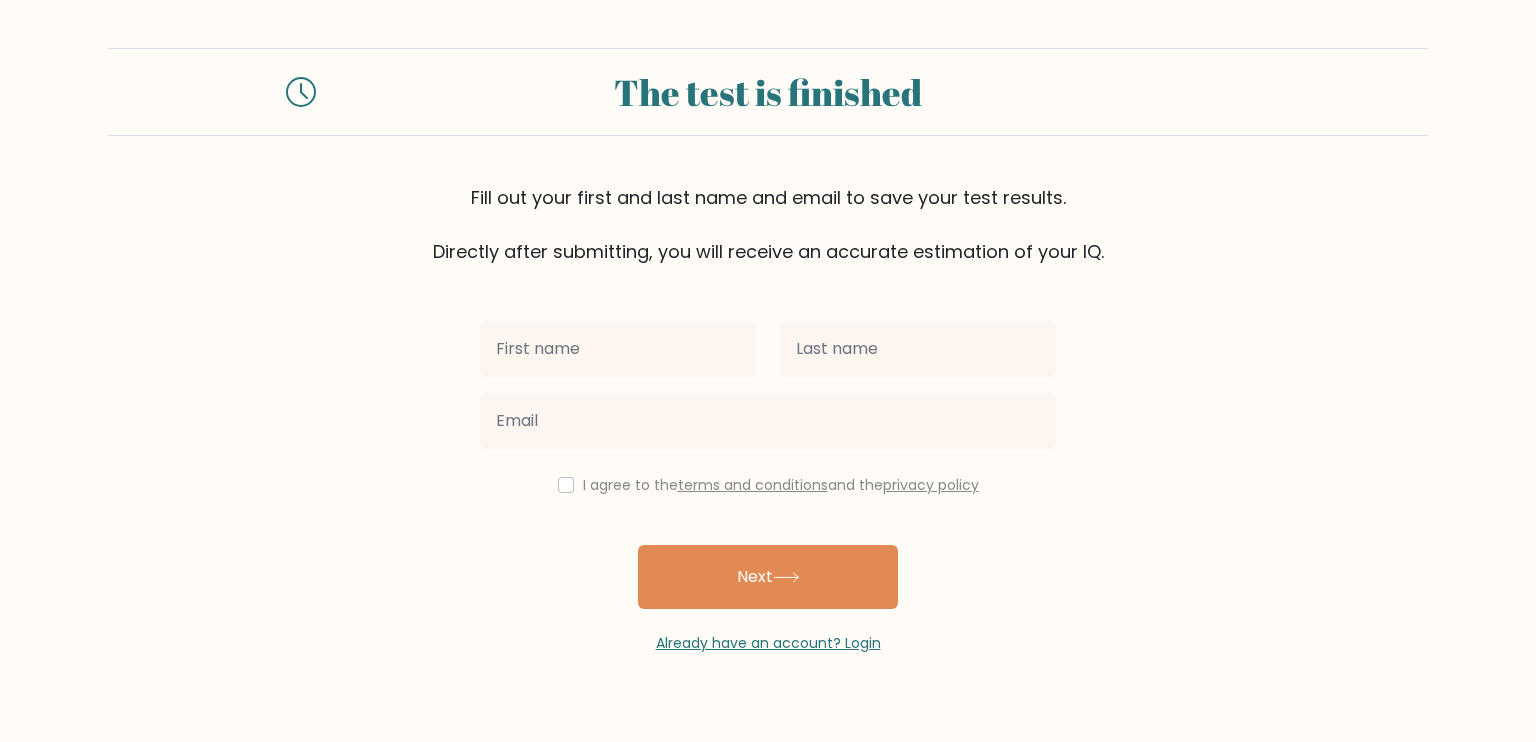scroll, scrollTop: 0, scrollLeft: 0, axis: both 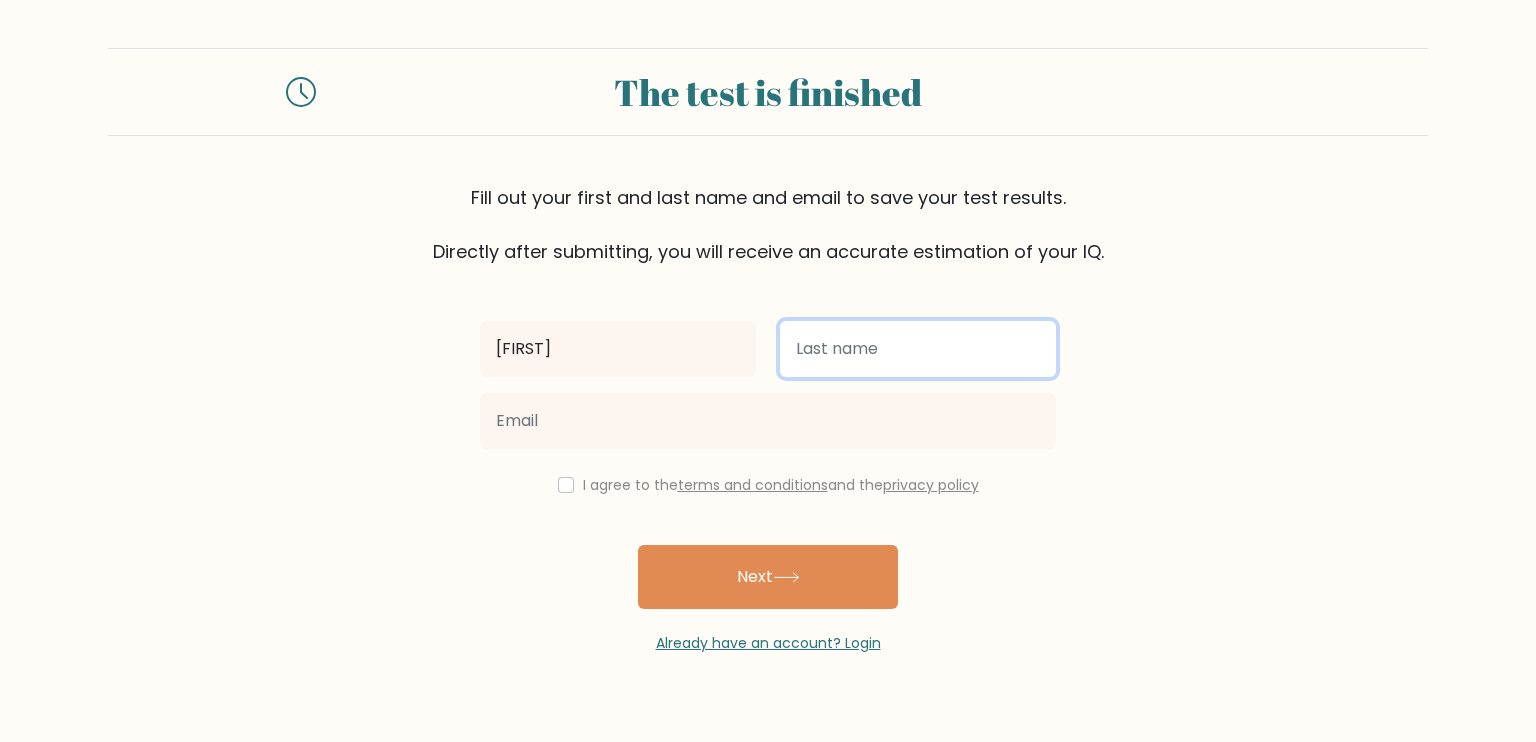 click at bounding box center (918, 349) 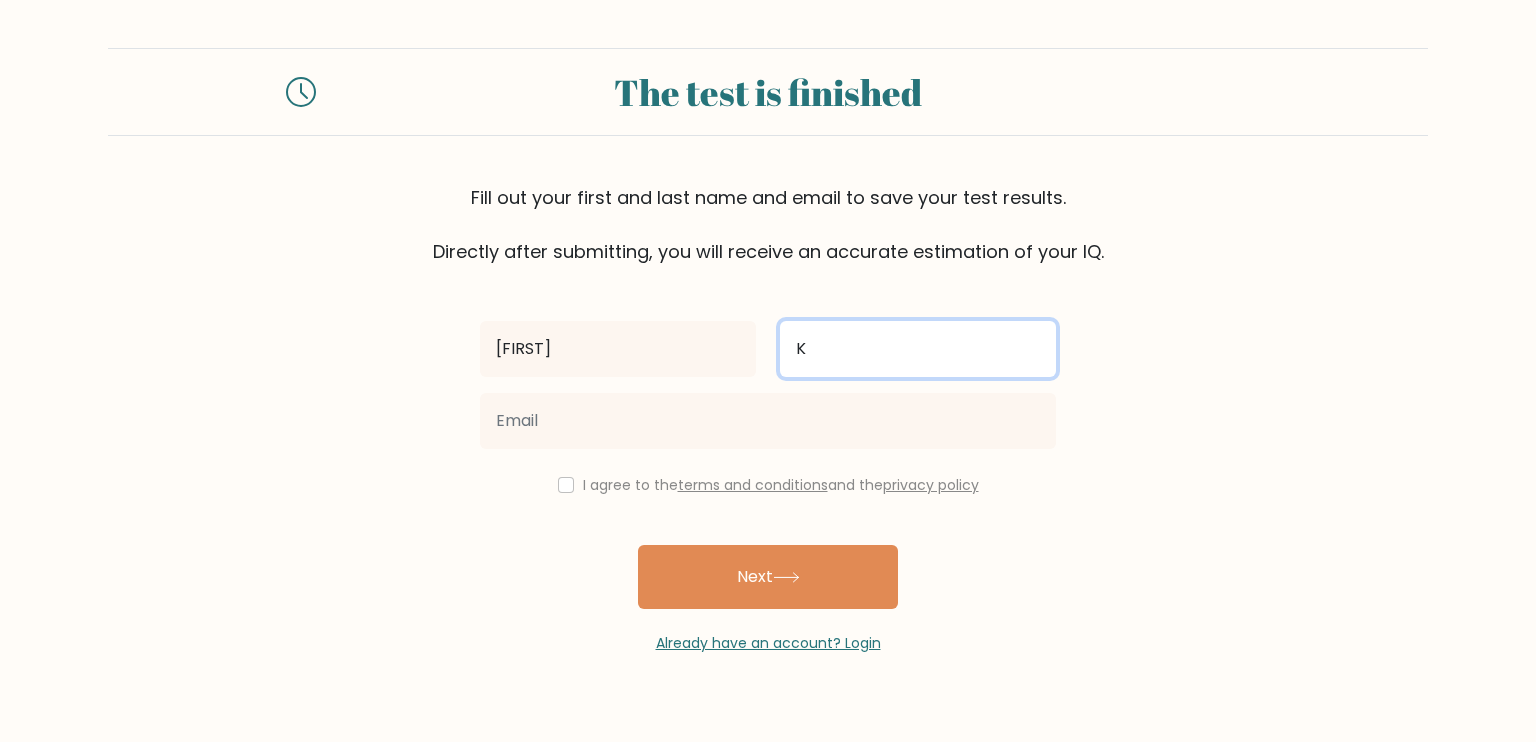 type on "K" 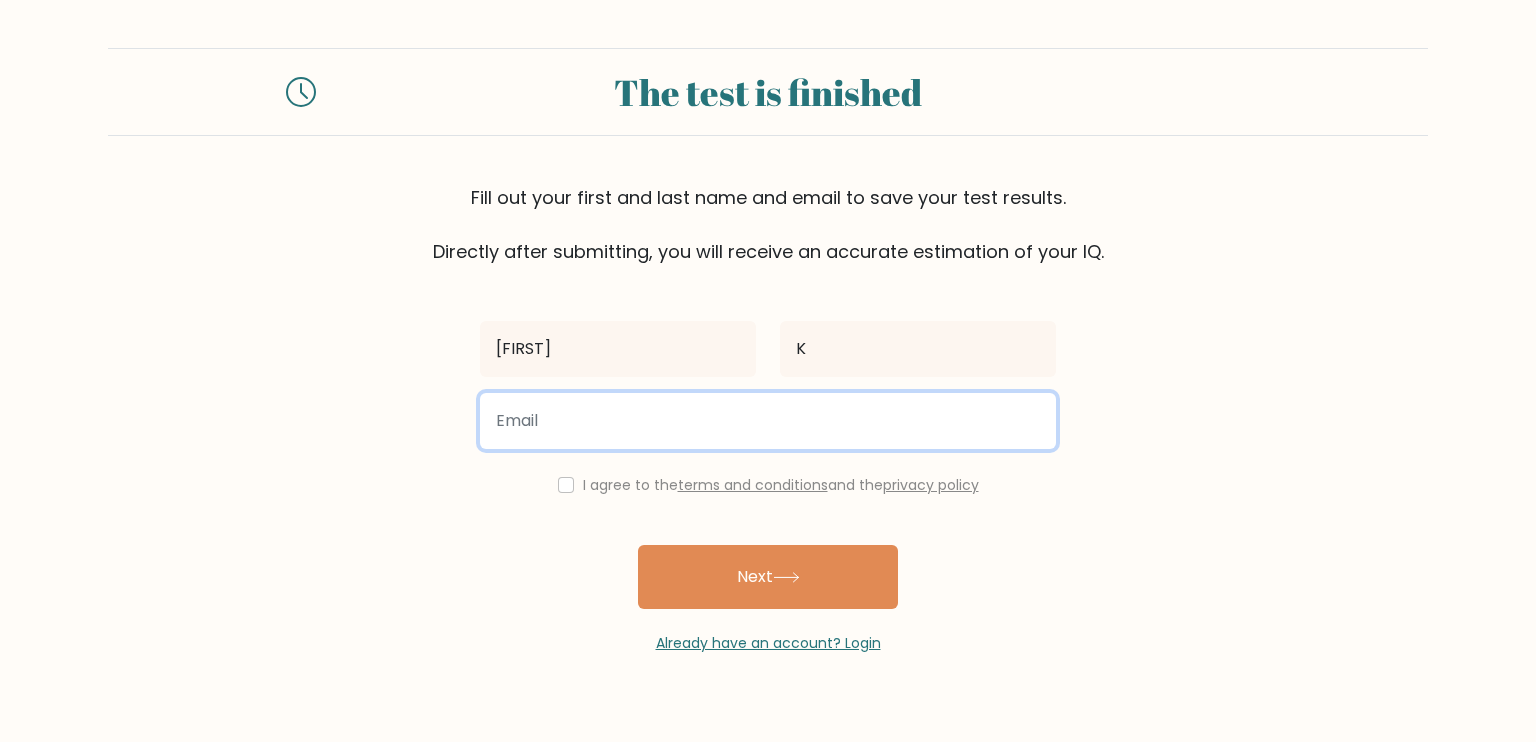 click at bounding box center (768, 421) 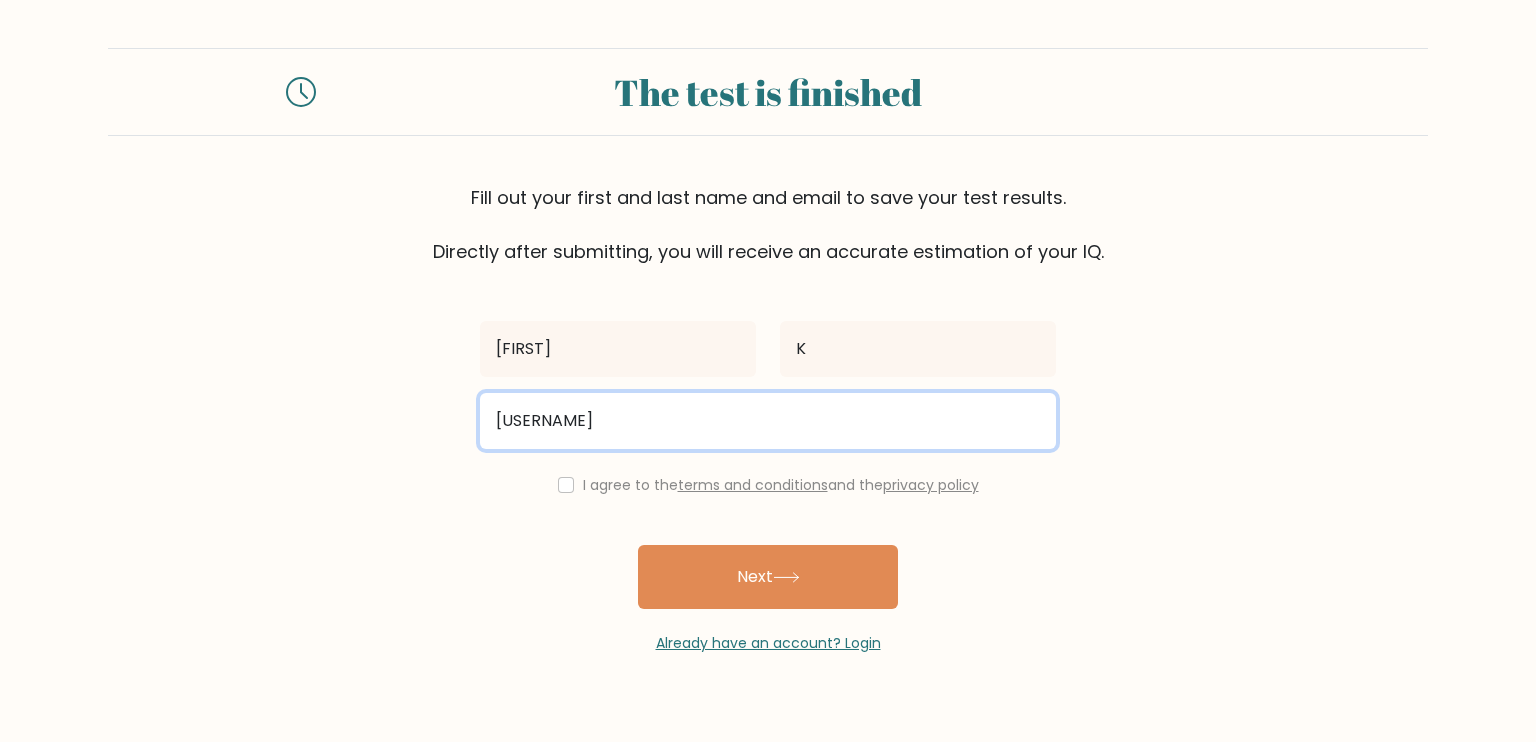 type on "ks2004sudhar@gmail.com" 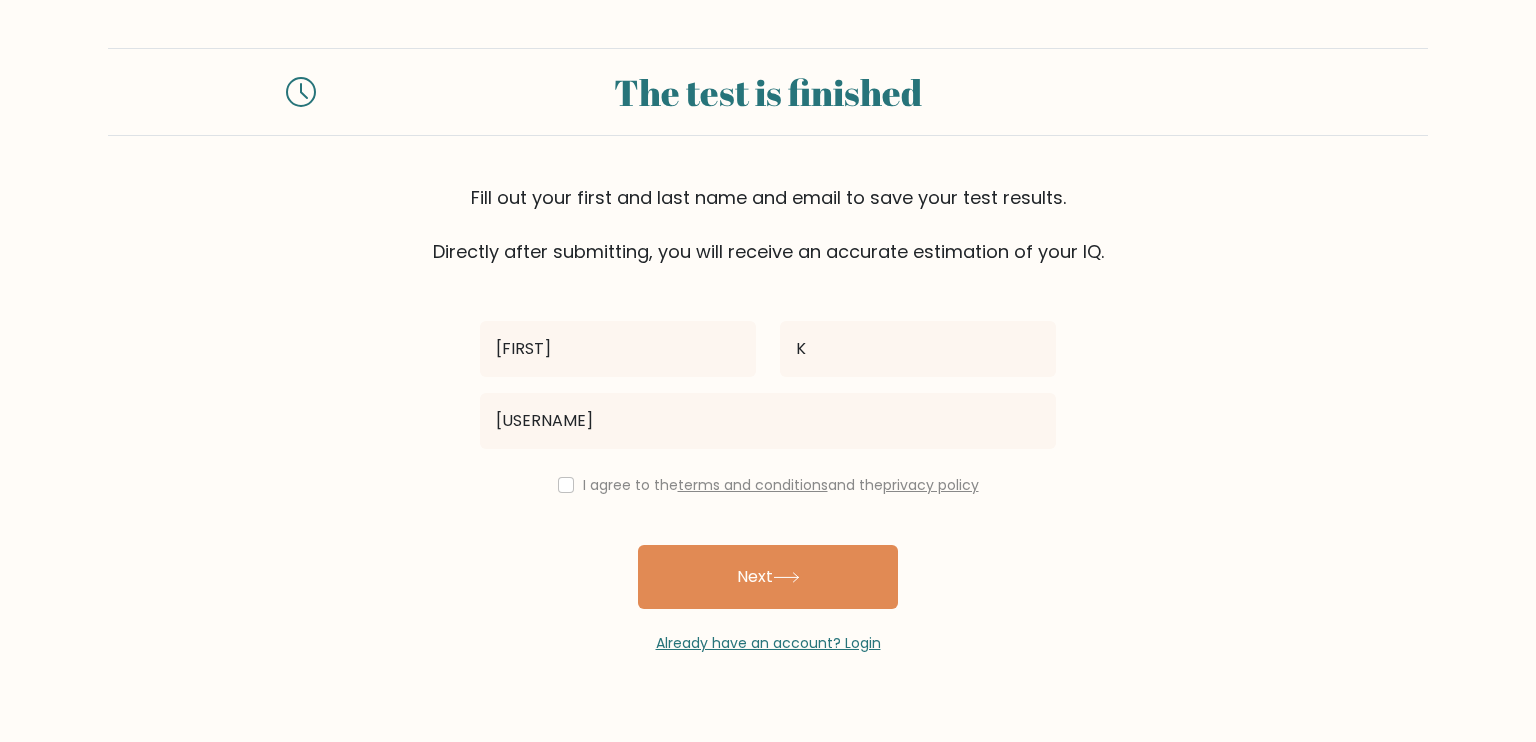 click on "I agree to the  terms and conditions  and the  privacy policy" at bounding box center (768, 485) 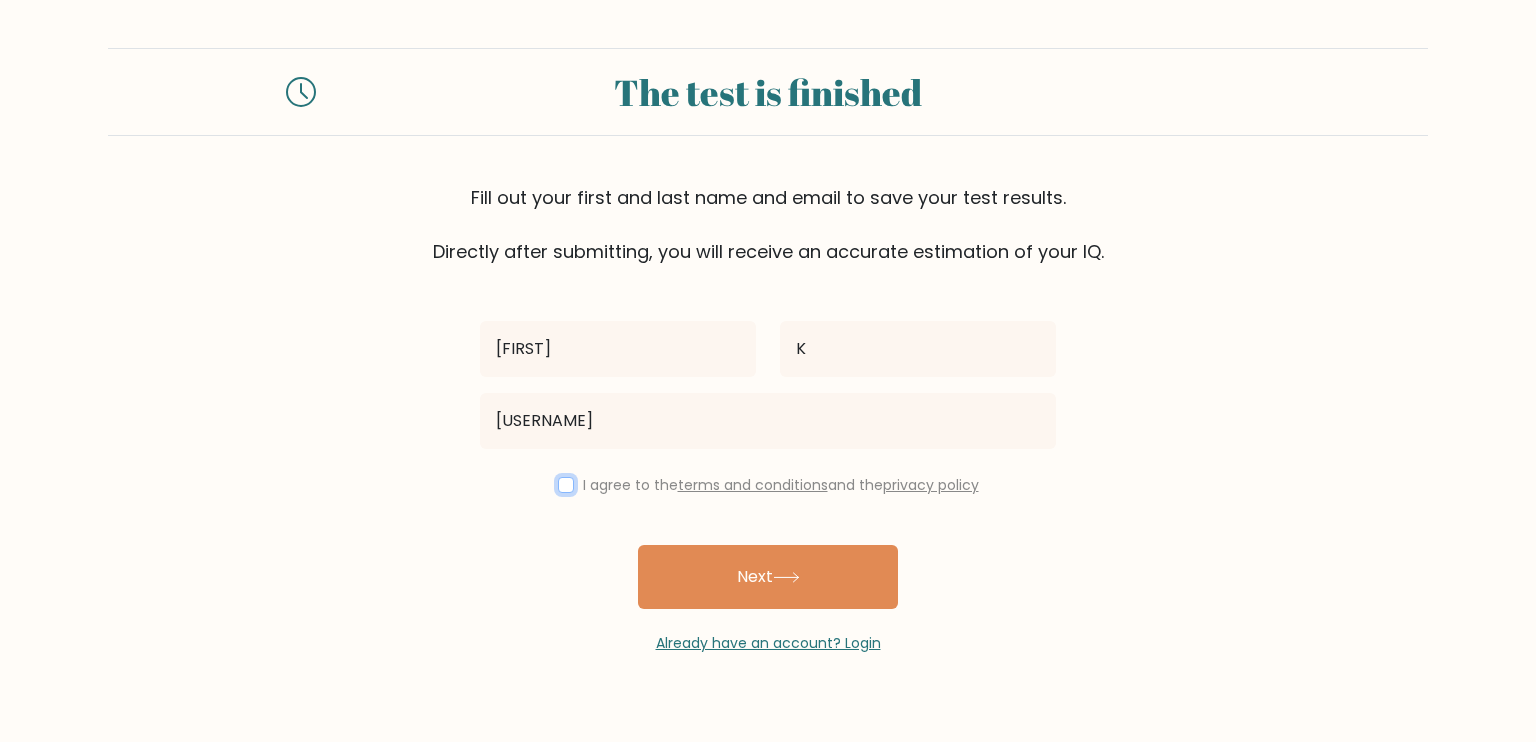 click at bounding box center [566, 485] 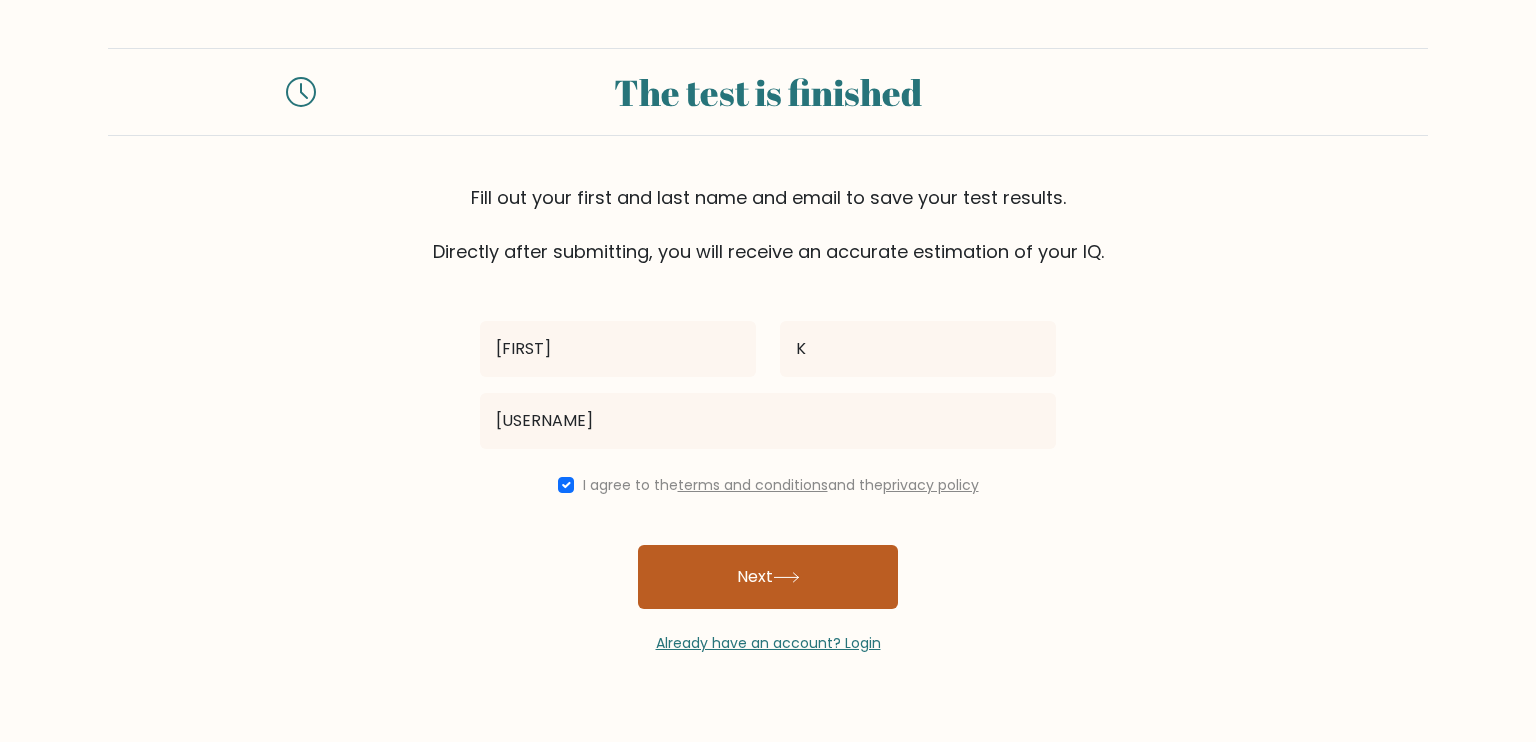 click on "Next" at bounding box center [768, 577] 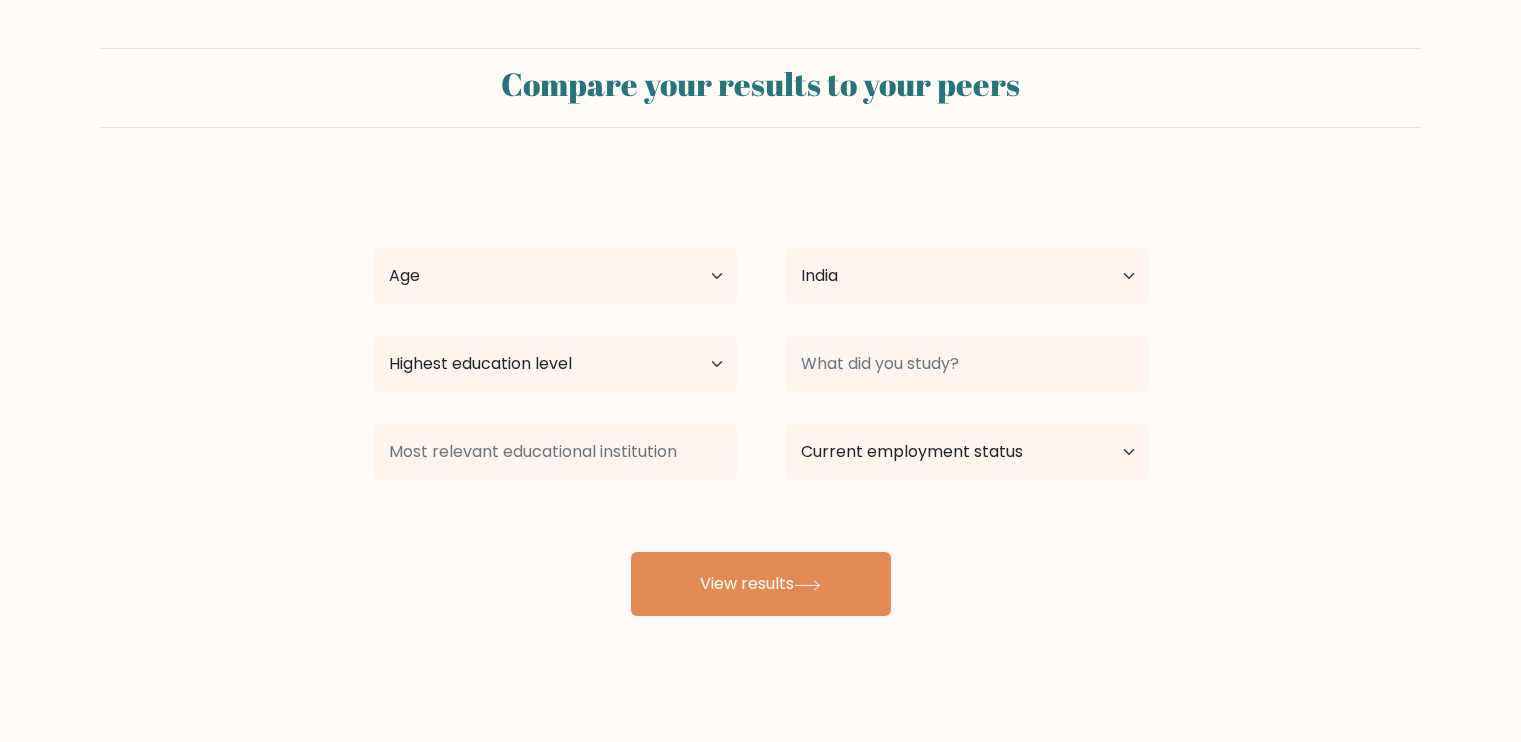 select on "IN" 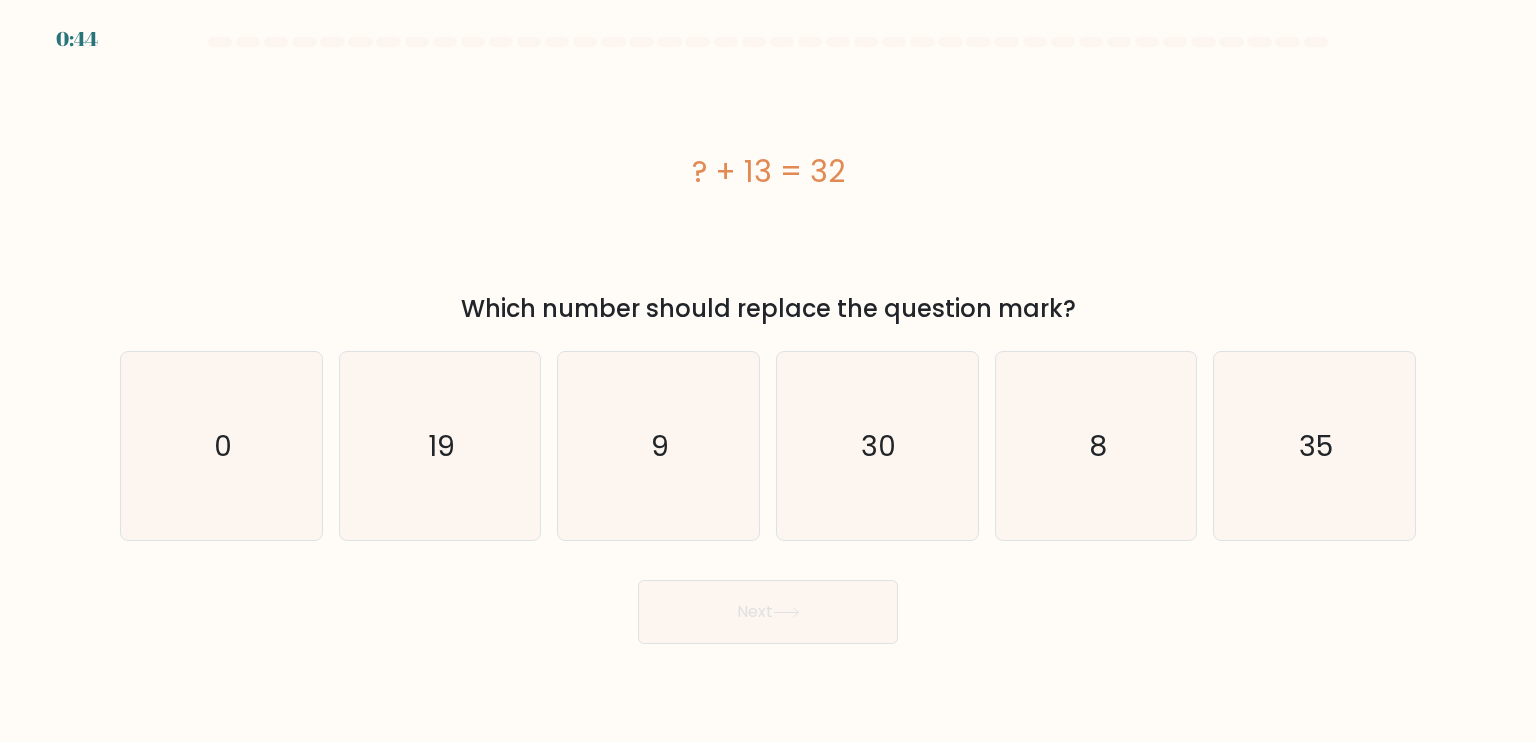 scroll, scrollTop: 0, scrollLeft: 0, axis: both 